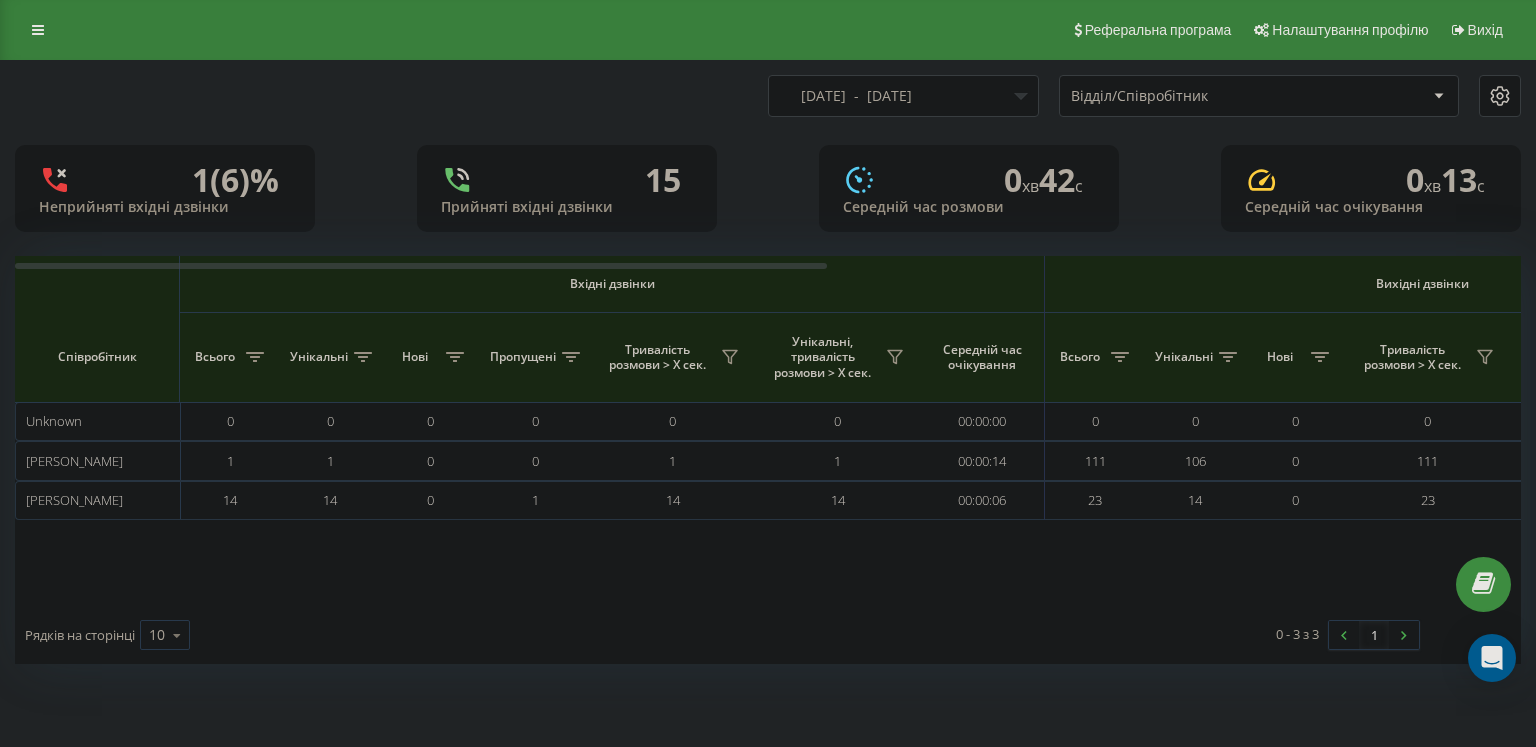 scroll, scrollTop: 0, scrollLeft: 0, axis: both 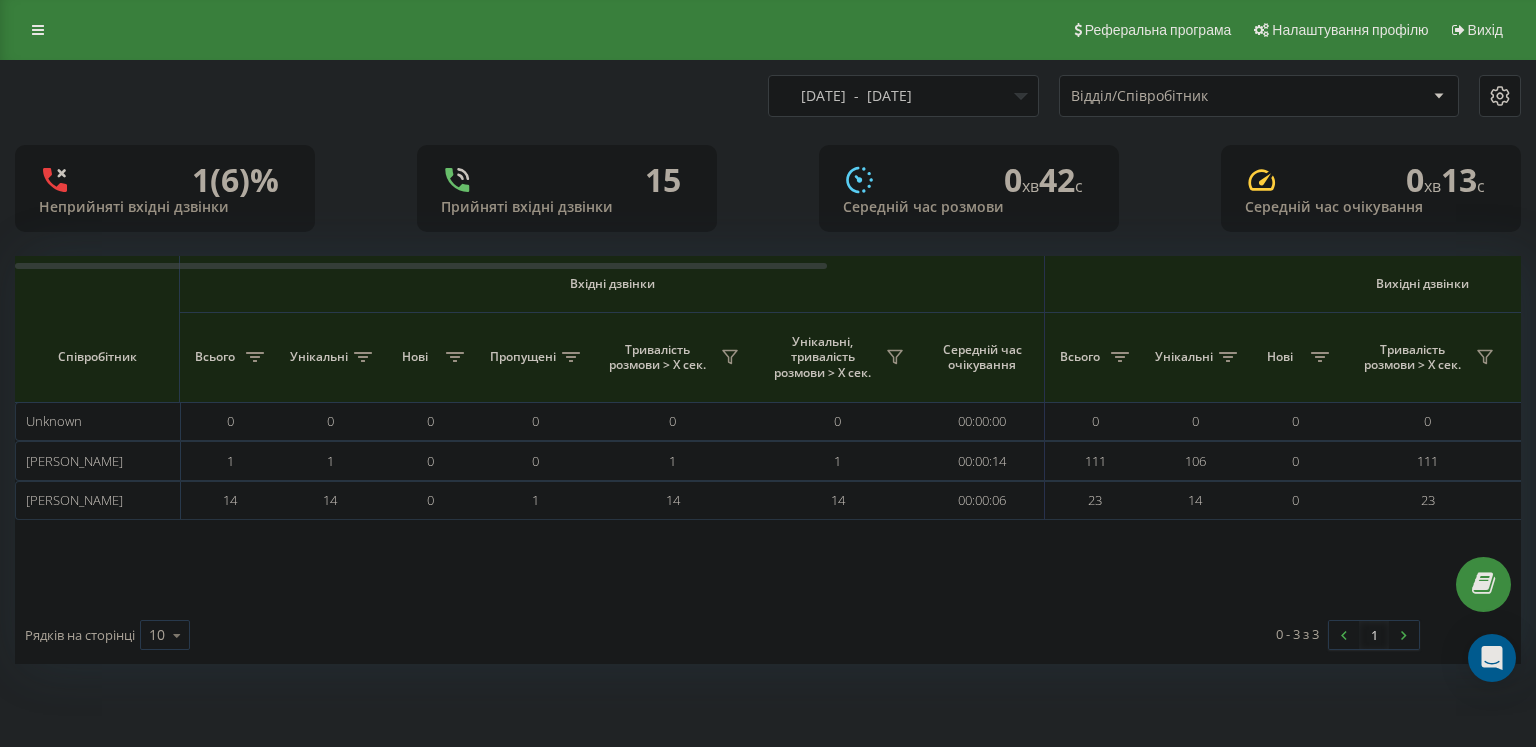 click on "[DATE]  -  [DATE]" at bounding box center [903, 96] 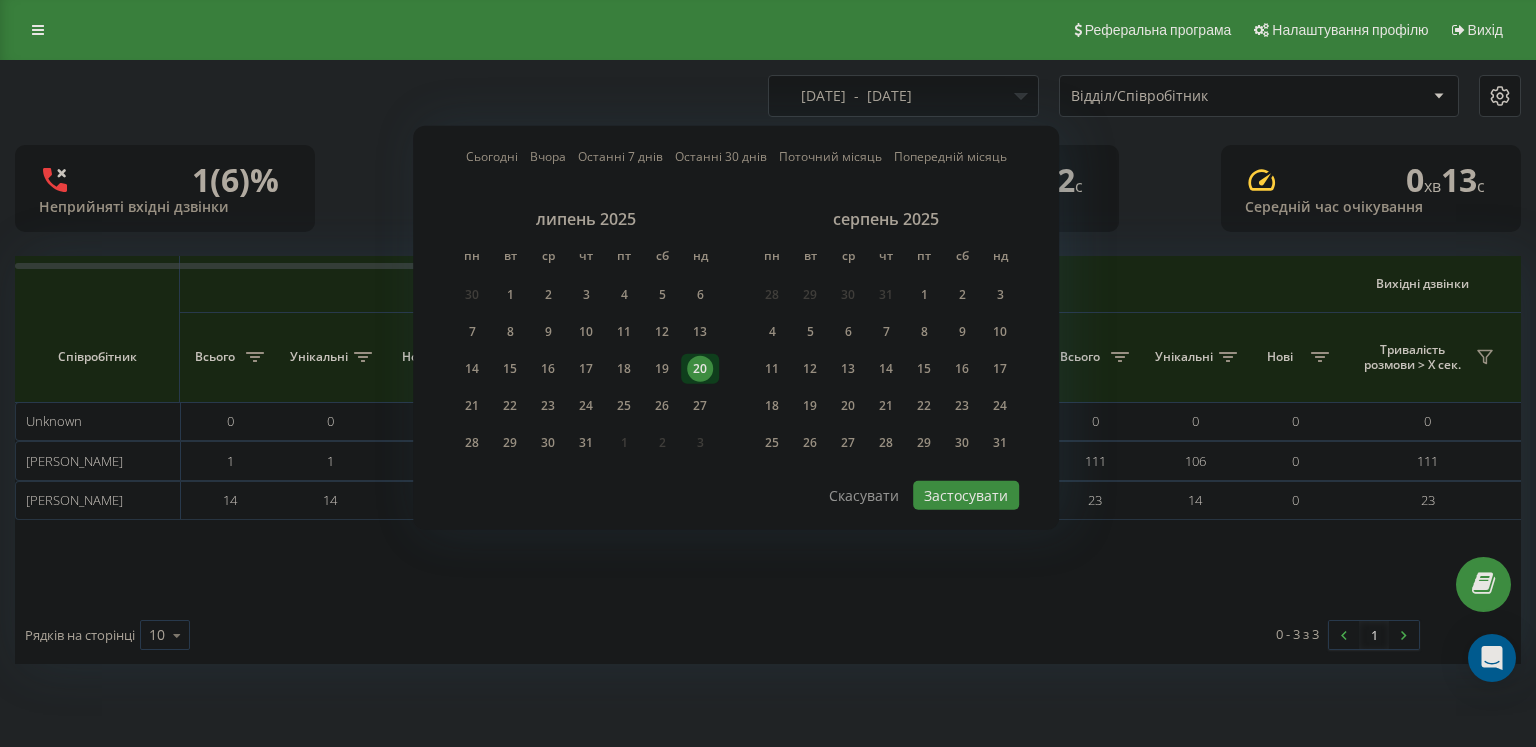 click on "20" at bounding box center [700, 369] 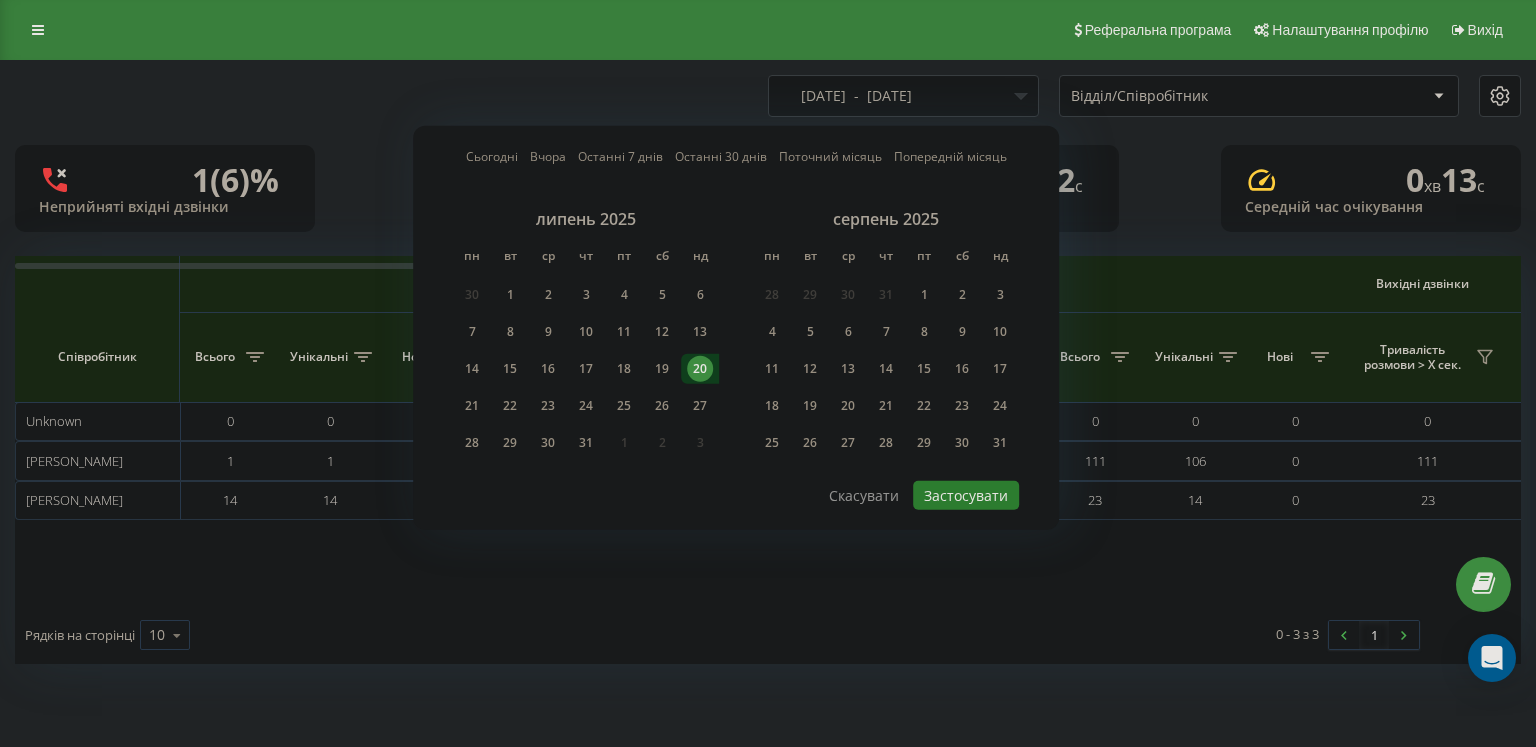 click on "Застосувати" at bounding box center (966, 495) 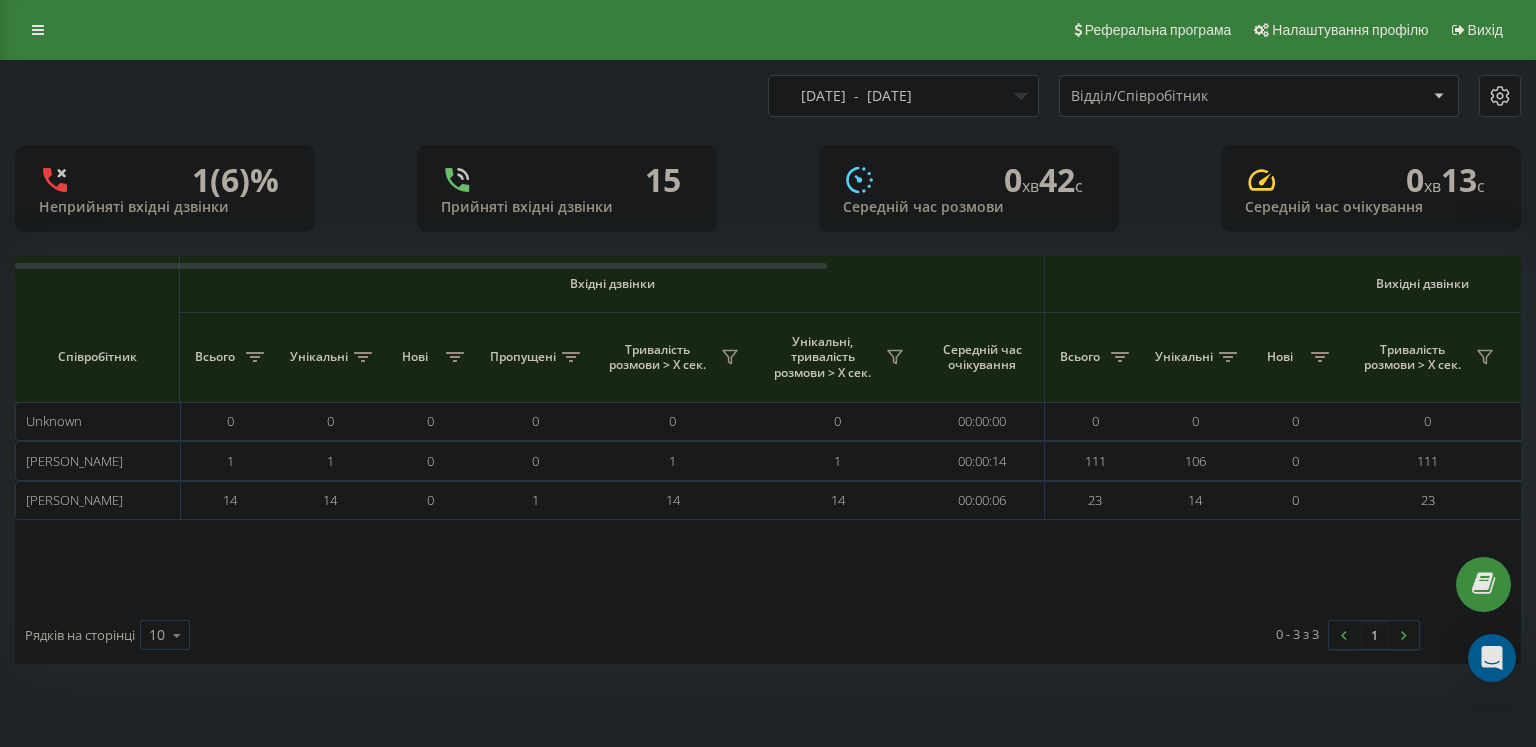 click on "[DATE]  -  [DATE]" at bounding box center (903, 96) 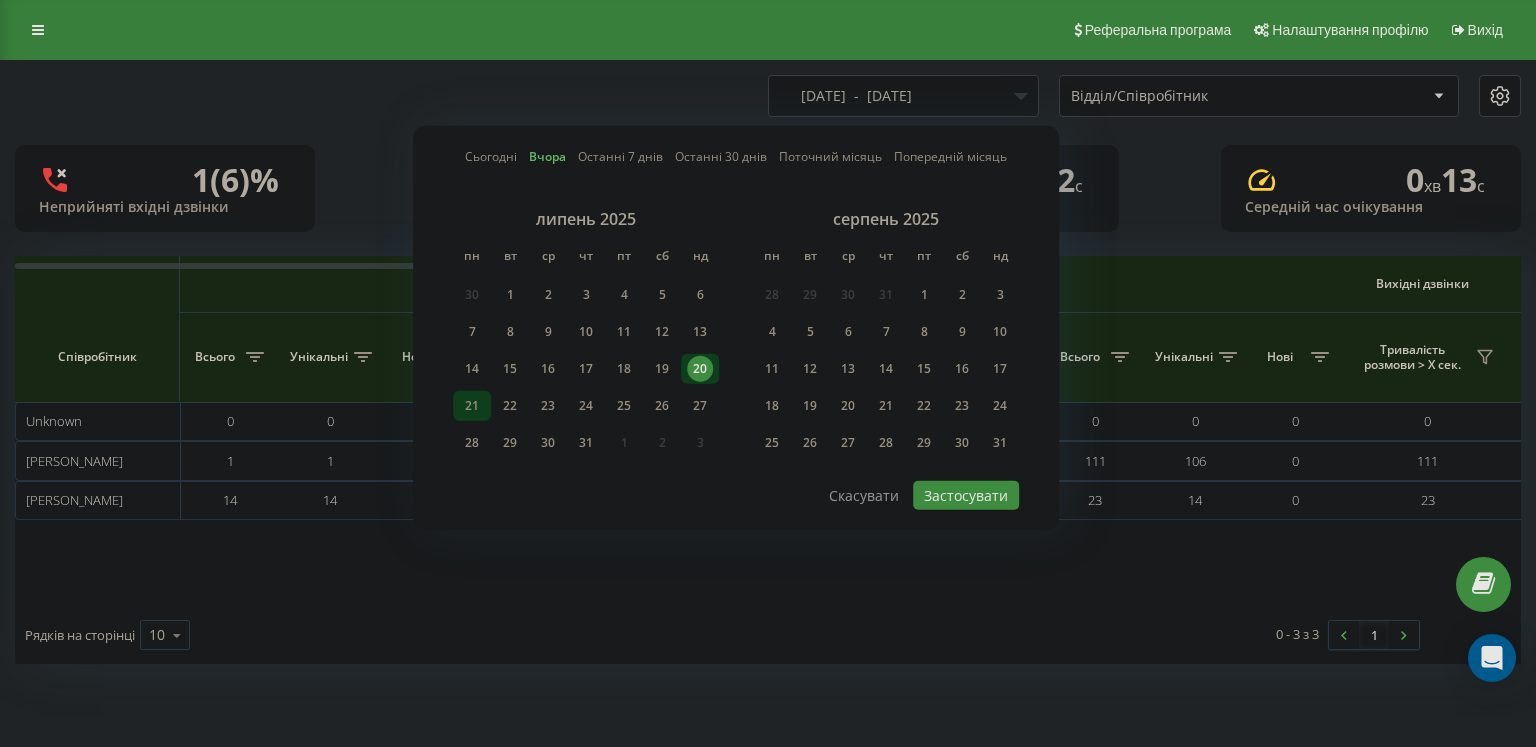 click on "21" at bounding box center (472, 406) 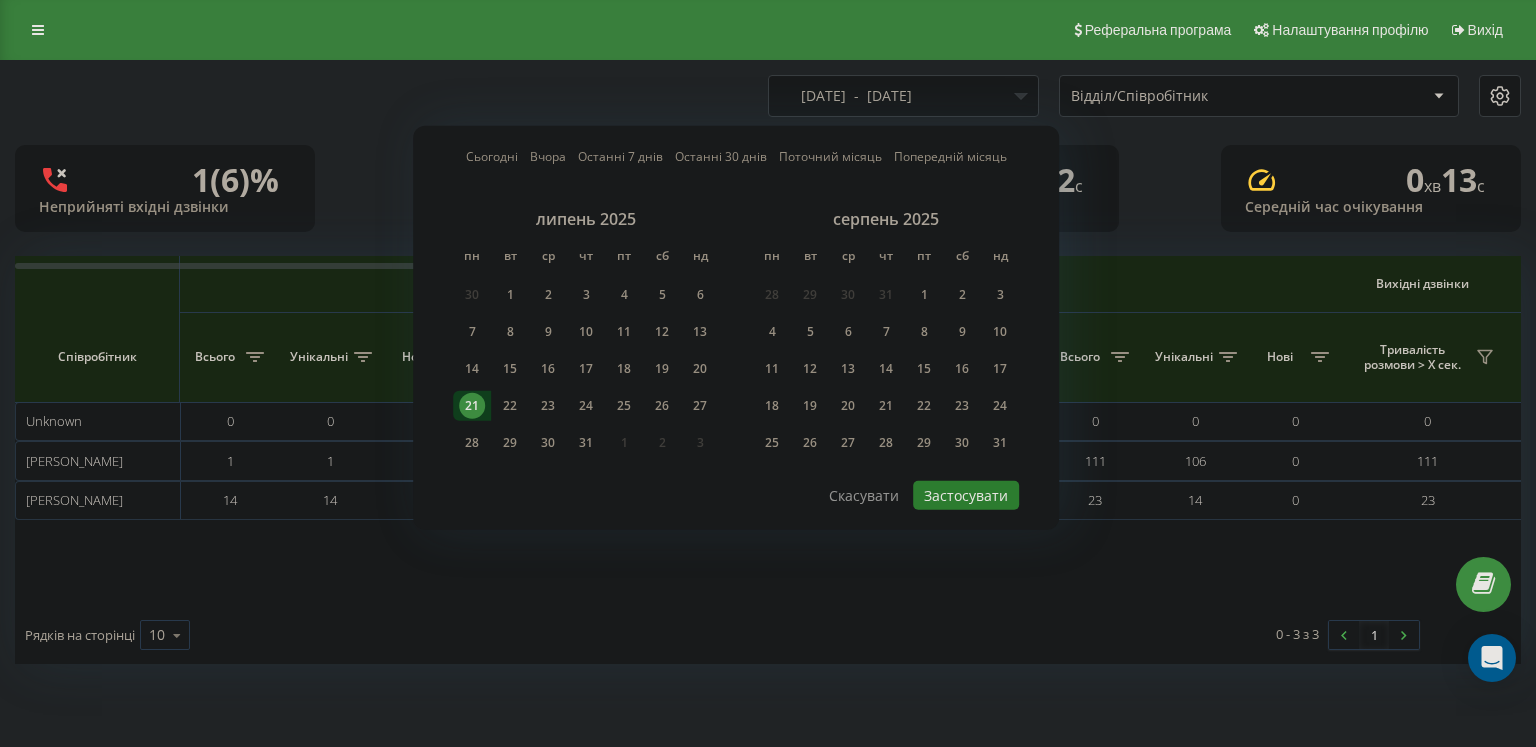 click on "Застосувати" at bounding box center [966, 495] 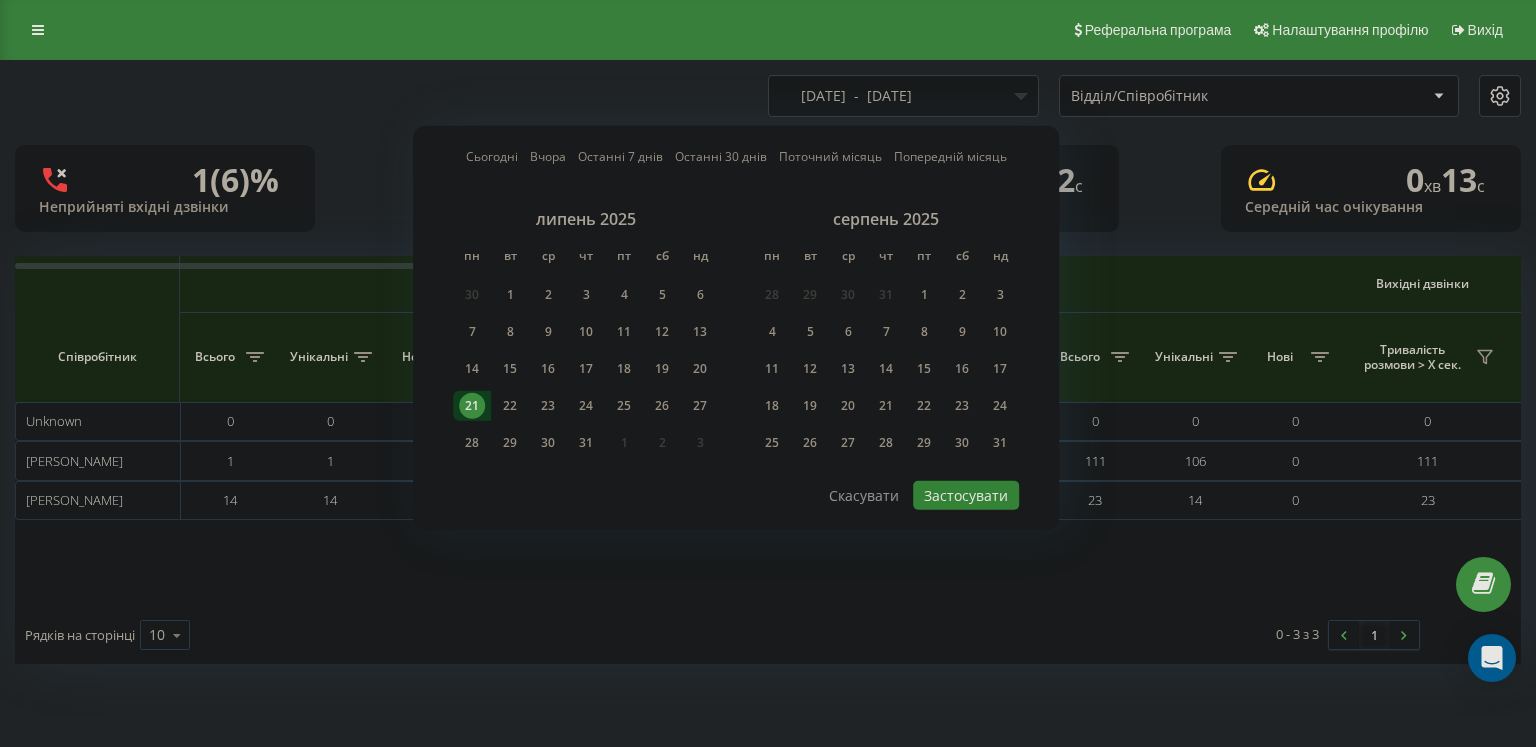type on "[DATE]  -  [DATE]" 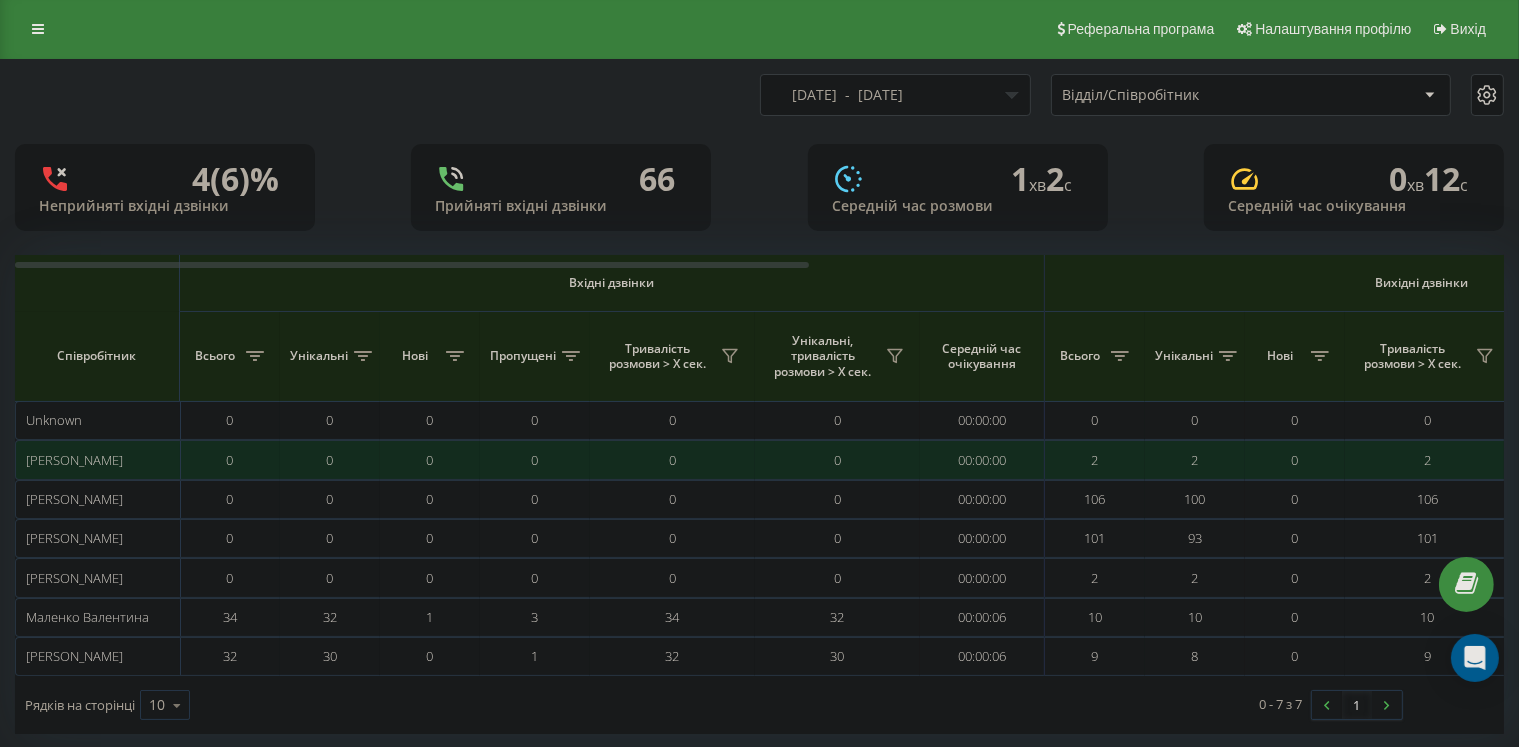 scroll, scrollTop: 24, scrollLeft: 0, axis: vertical 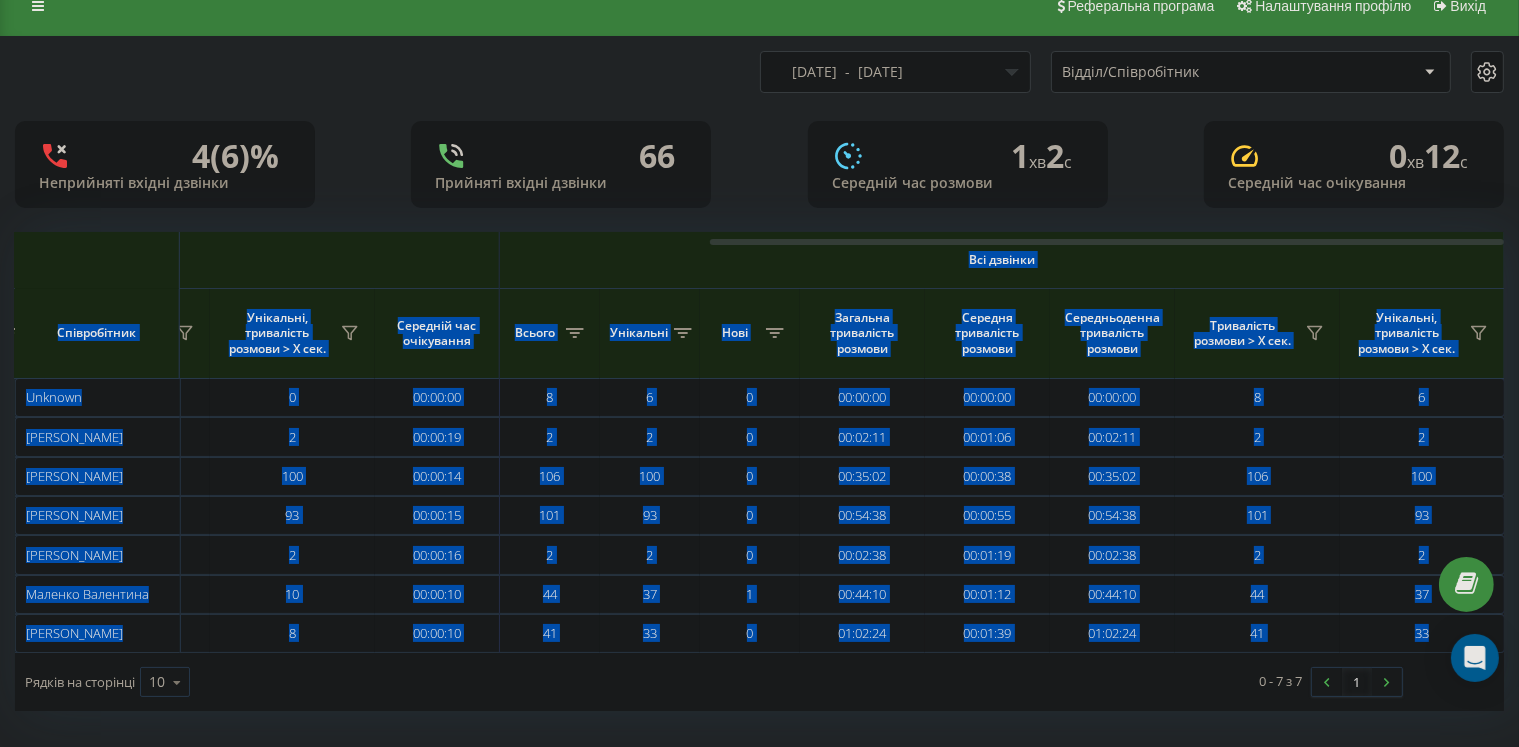 drag, startPoint x: 700, startPoint y: 236, endPoint x: 840, endPoint y: 252, distance: 140.91132 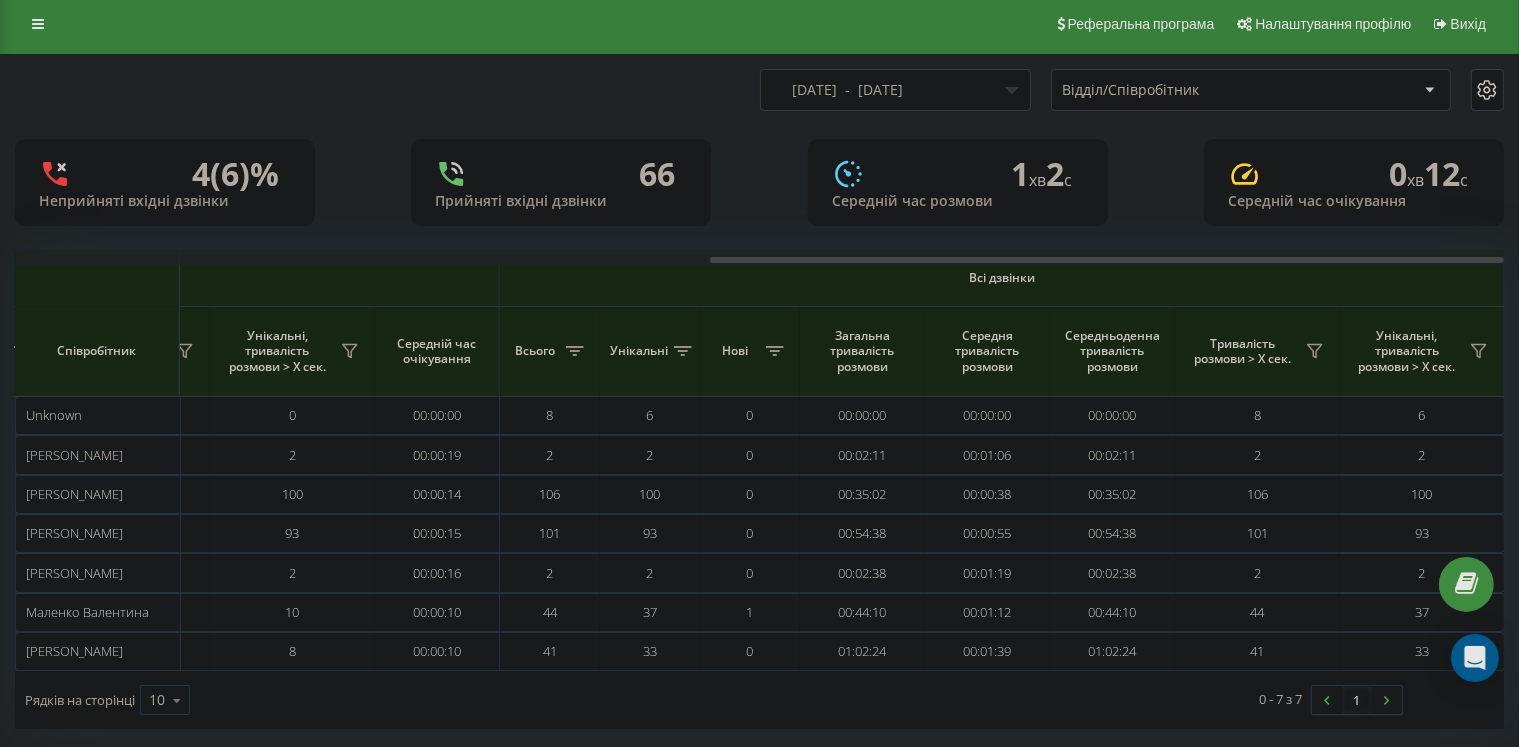 scroll, scrollTop: 0, scrollLeft: 0, axis: both 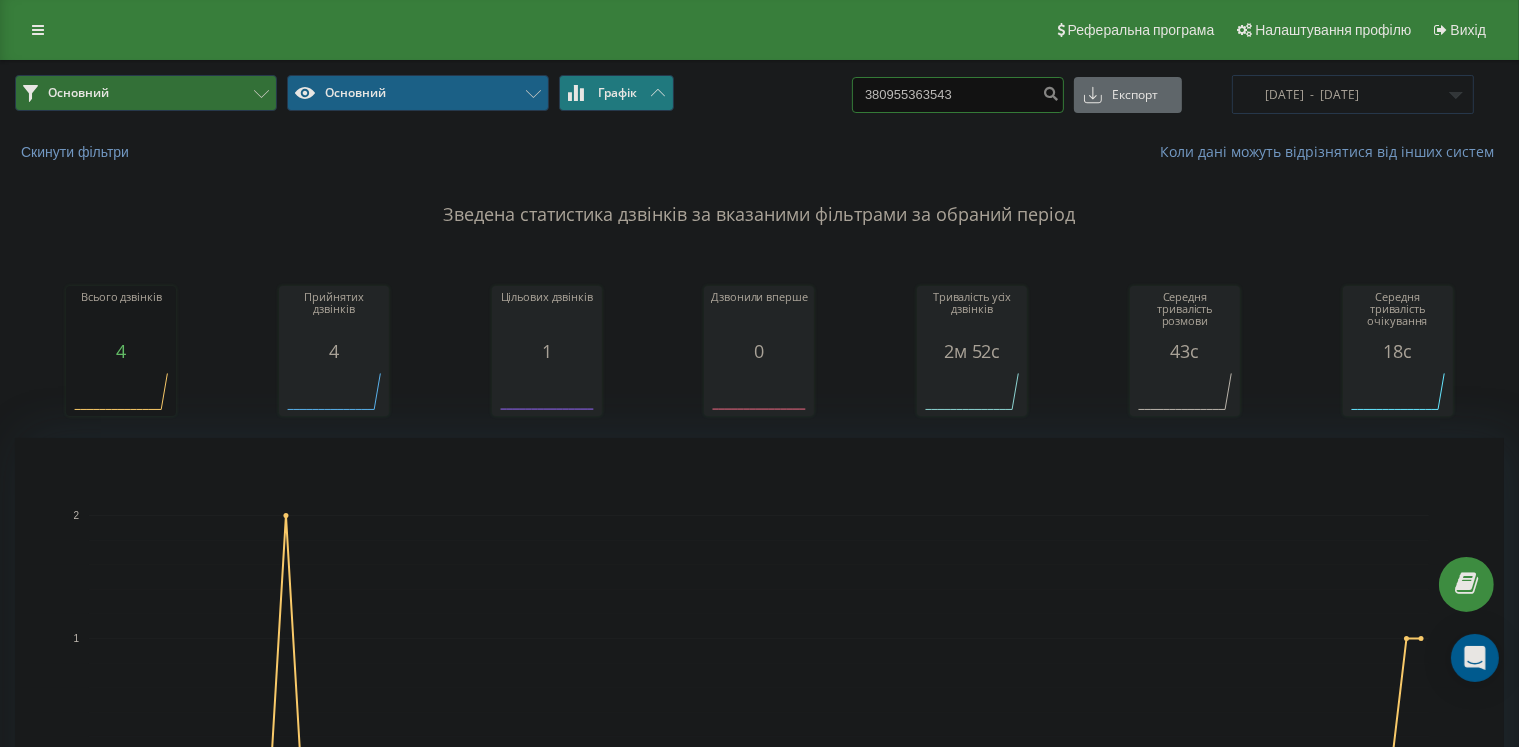 drag, startPoint x: 931, startPoint y: 88, endPoint x: 752, endPoint y: 77, distance: 179.33768 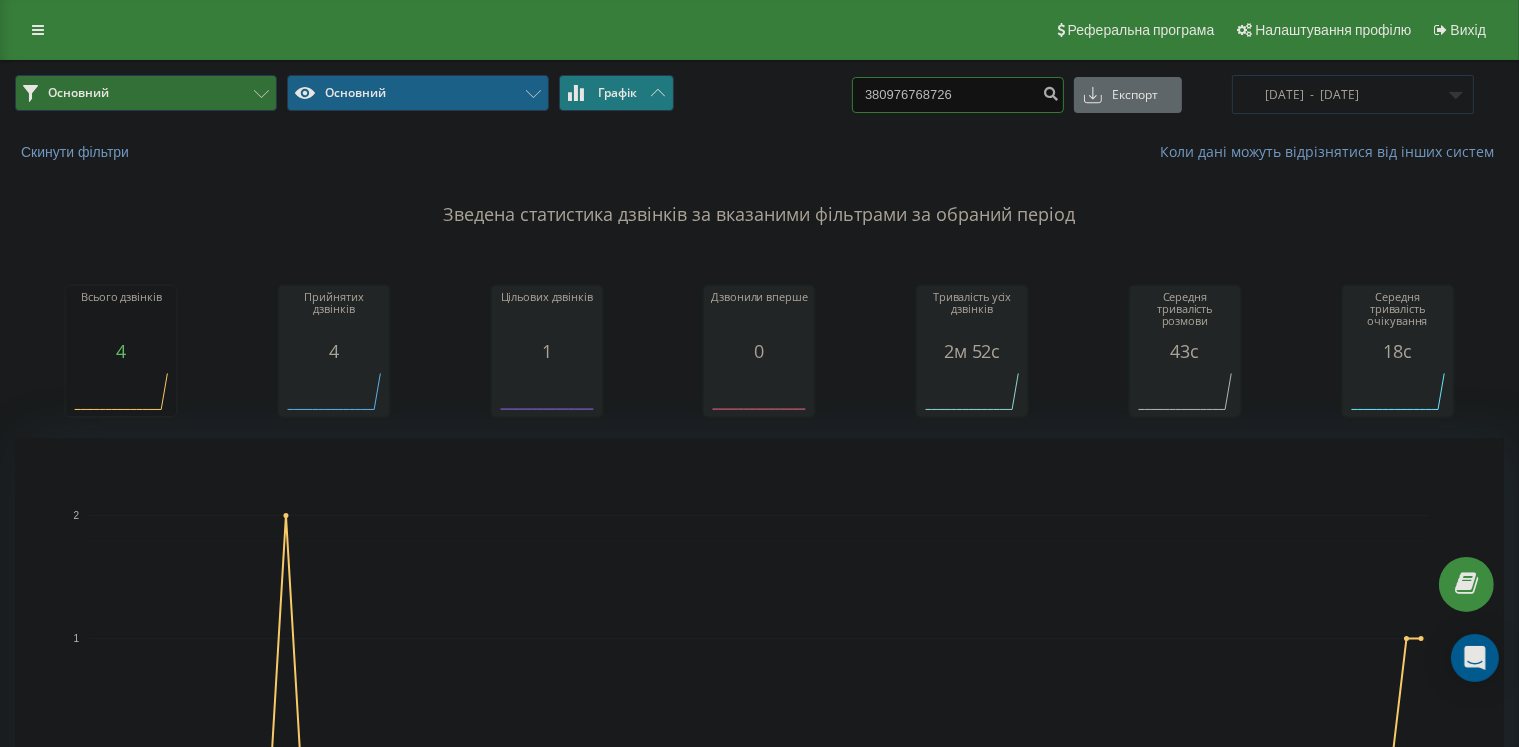 type on "380976768726" 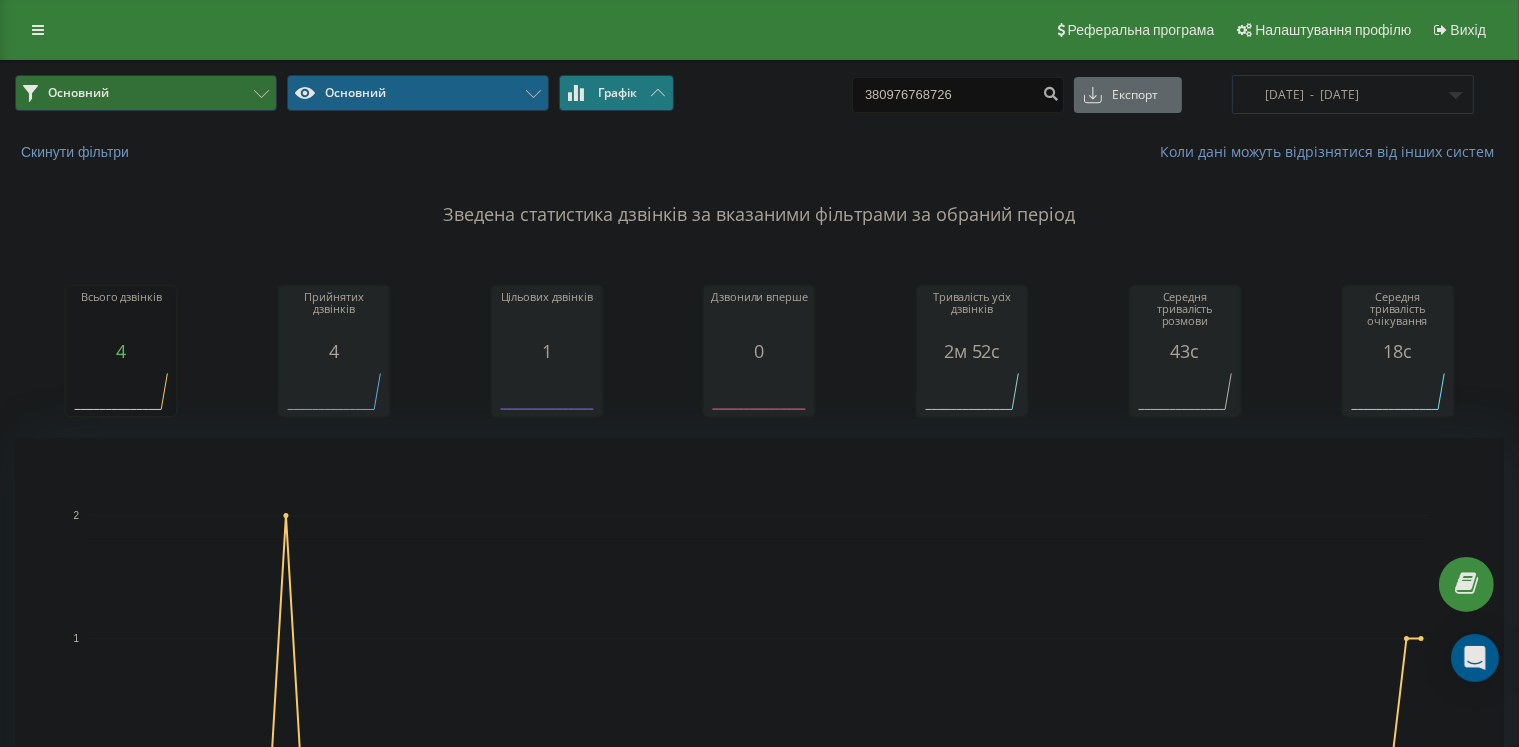 click at bounding box center [1050, 91] 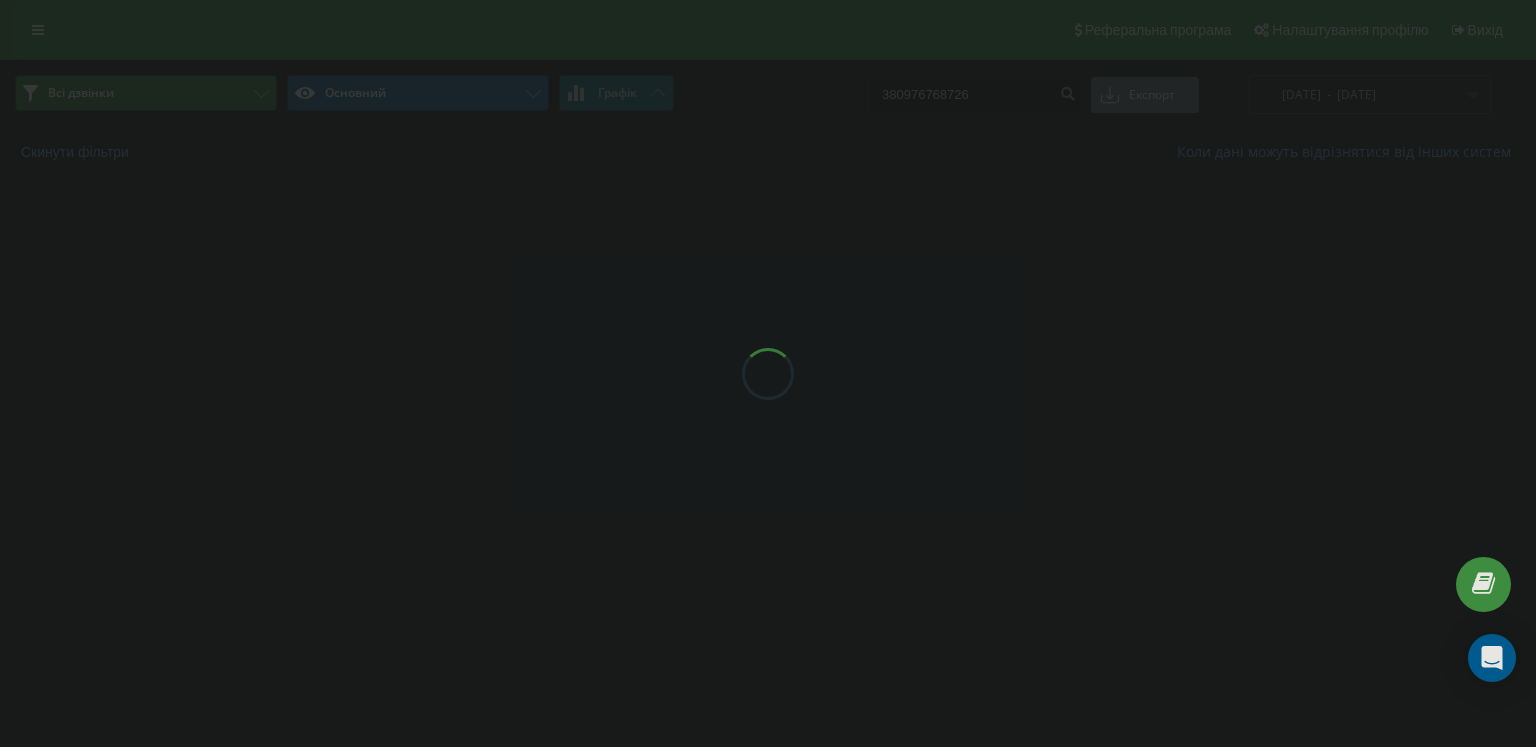 scroll, scrollTop: 0, scrollLeft: 0, axis: both 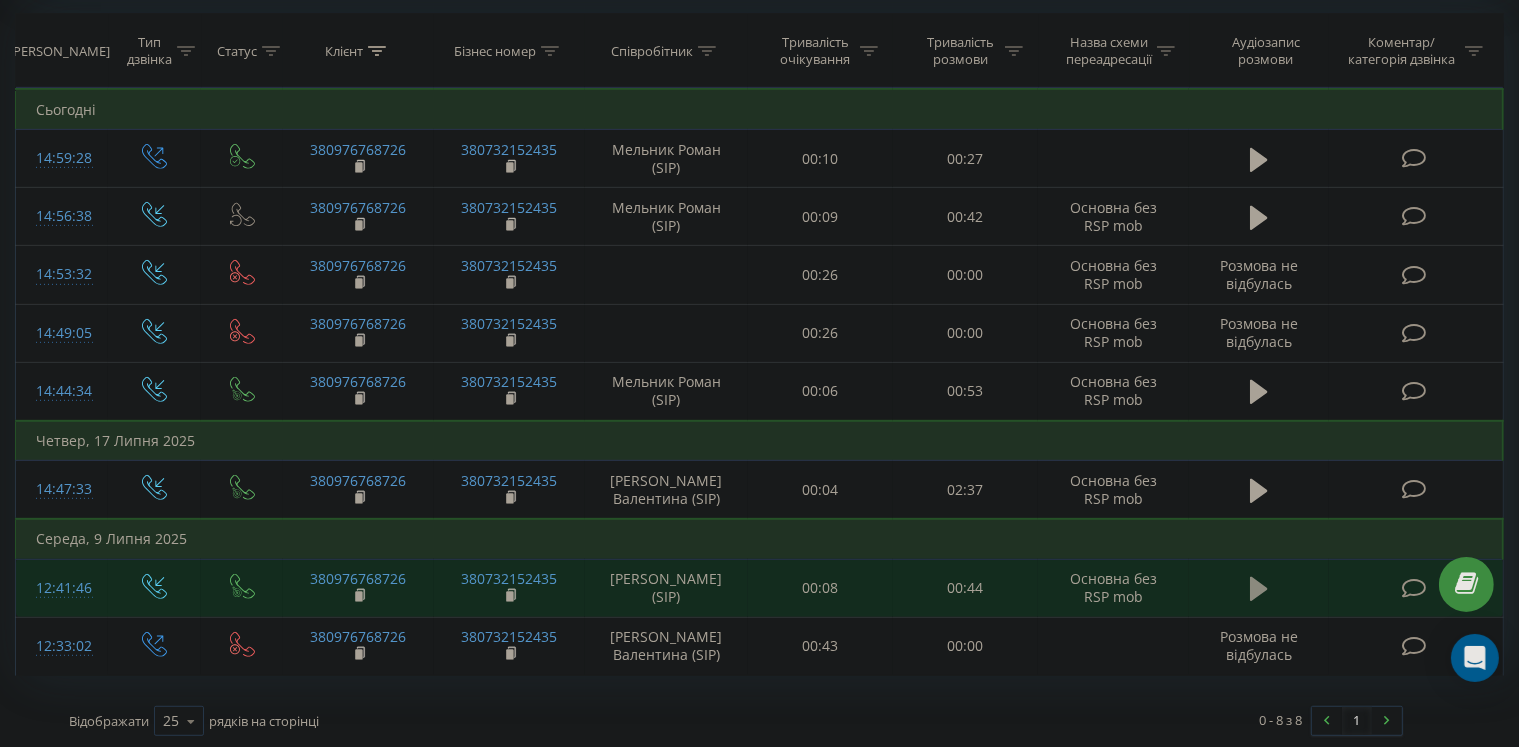 click 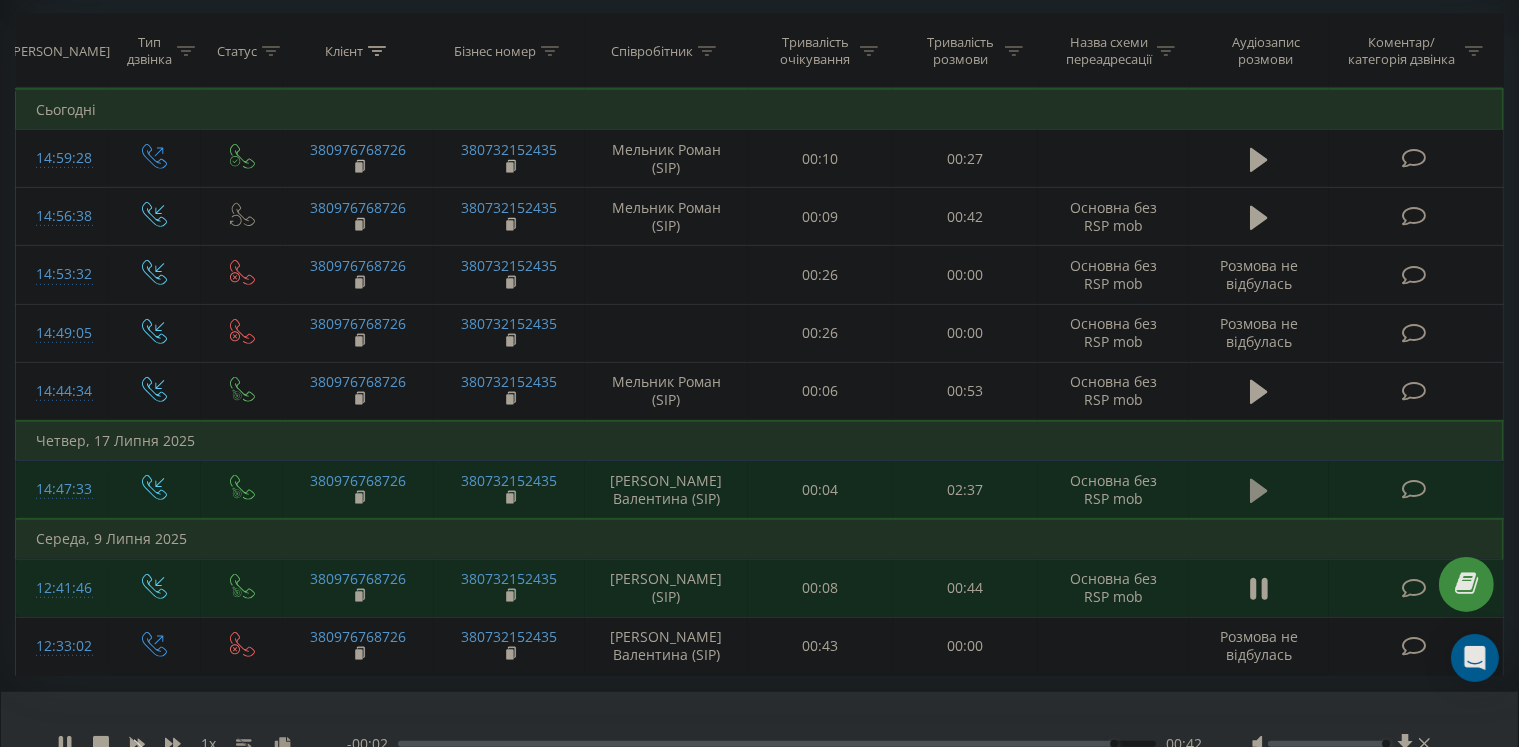 click 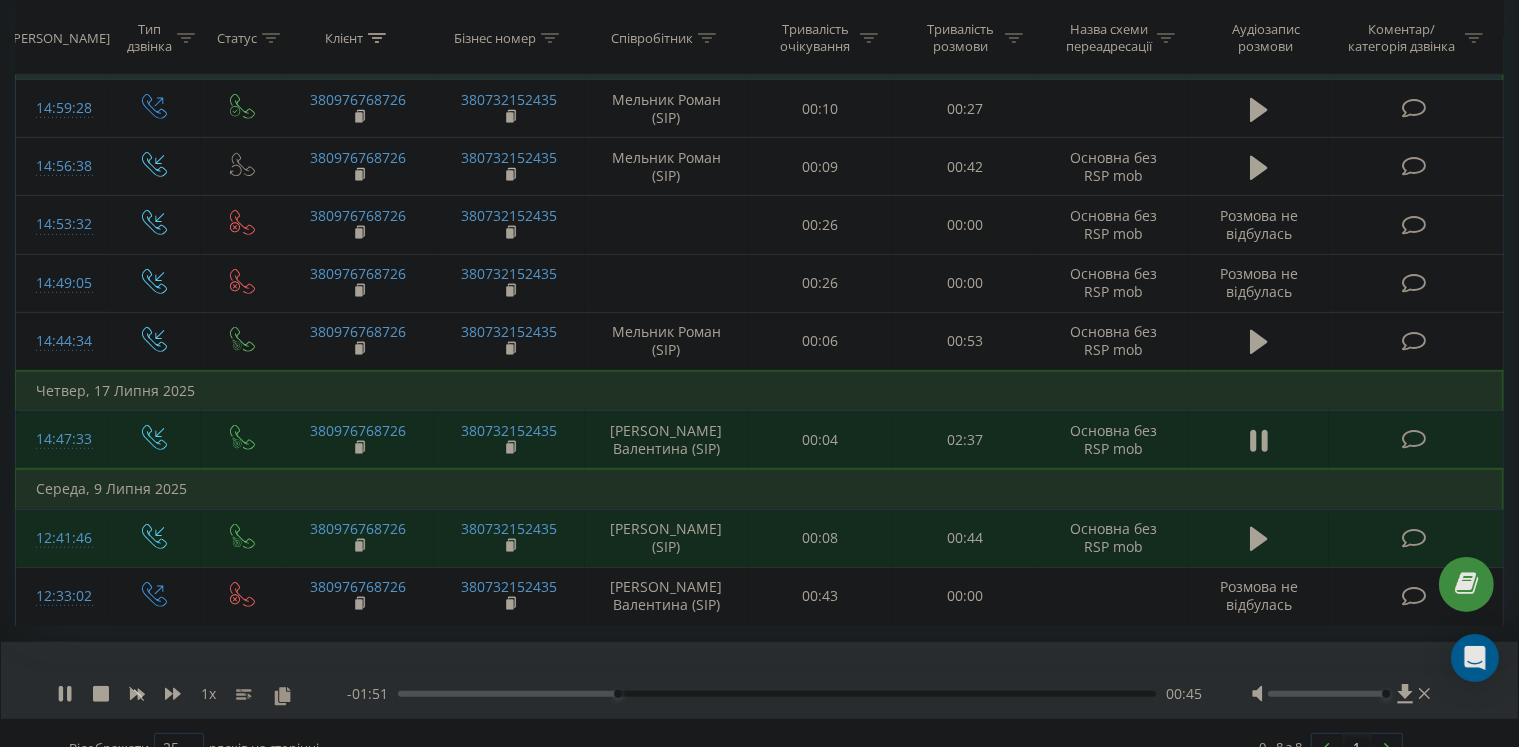 scroll, scrollTop: 927, scrollLeft: 0, axis: vertical 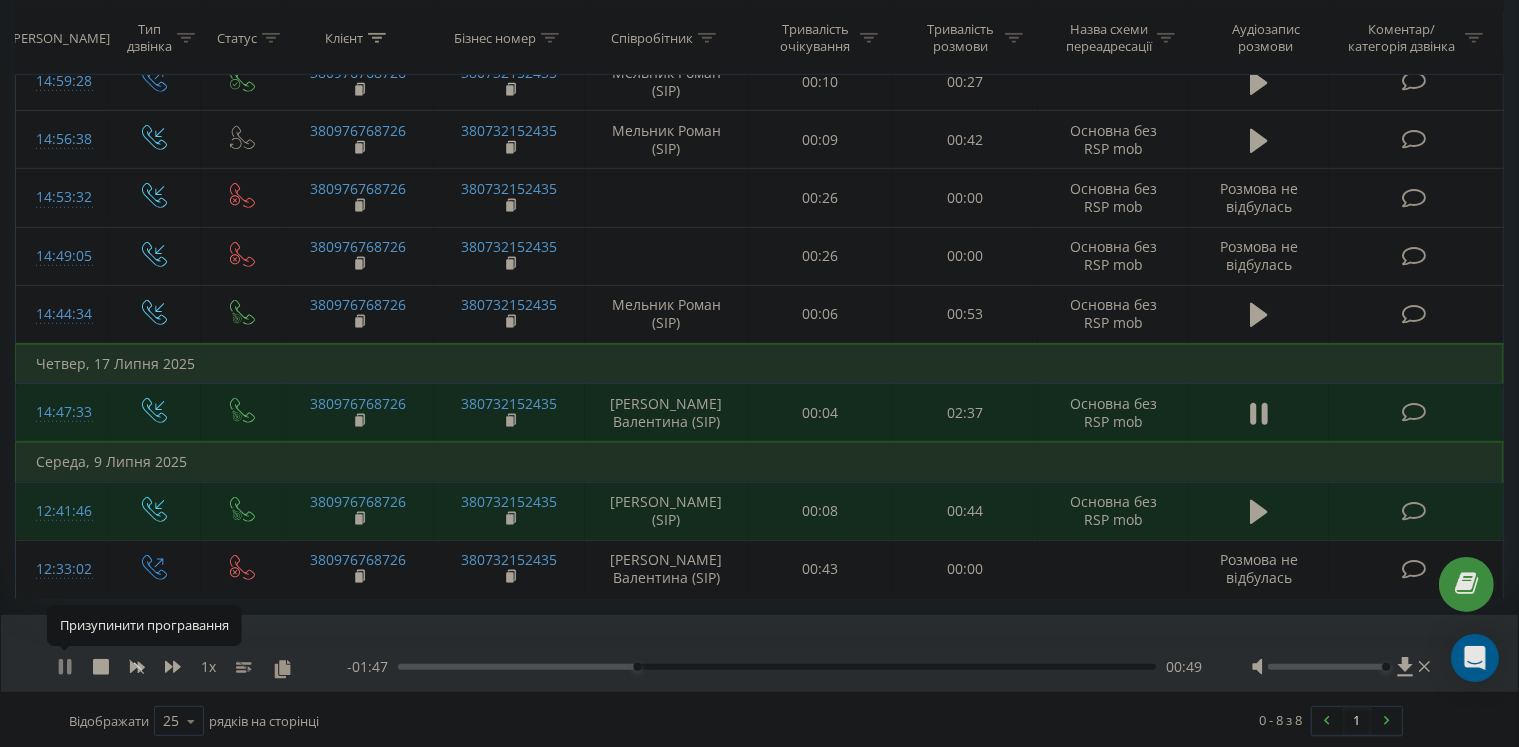 click 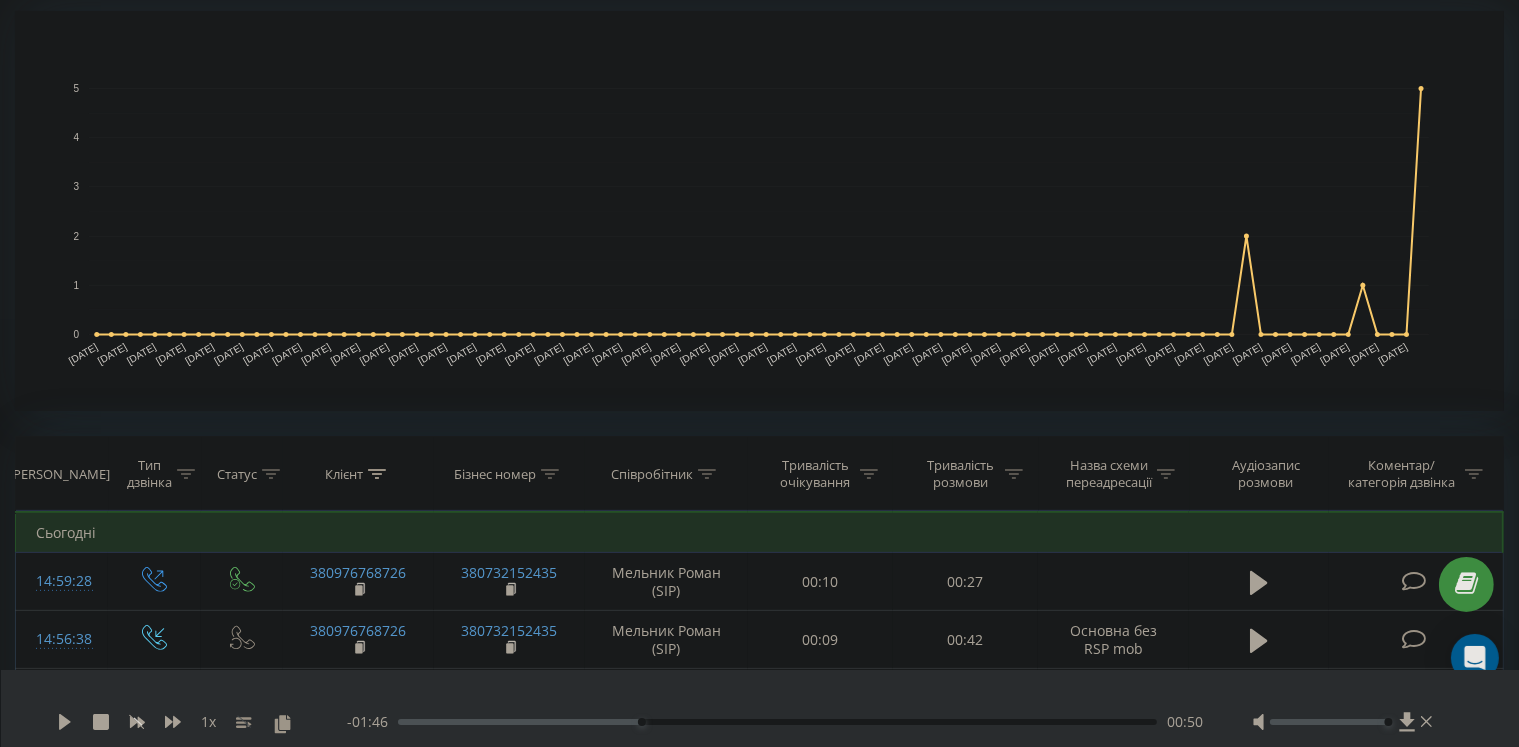 scroll, scrollTop: 0, scrollLeft: 0, axis: both 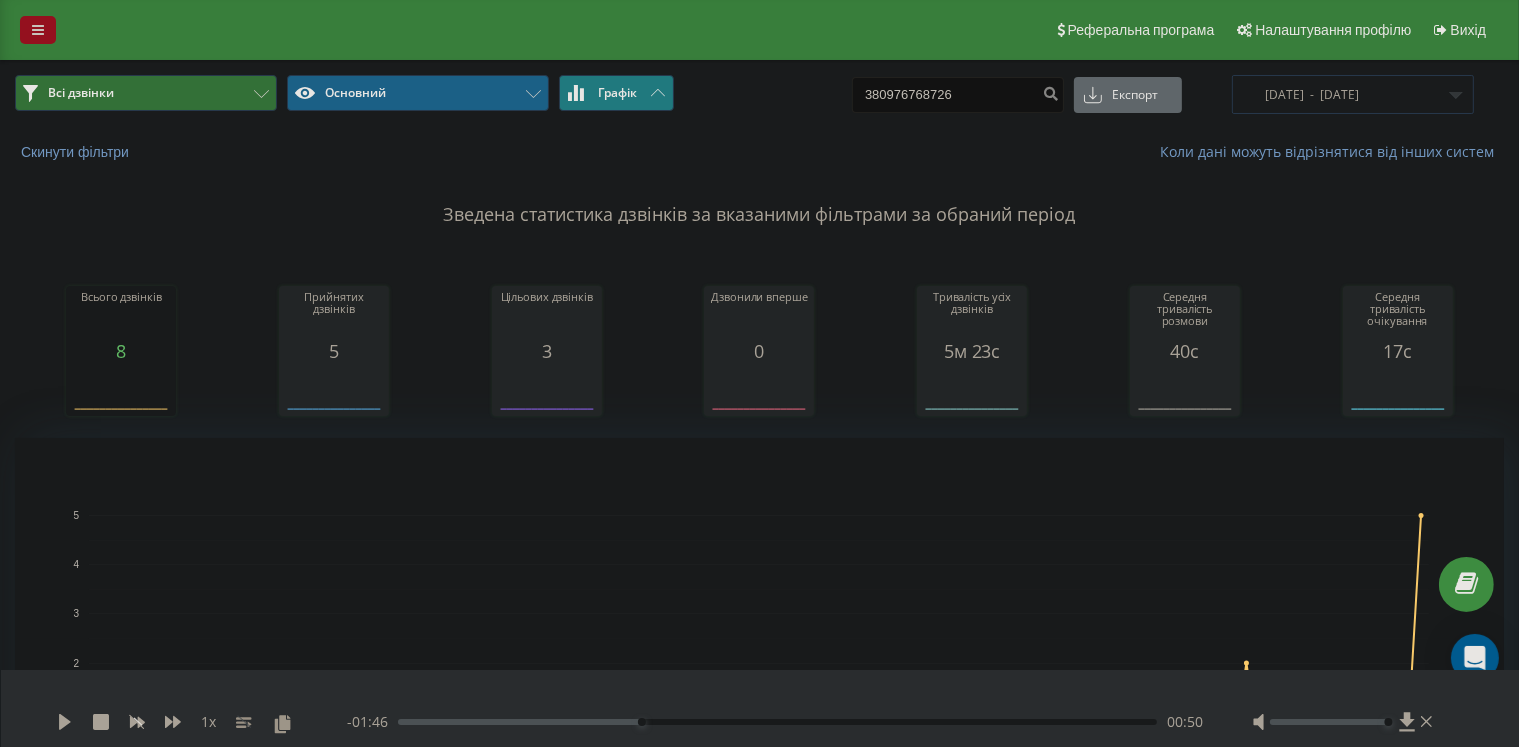 click at bounding box center (38, 30) 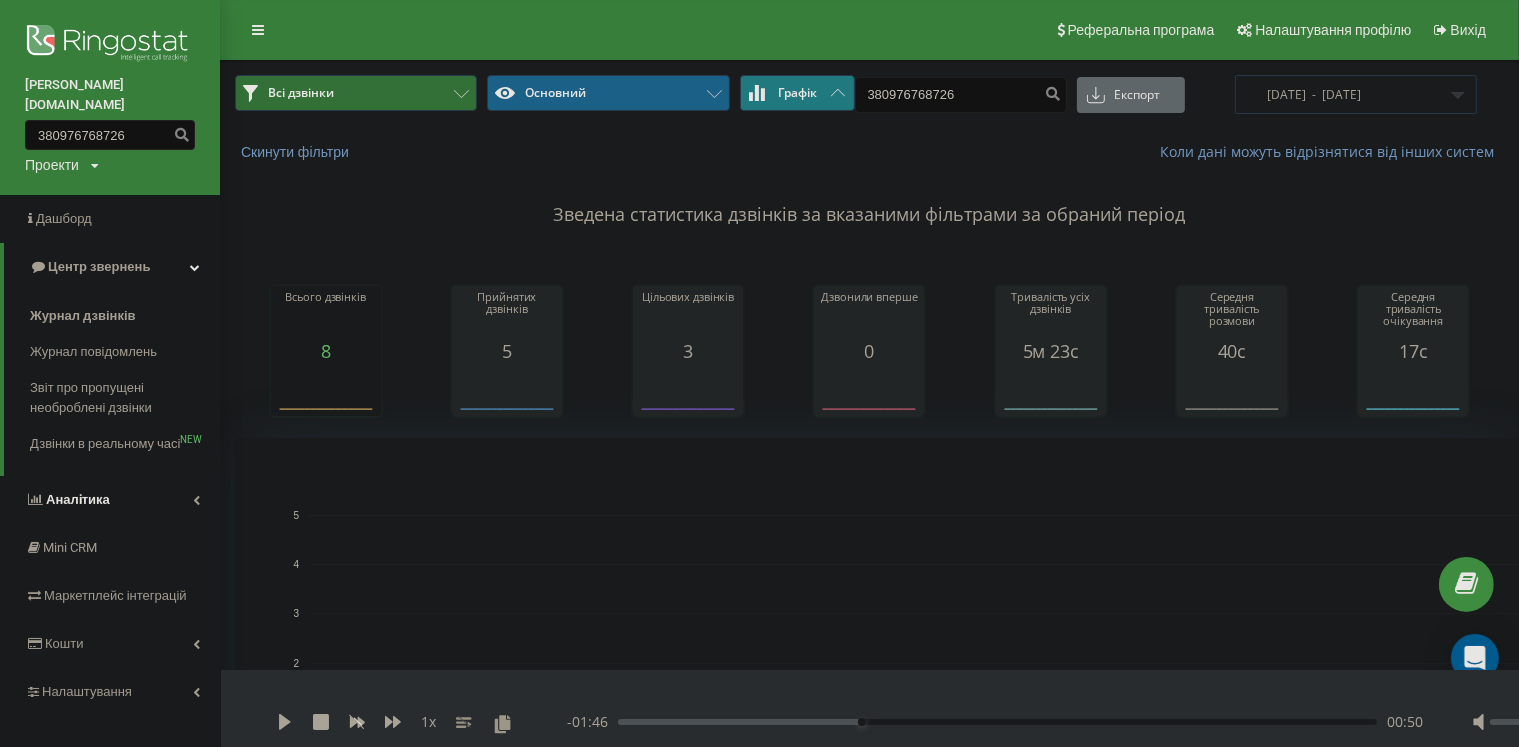 click on "Аналiтика" at bounding box center [110, 500] 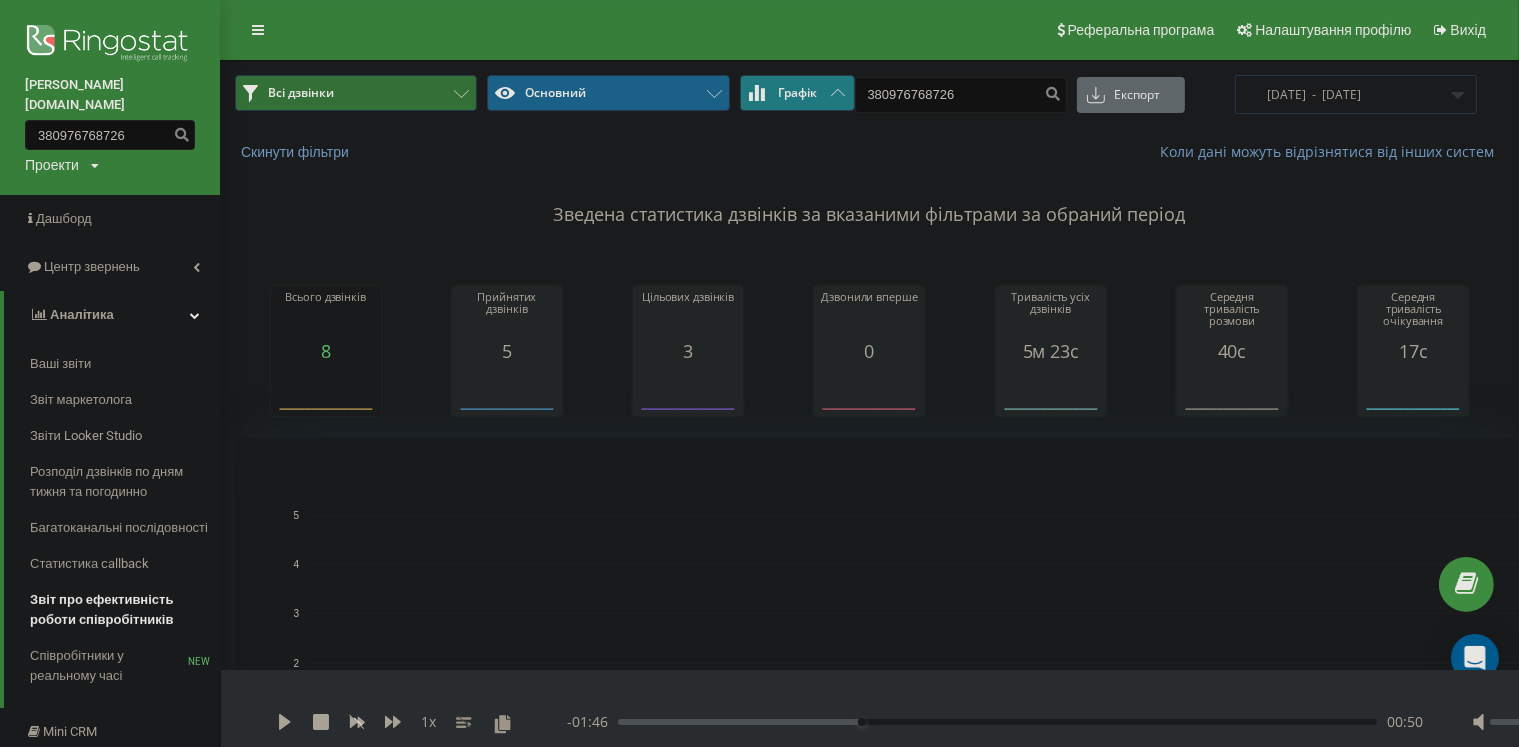 click on "Звіт про ефективність роботи співробітників" at bounding box center [120, 610] 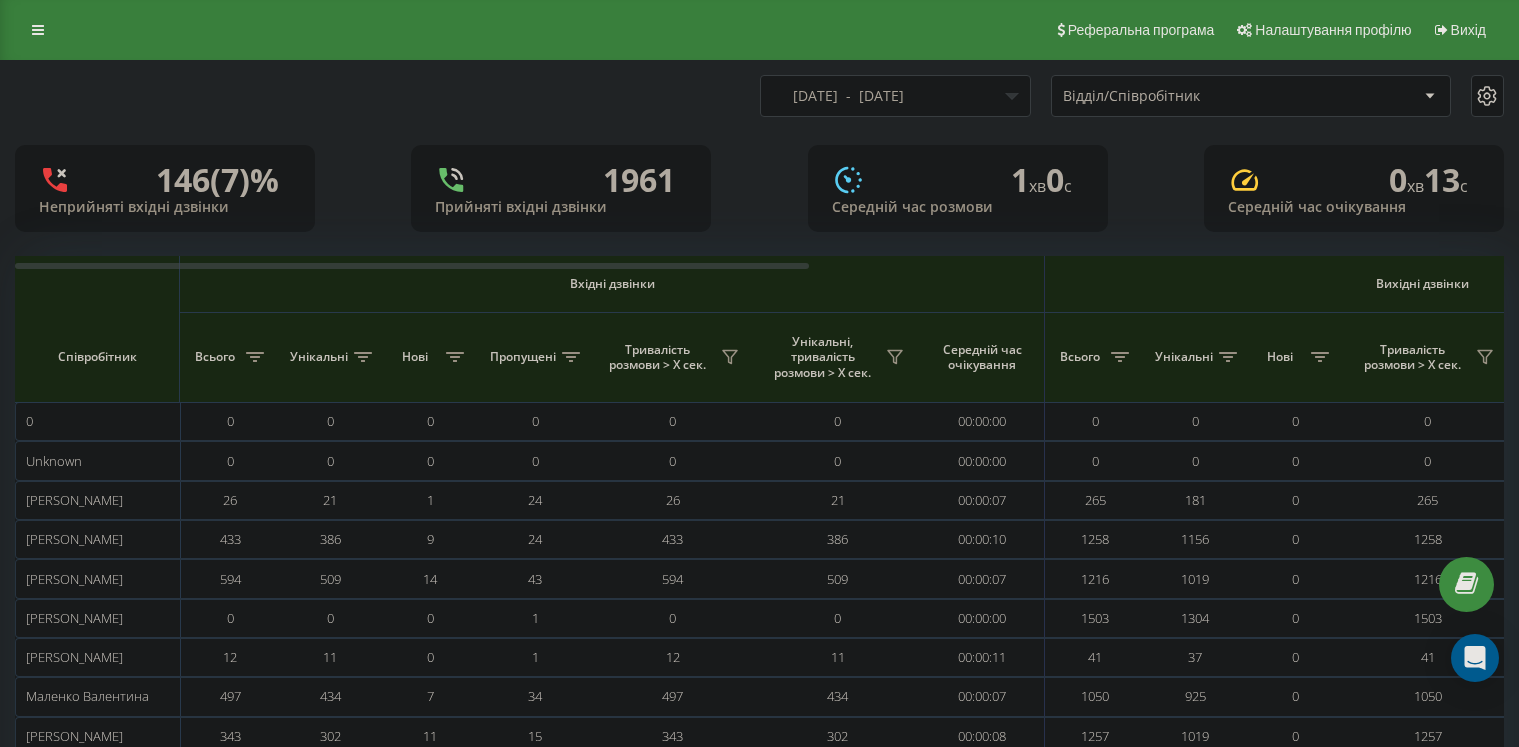 scroll, scrollTop: 0, scrollLeft: 0, axis: both 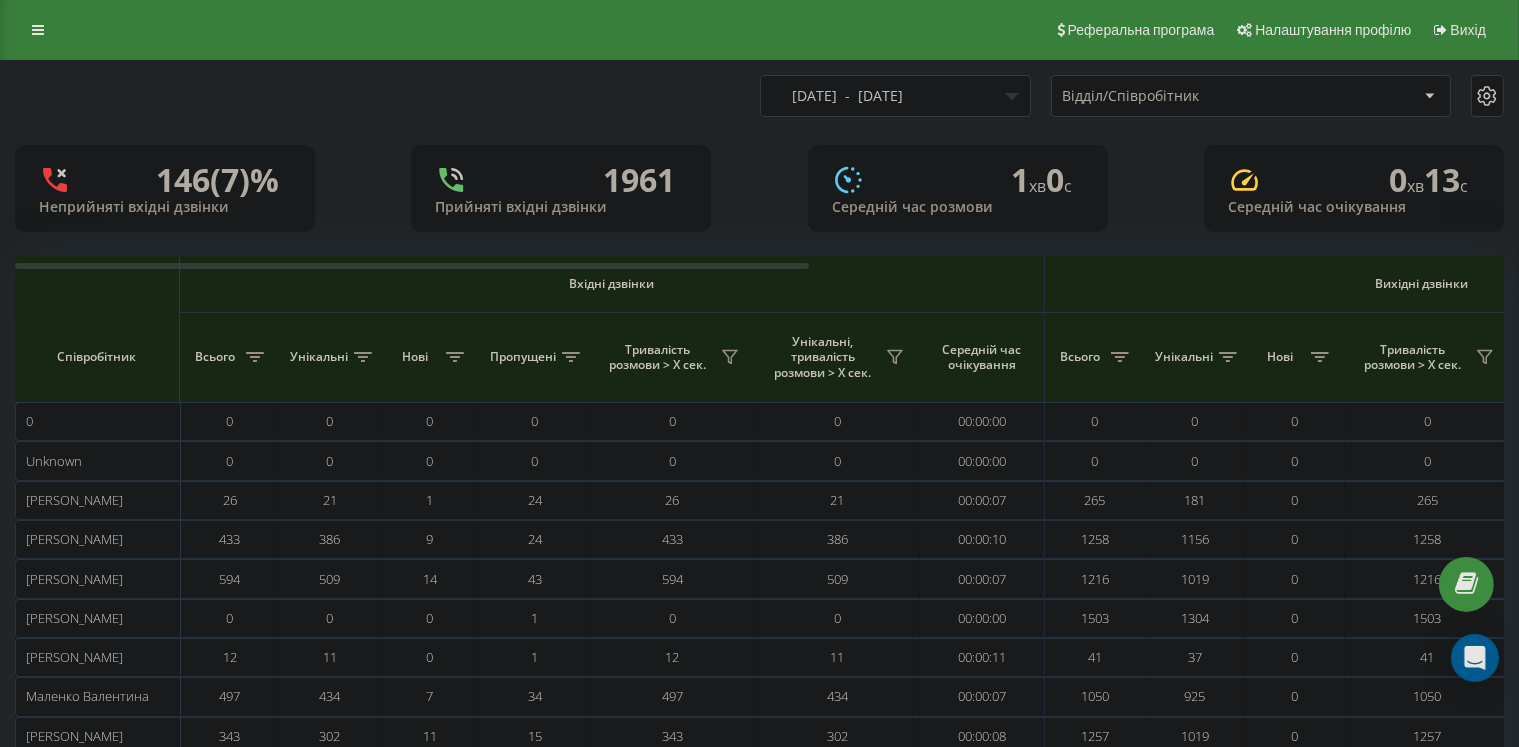 click on "21.06.2025  -  21.07.2025" at bounding box center [895, 96] 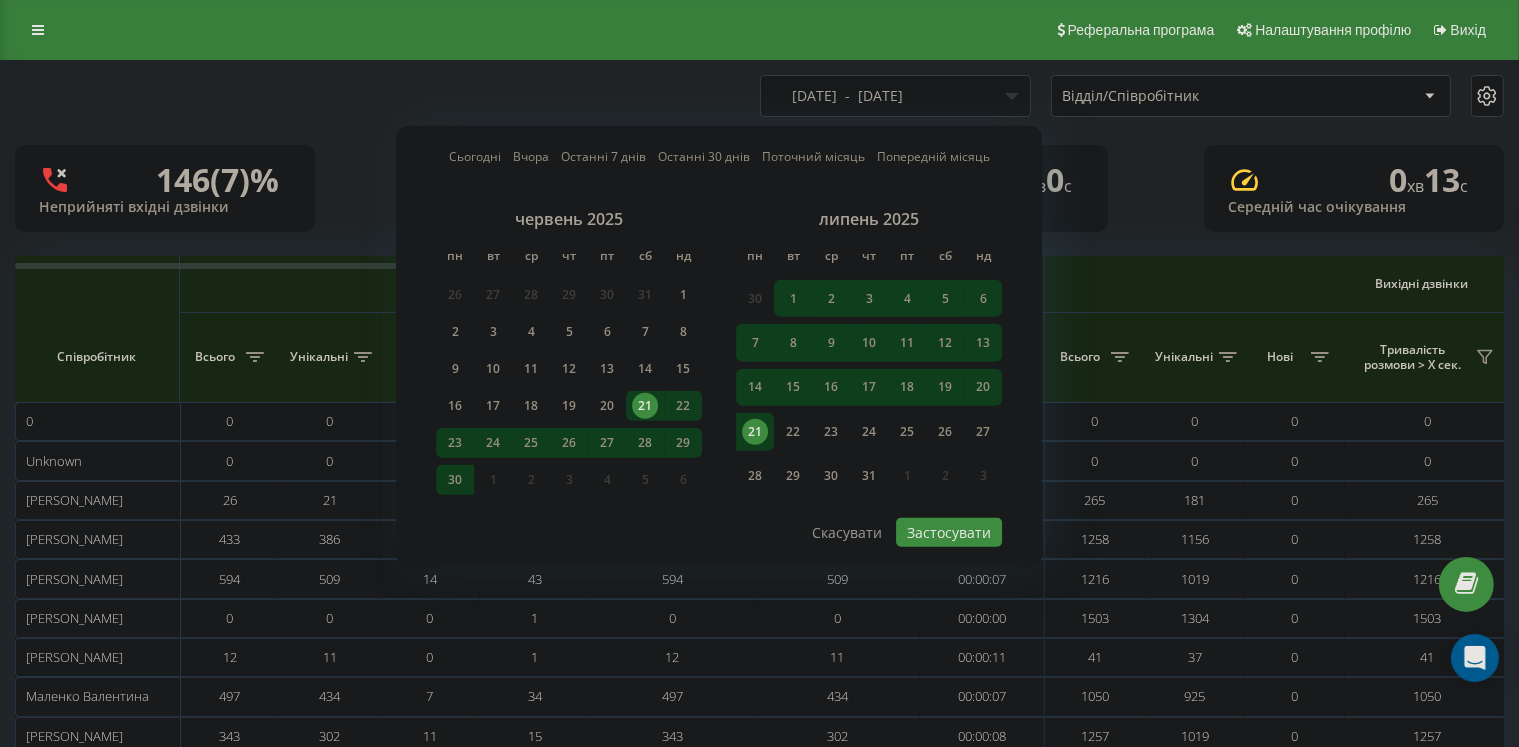 click on "21" at bounding box center (755, 432) 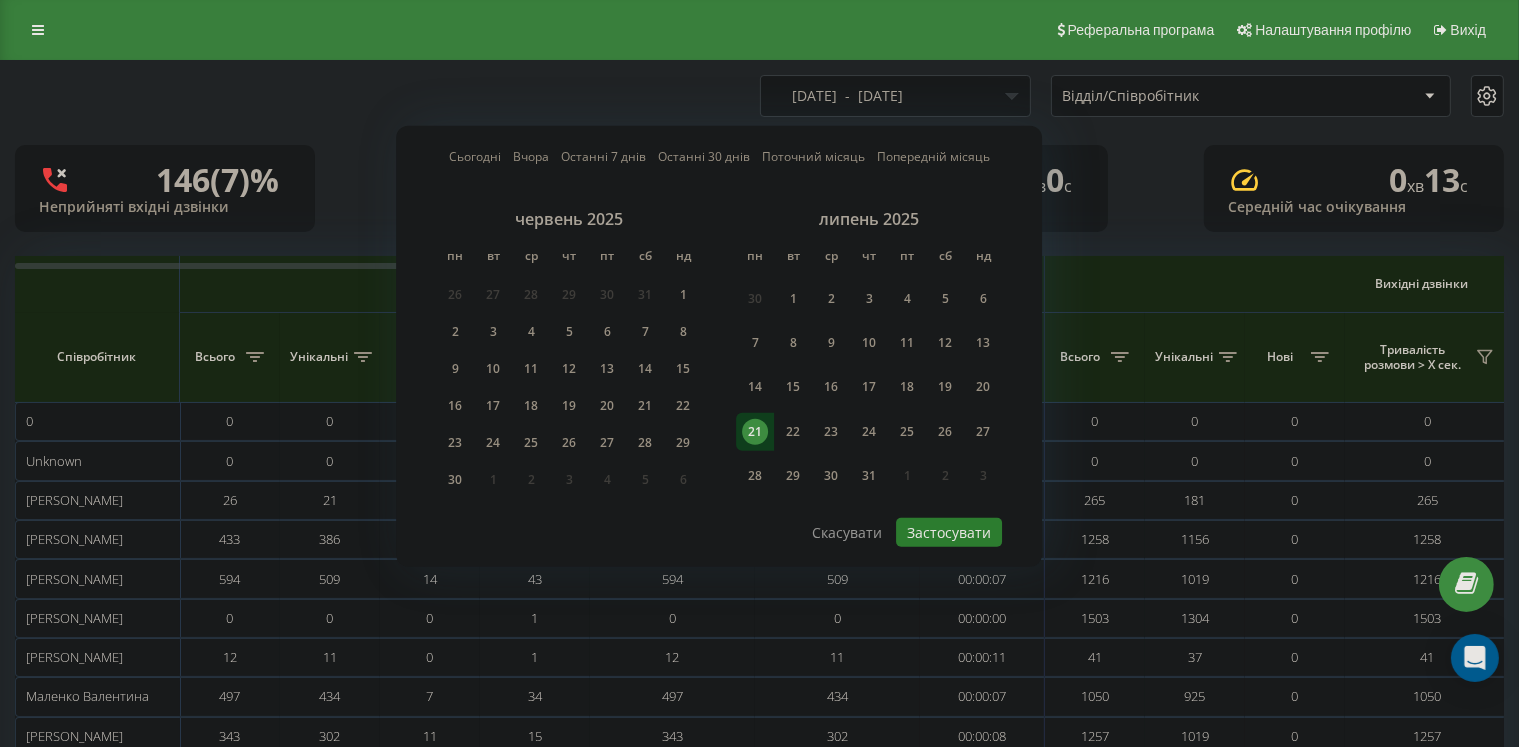 click on "Застосувати" at bounding box center (949, 532) 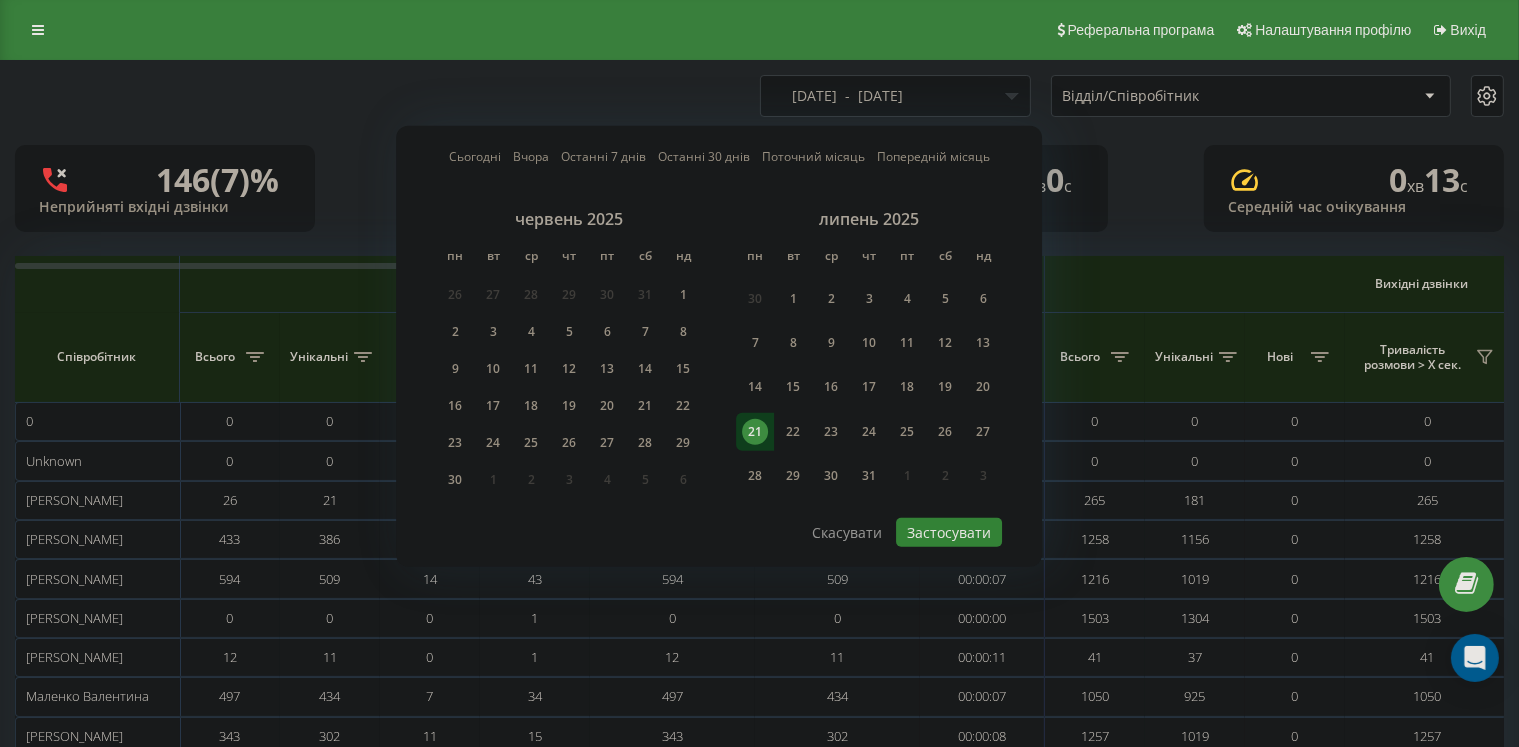 type on "[DATE]  -  [DATE]" 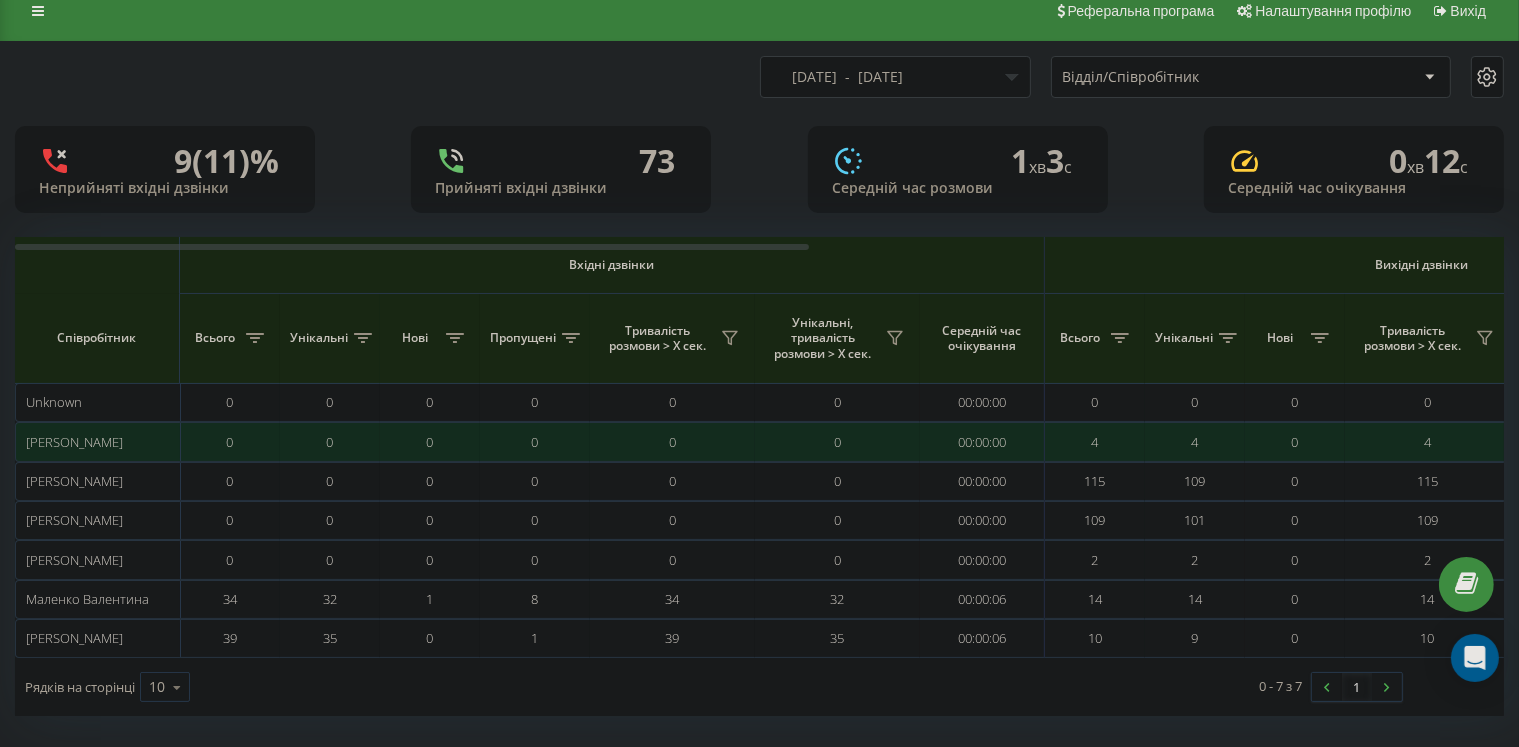 scroll, scrollTop: 24, scrollLeft: 0, axis: vertical 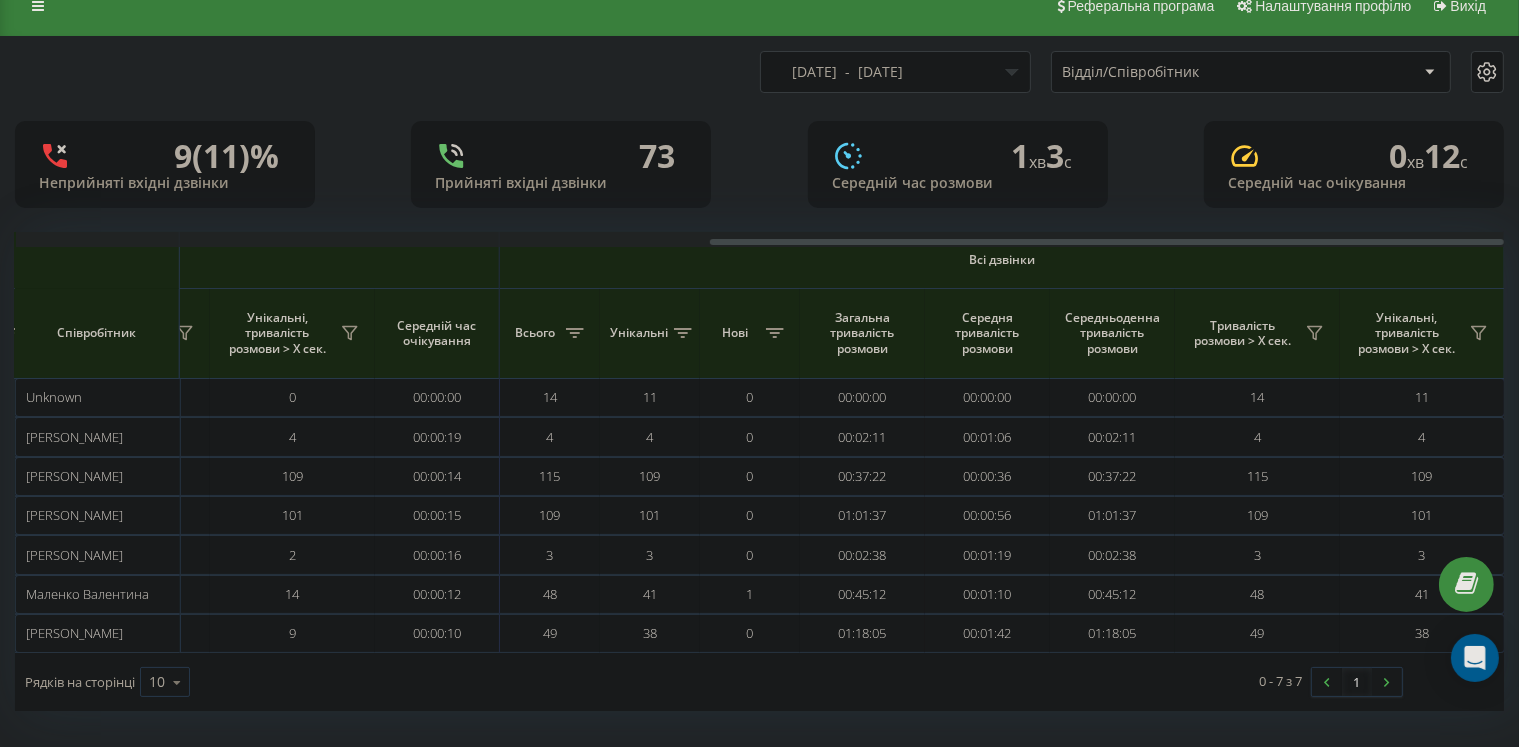 drag, startPoint x: 666, startPoint y: 239, endPoint x: 1535, endPoint y: 291, distance: 870.55444 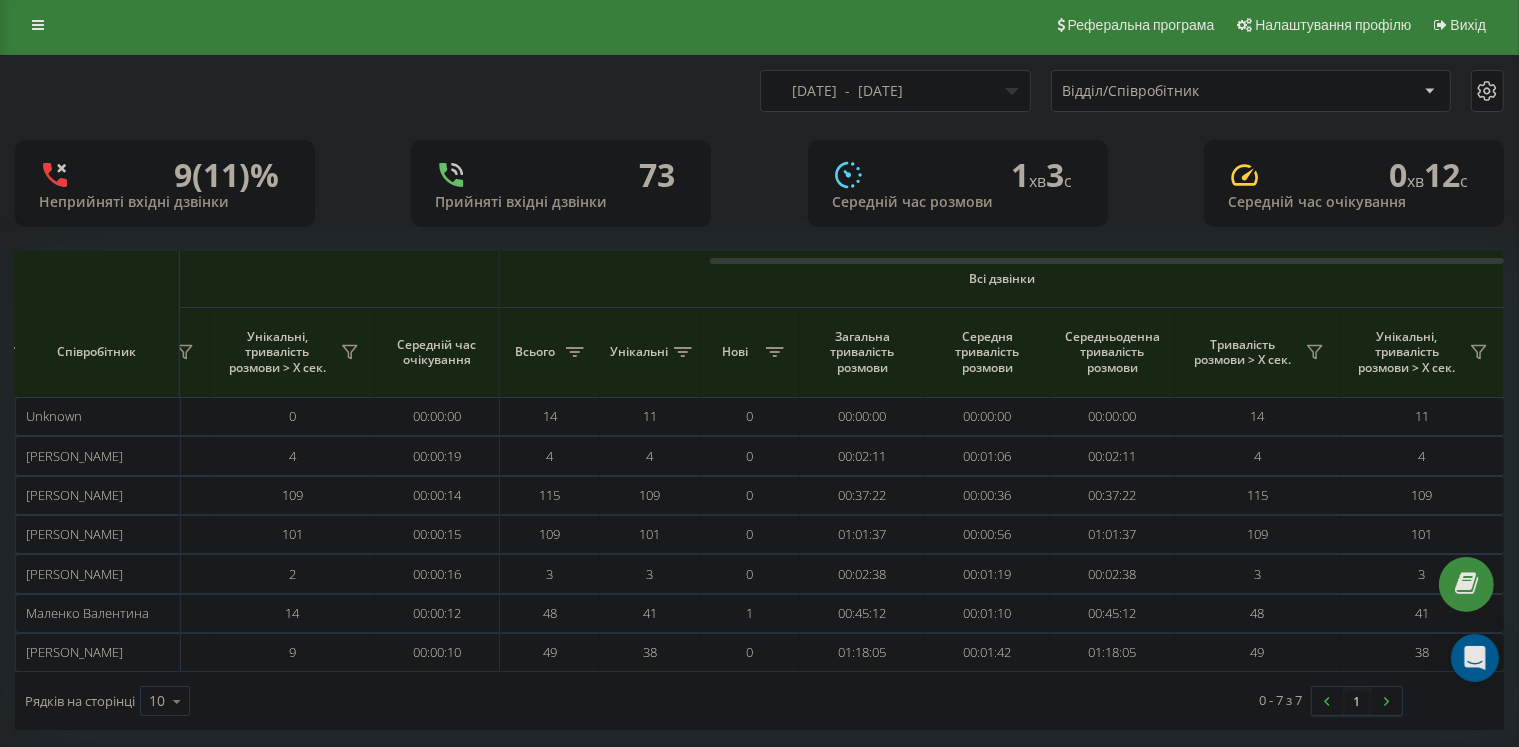 scroll, scrollTop: 0, scrollLeft: 0, axis: both 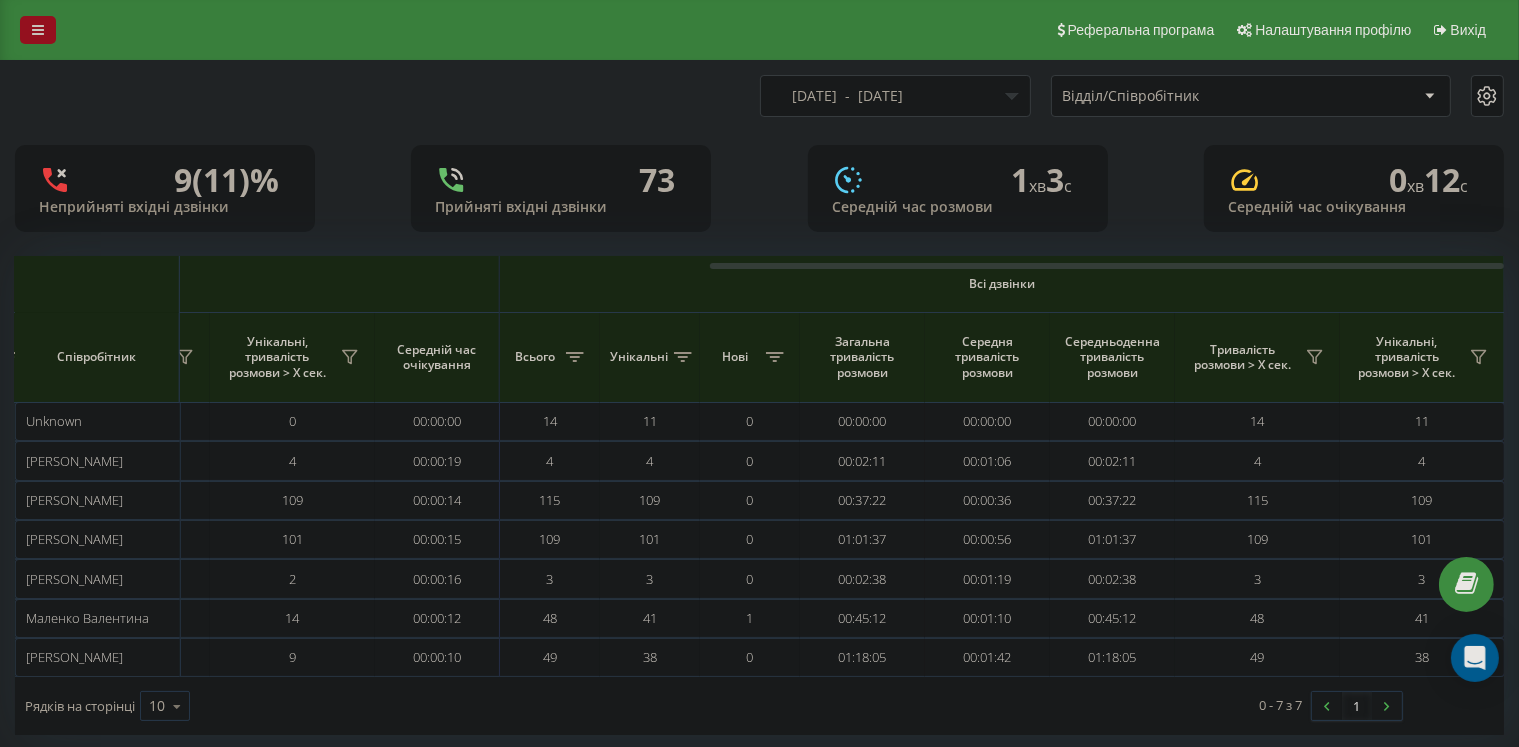 click at bounding box center (38, 30) 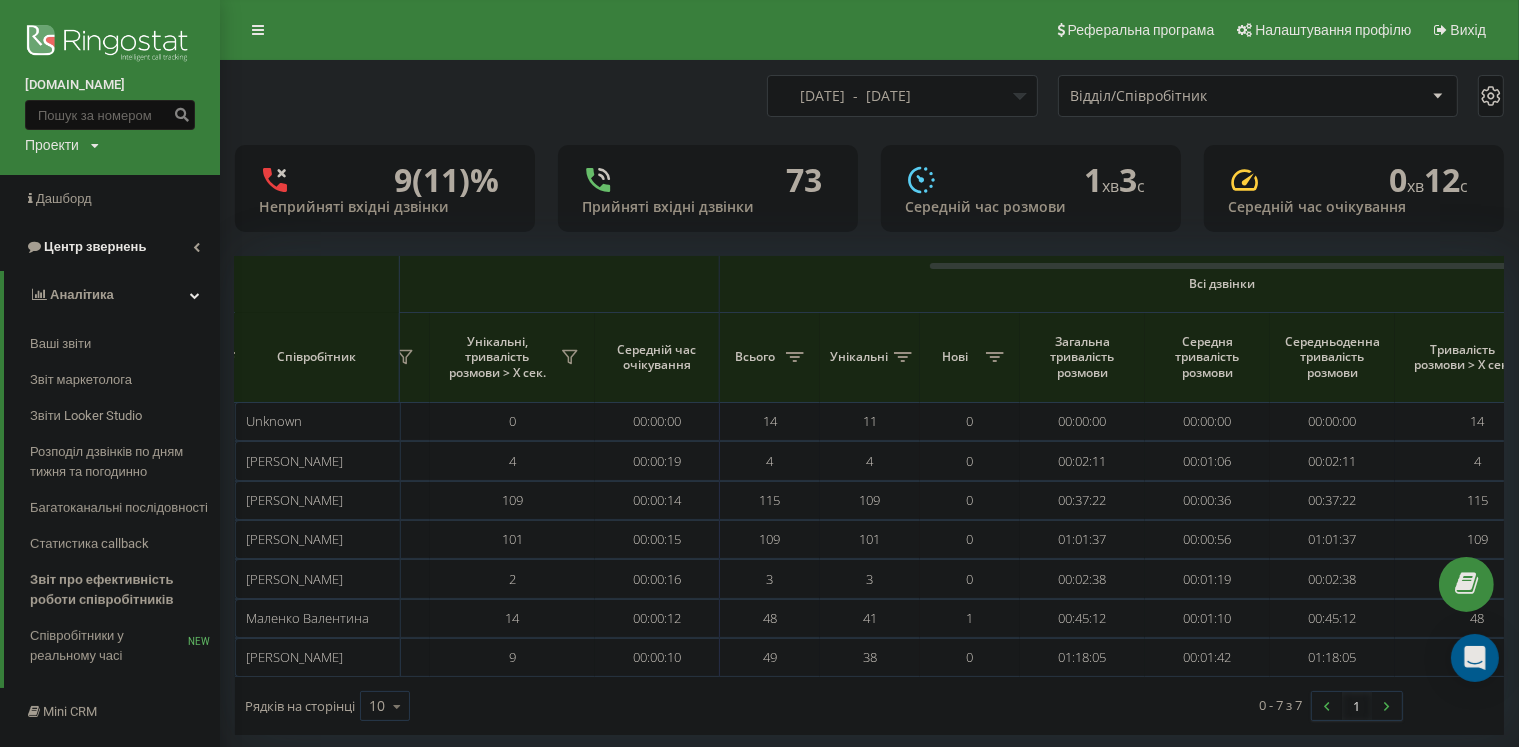 click on "Центр звернень" at bounding box center [95, 246] 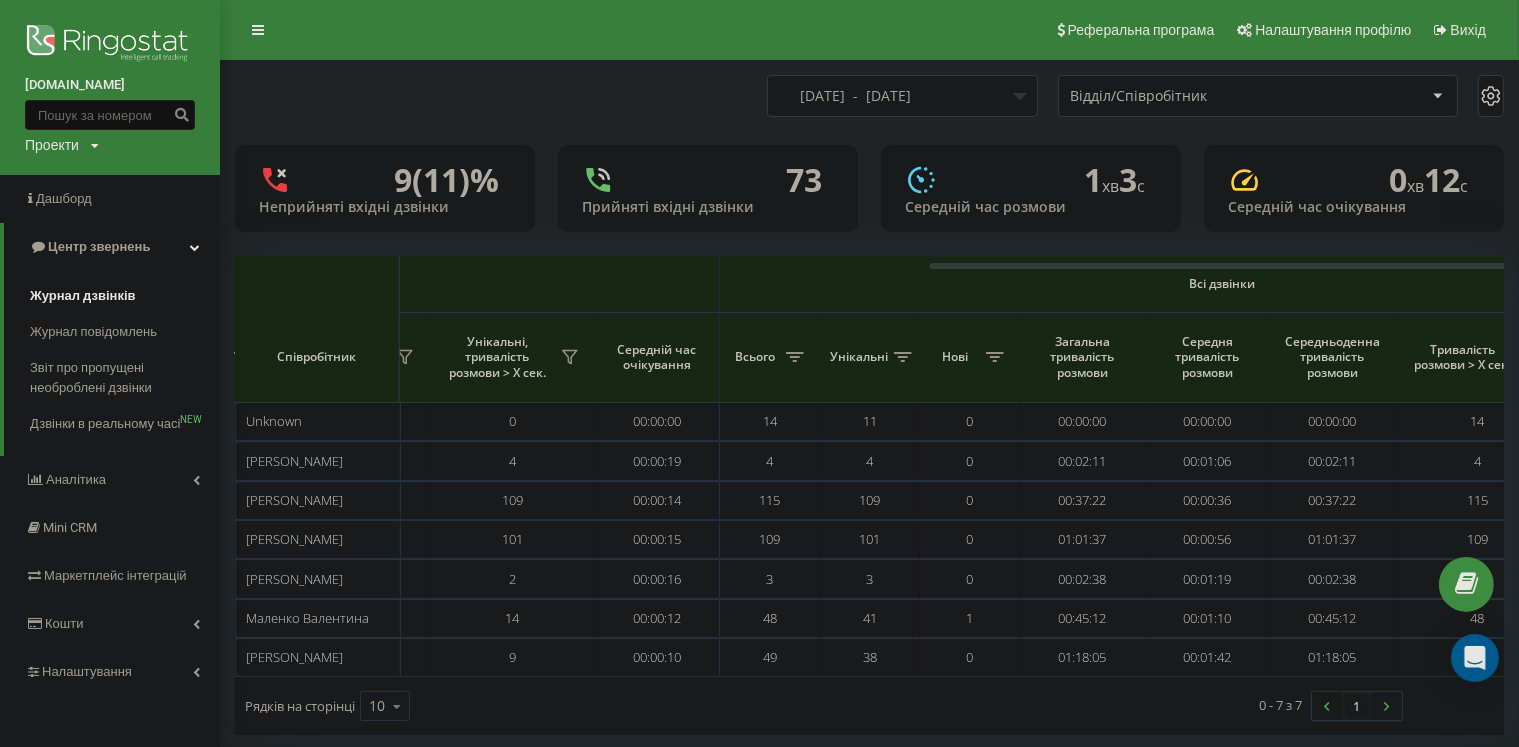 click on "Журнал дзвінків" at bounding box center [125, 296] 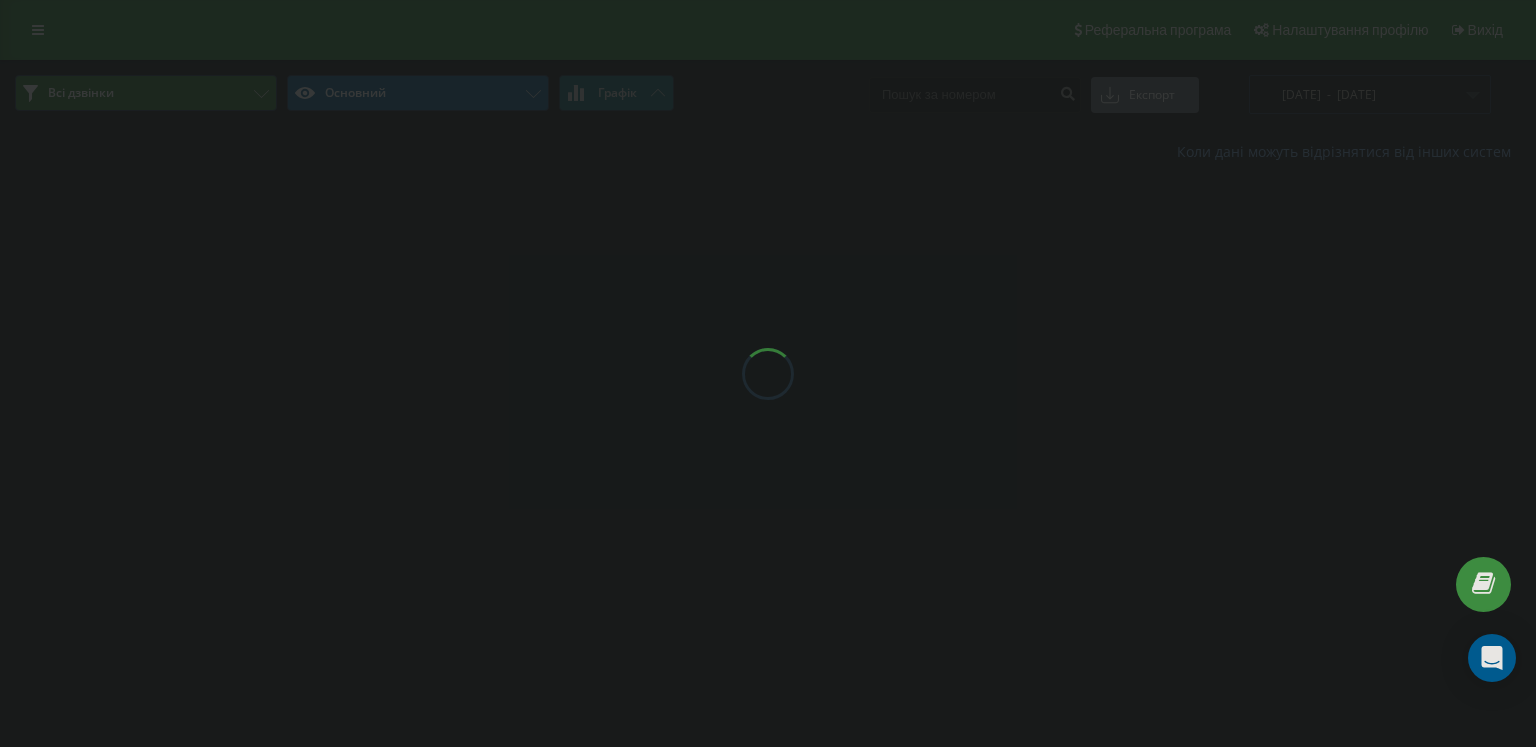 scroll, scrollTop: 0, scrollLeft: 0, axis: both 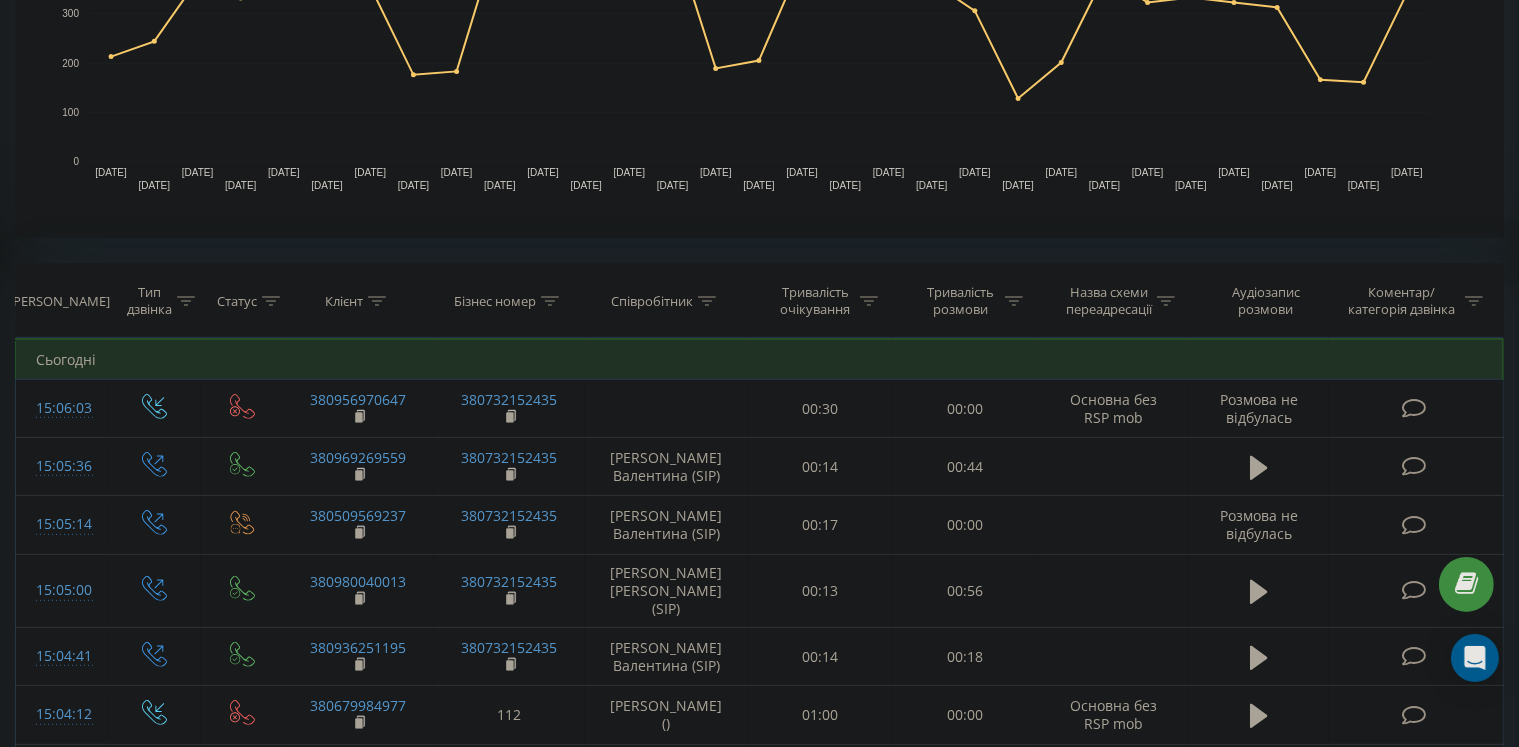 click 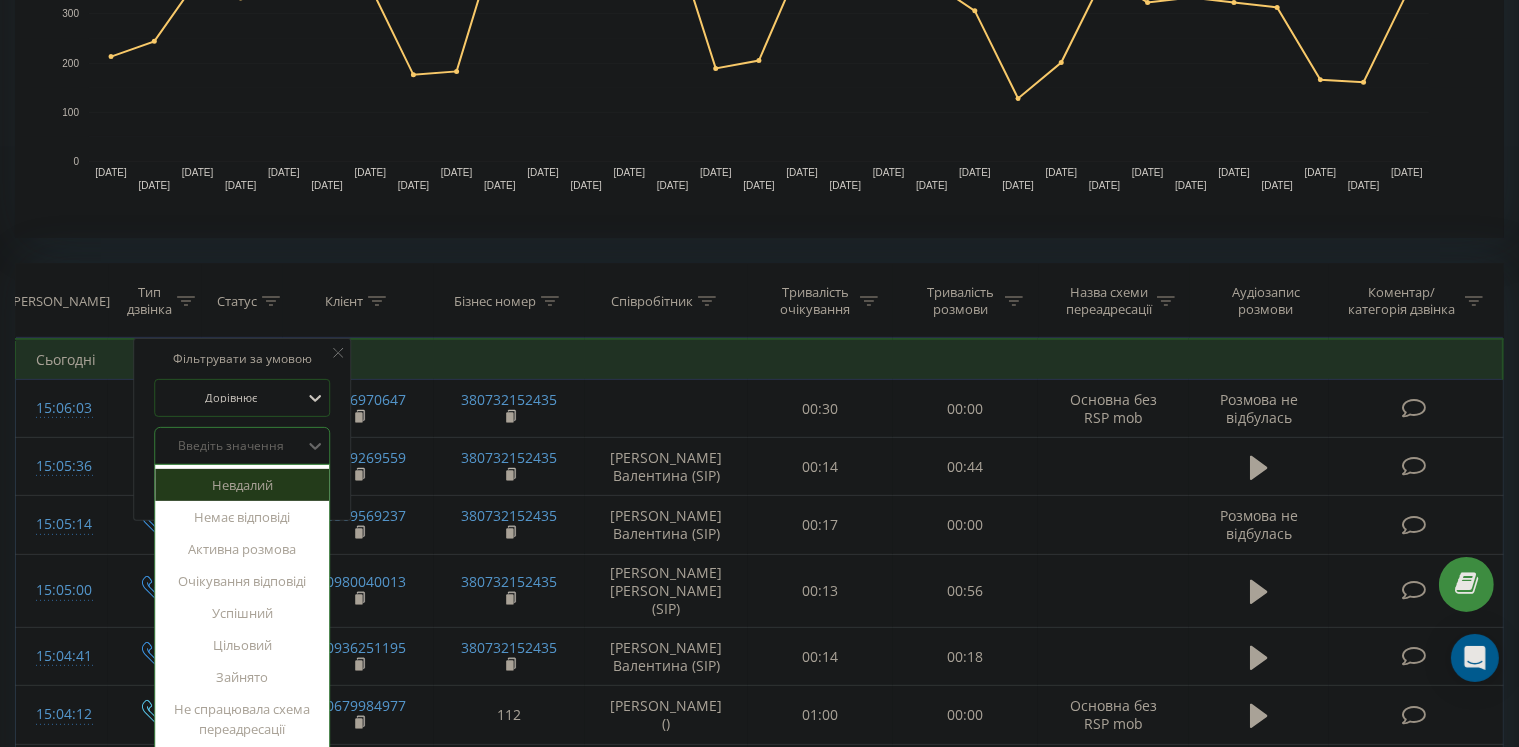 scroll, scrollTop: 616, scrollLeft: 0, axis: vertical 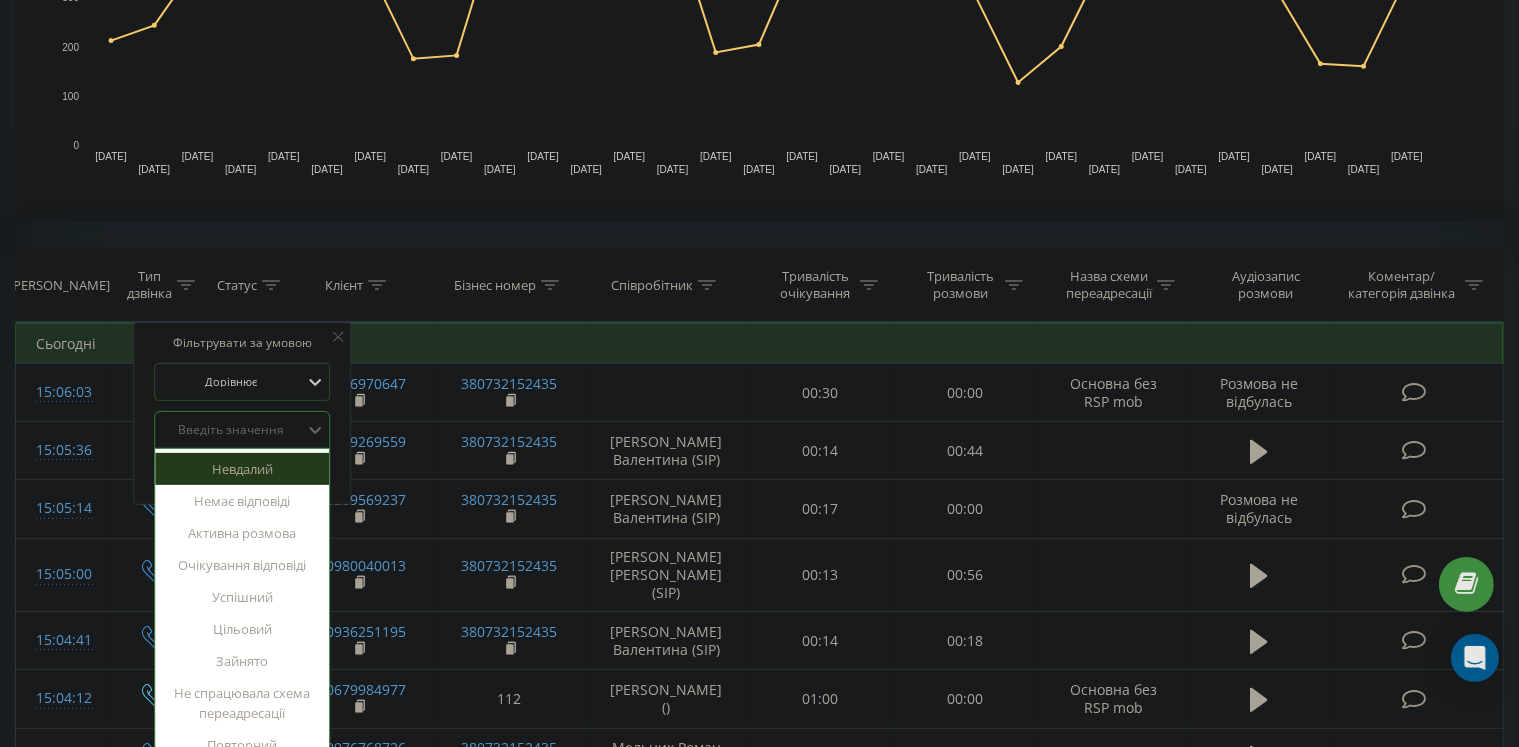 click on "option Невдалий focused, 1 of 14. 14 results available. Use Up and Down to choose options, press Enter to select the currently focused option, press Escape to exit the menu, press Tab to select the option and exit the menu. Введіть значення Невдалий Немає відповіді Активна розмова Очікування відповіді Успішний Цільовий Зайнято Не спрацювала схема переадресації Повторний Голосова пошта Не введено додатковий номер Неправильно введено додатковий номер Немає відповіді від клієнта Заборонений напрямок" at bounding box center (242, 430) 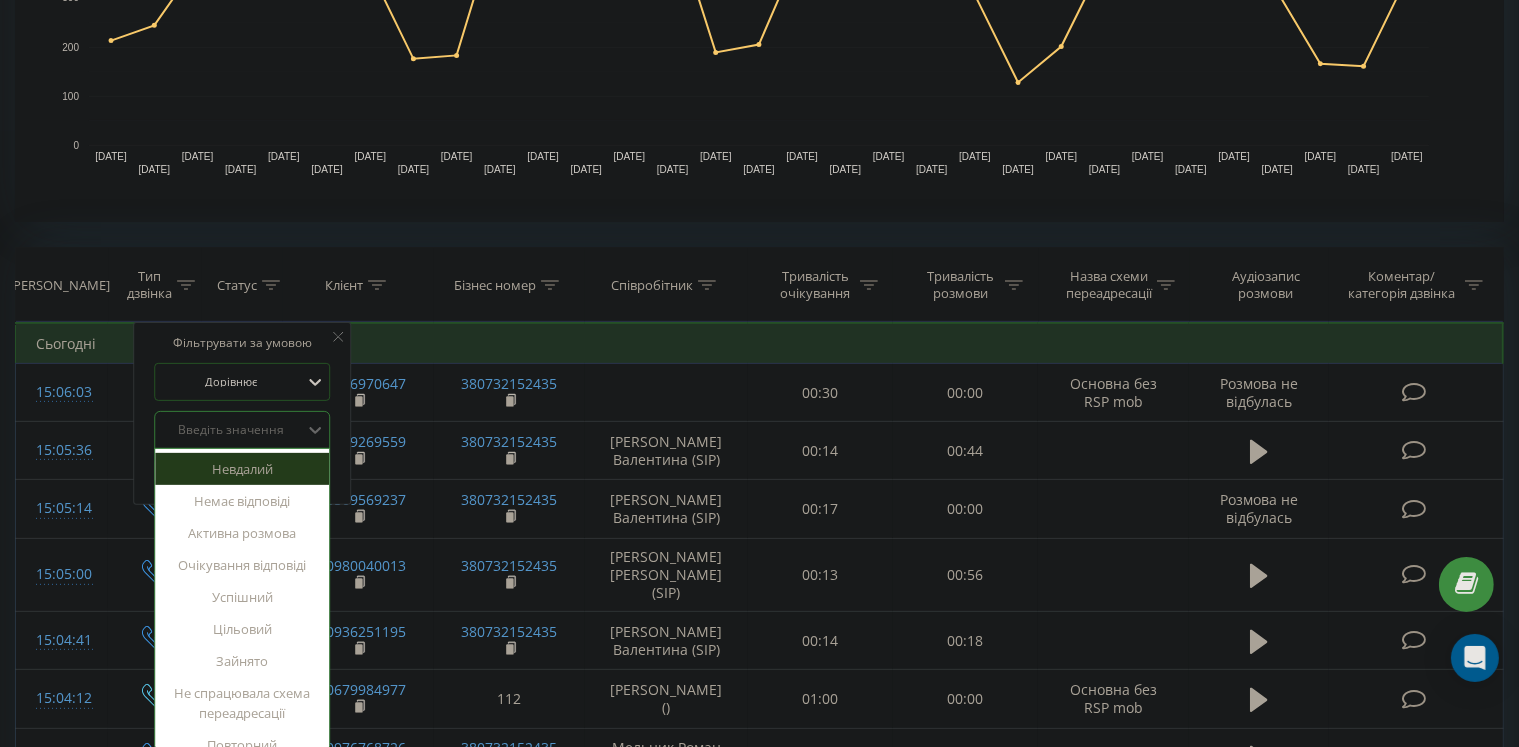 click 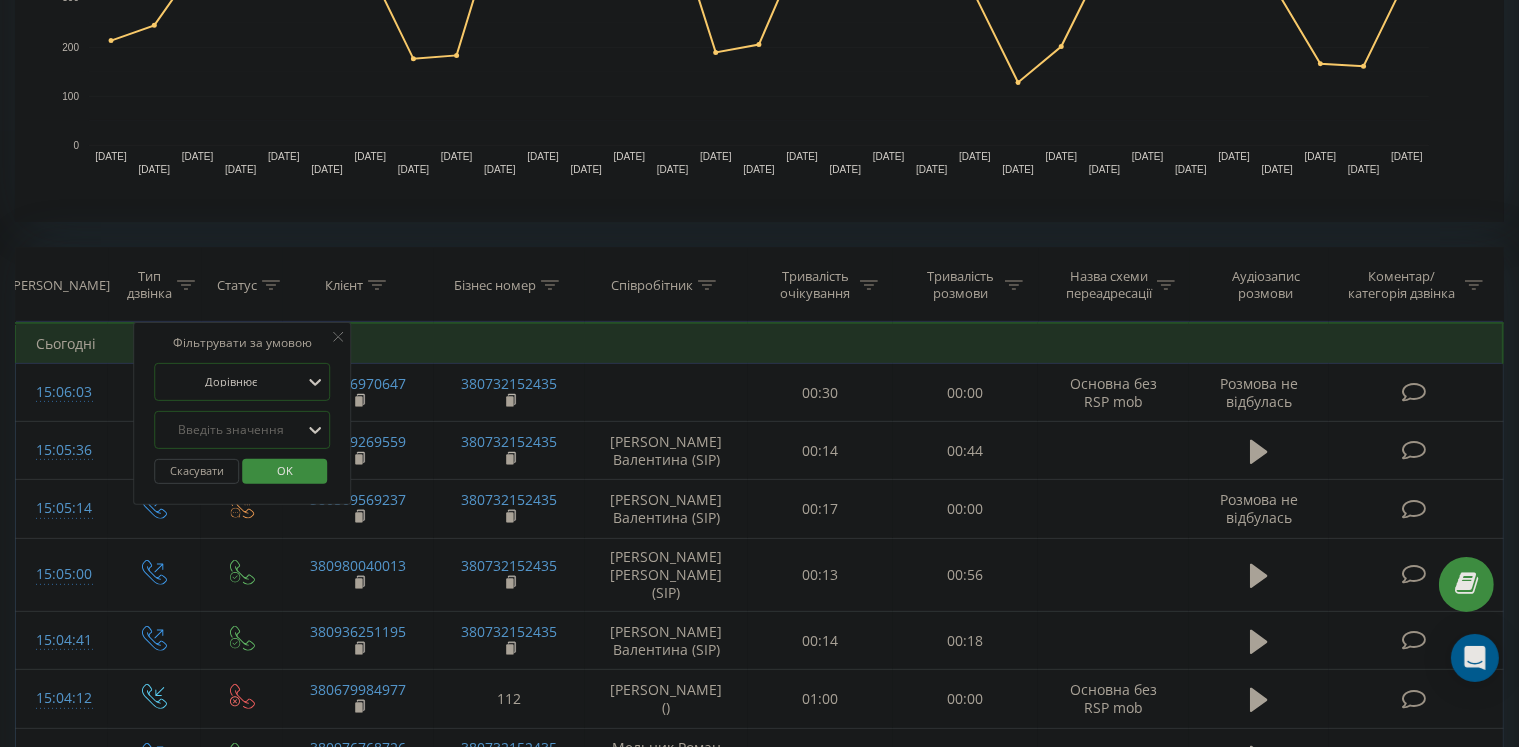click 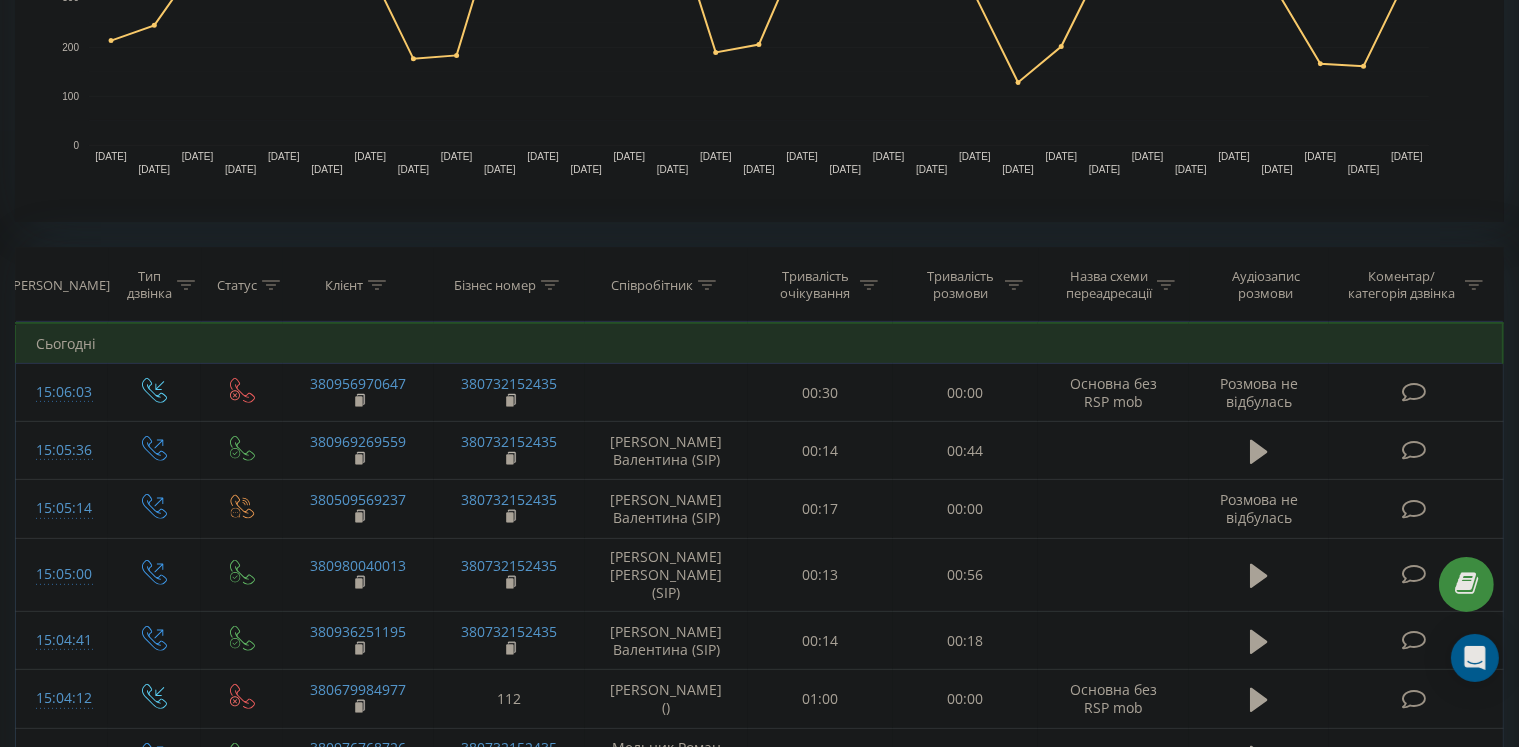 click on "Статус" at bounding box center [242, 285] 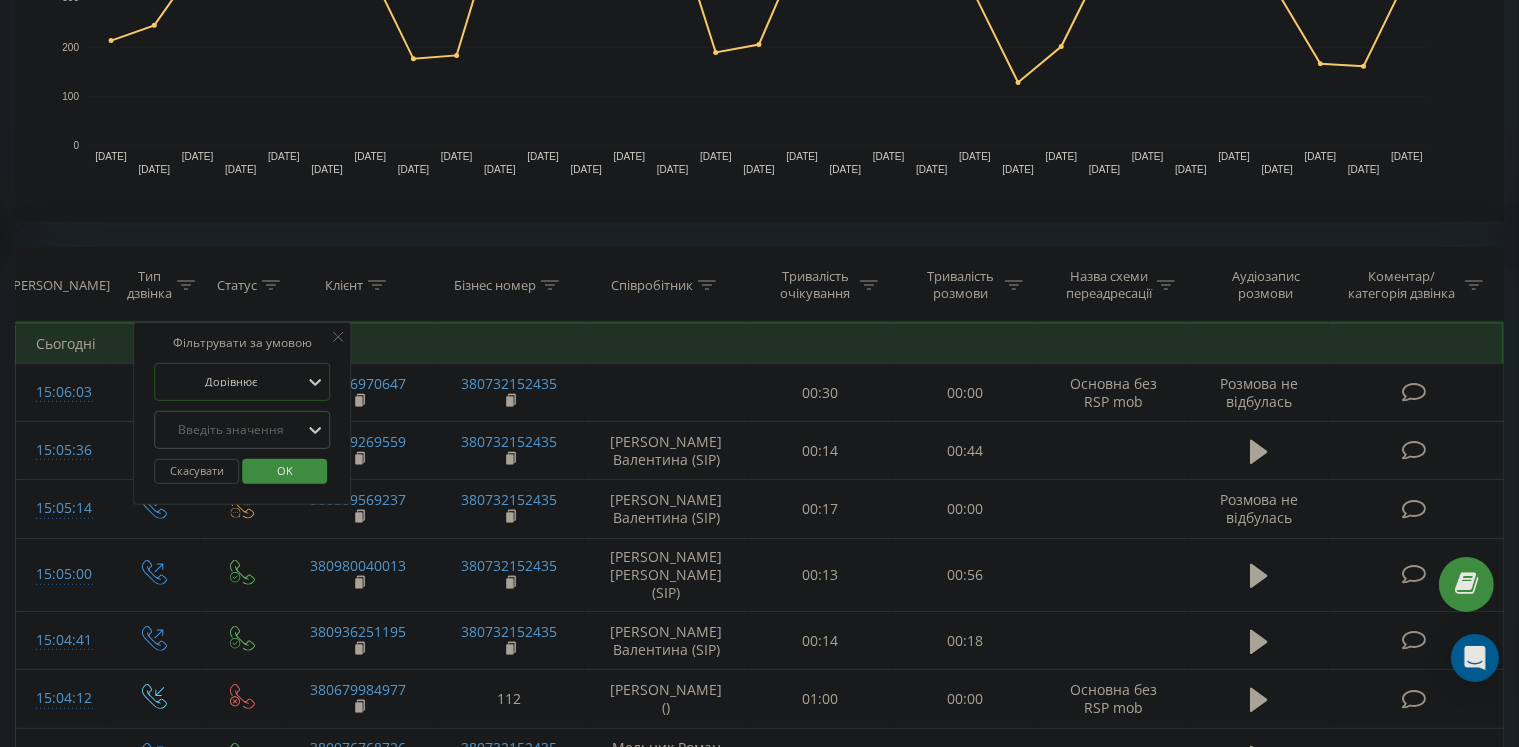 click on "Введіть значення" at bounding box center [231, 430] 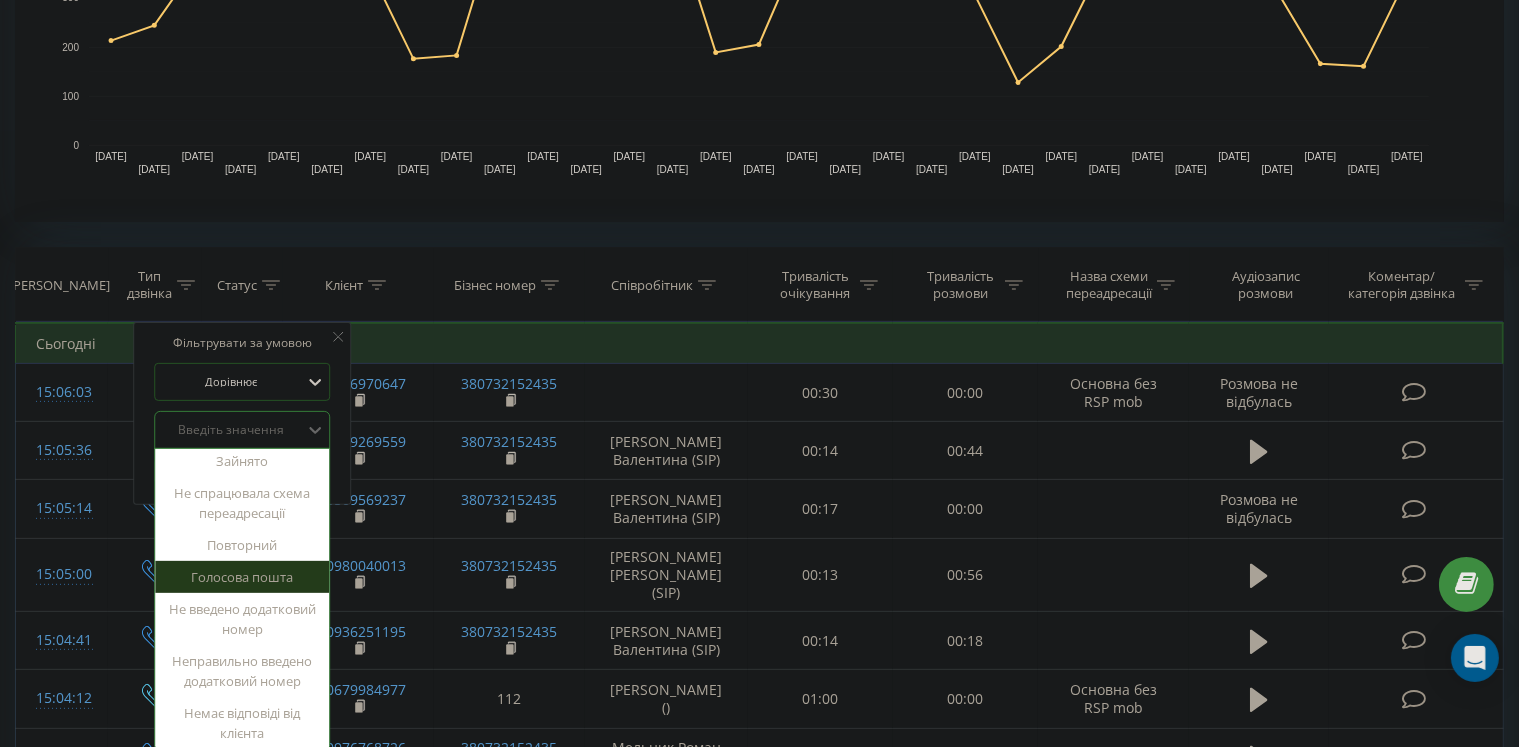 scroll, scrollTop: 276, scrollLeft: 0, axis: vertical 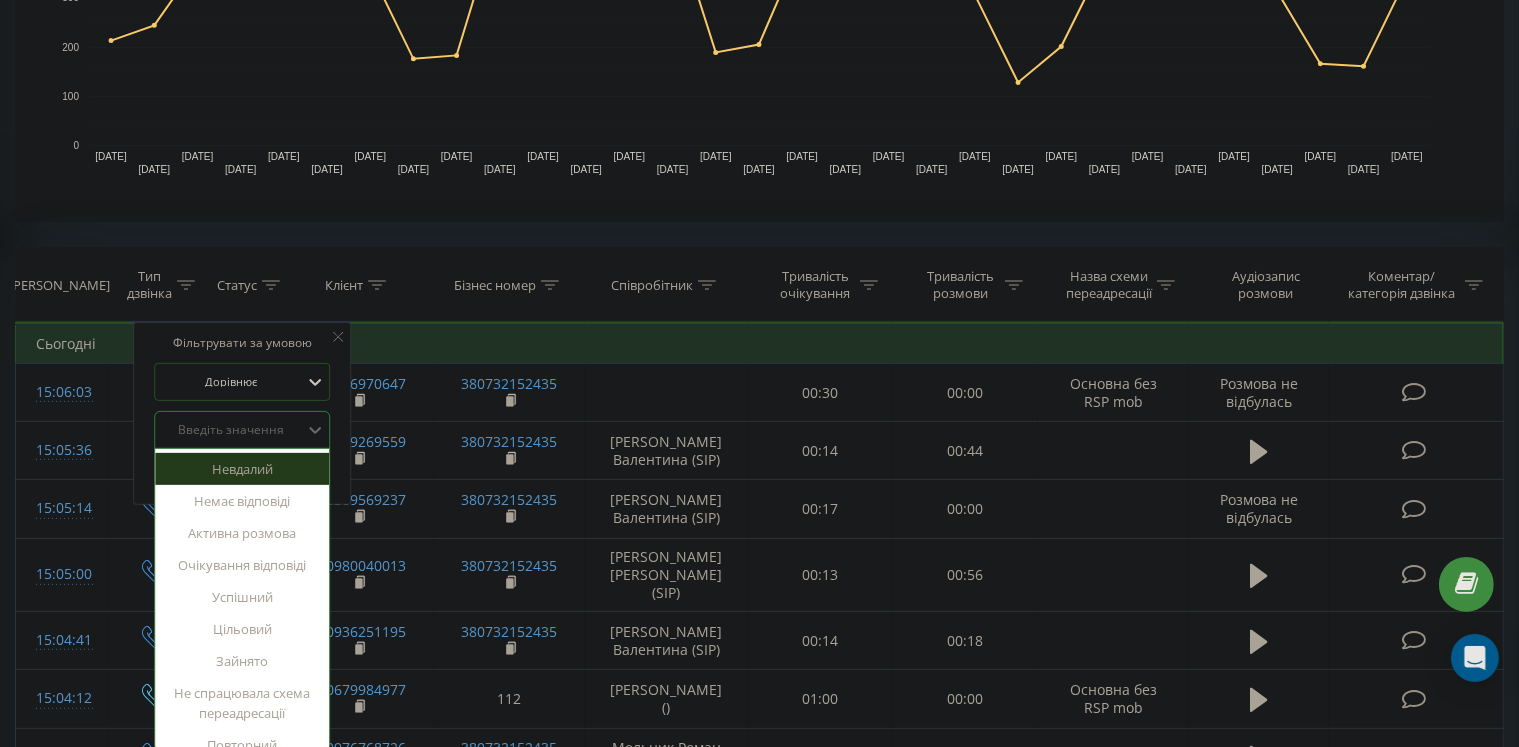 click on "Введіть значення" at bounding box center [231, 430] 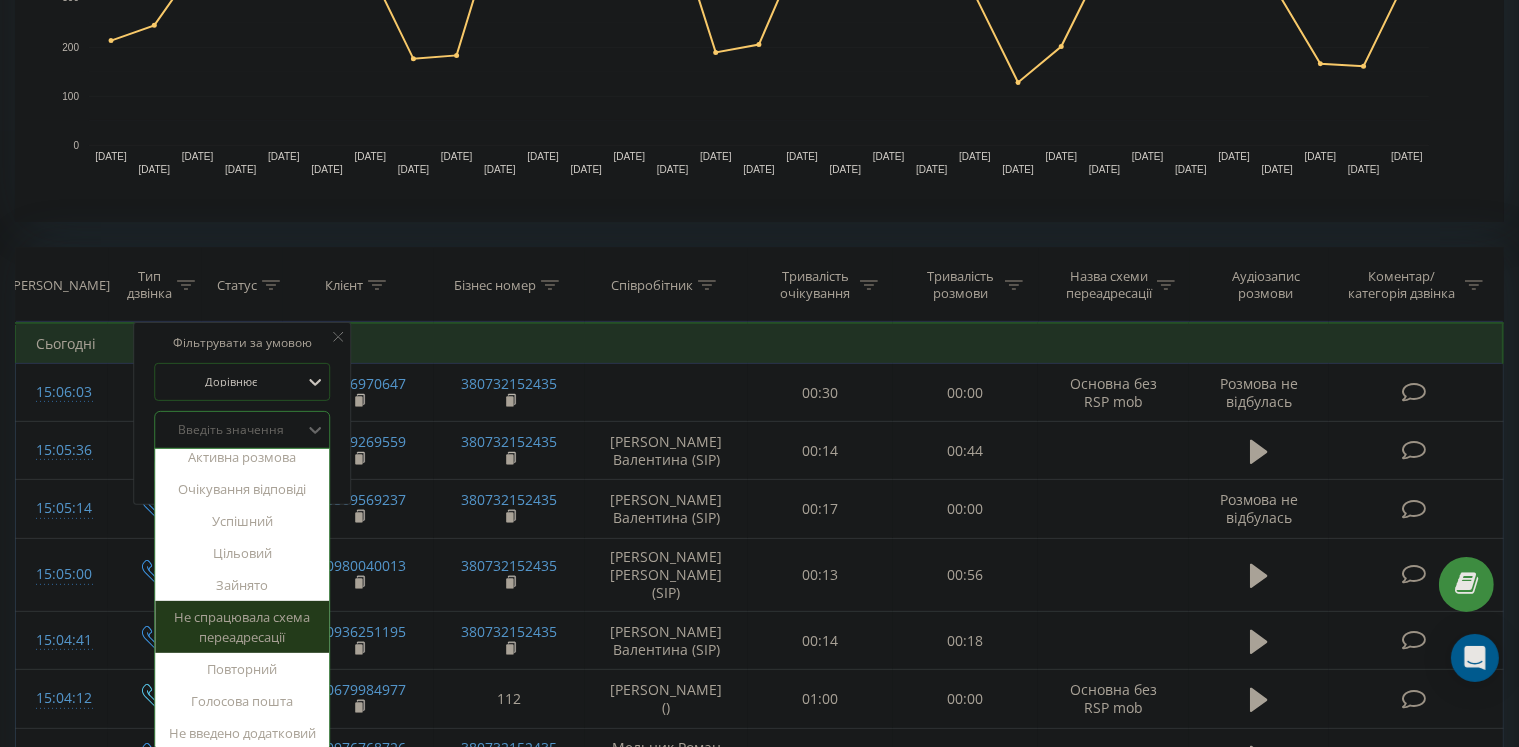 scroll, scrollTop: 0, scrollLeft: 0, axis: both 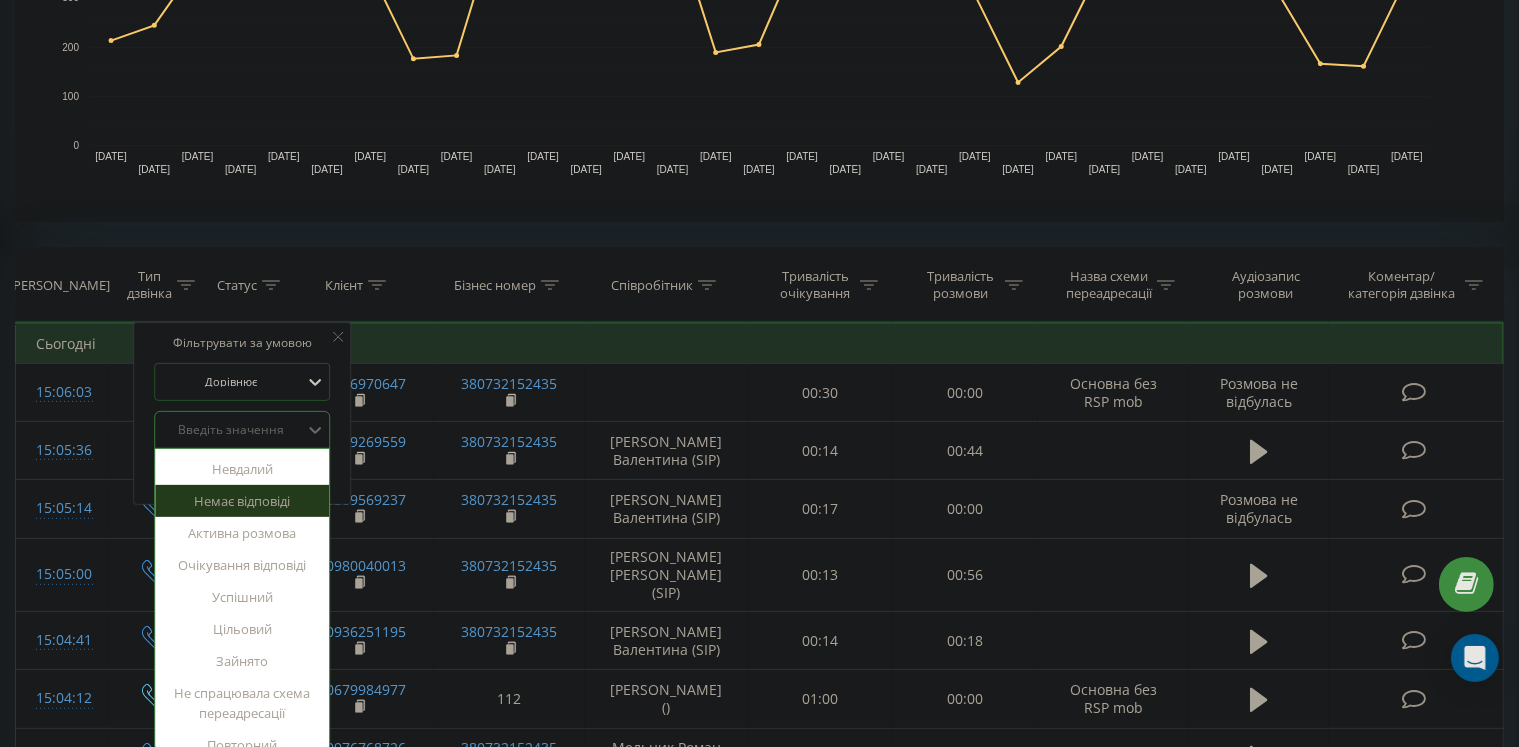 click on "Немає відповіді" at bounding box center [242, 501] 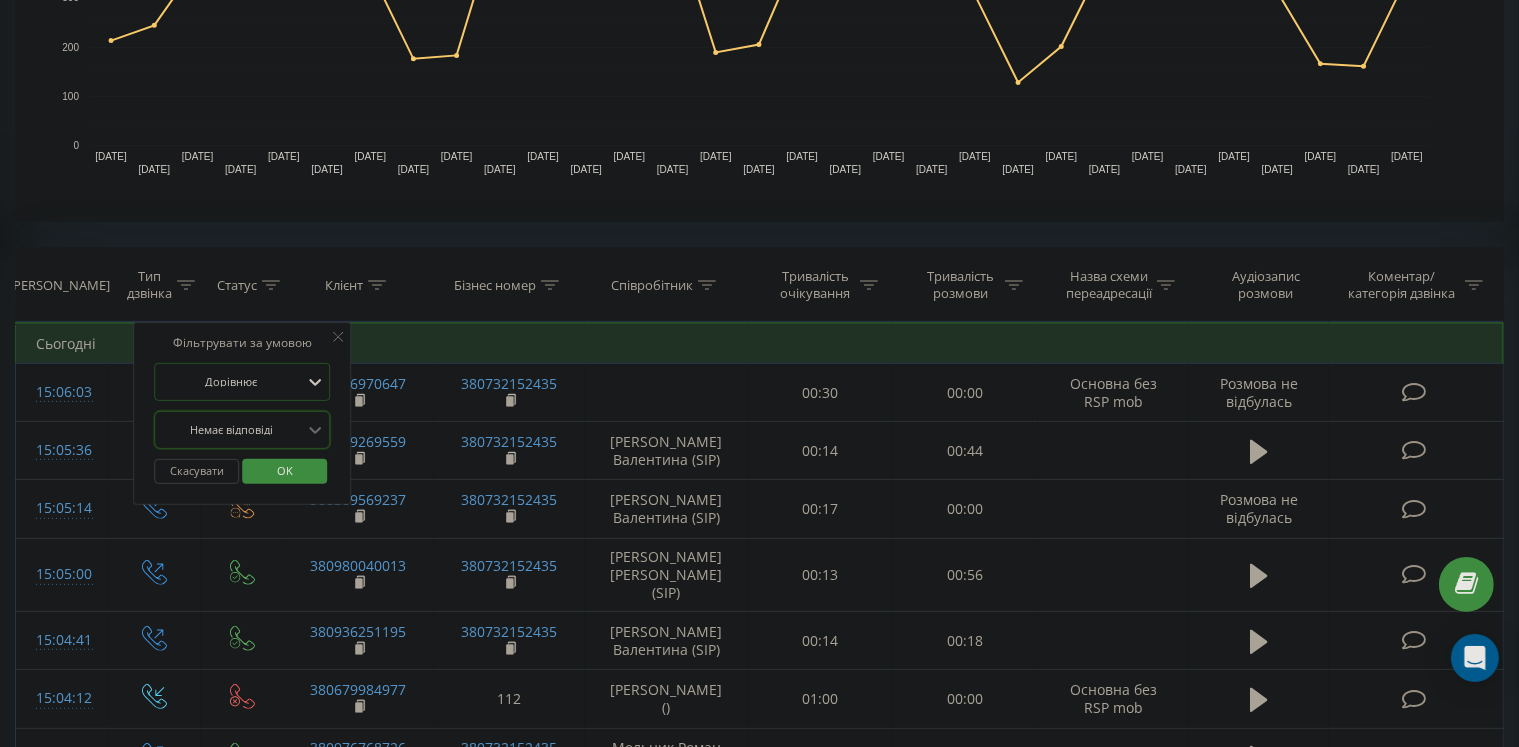 click on "OK" at bounding box center (285, 470) 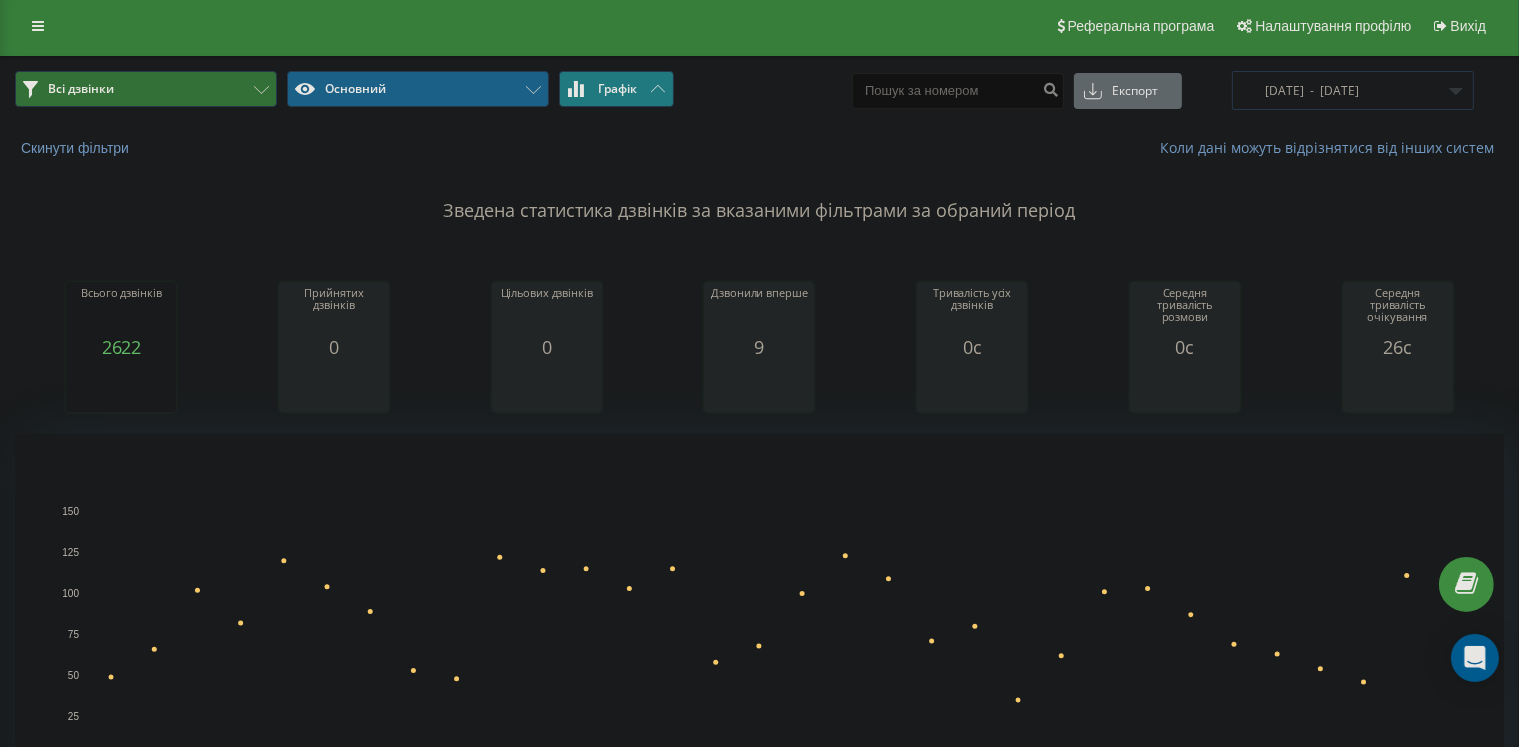 scroll, scrollTop: 0, scrollLeft: 0, axis: both 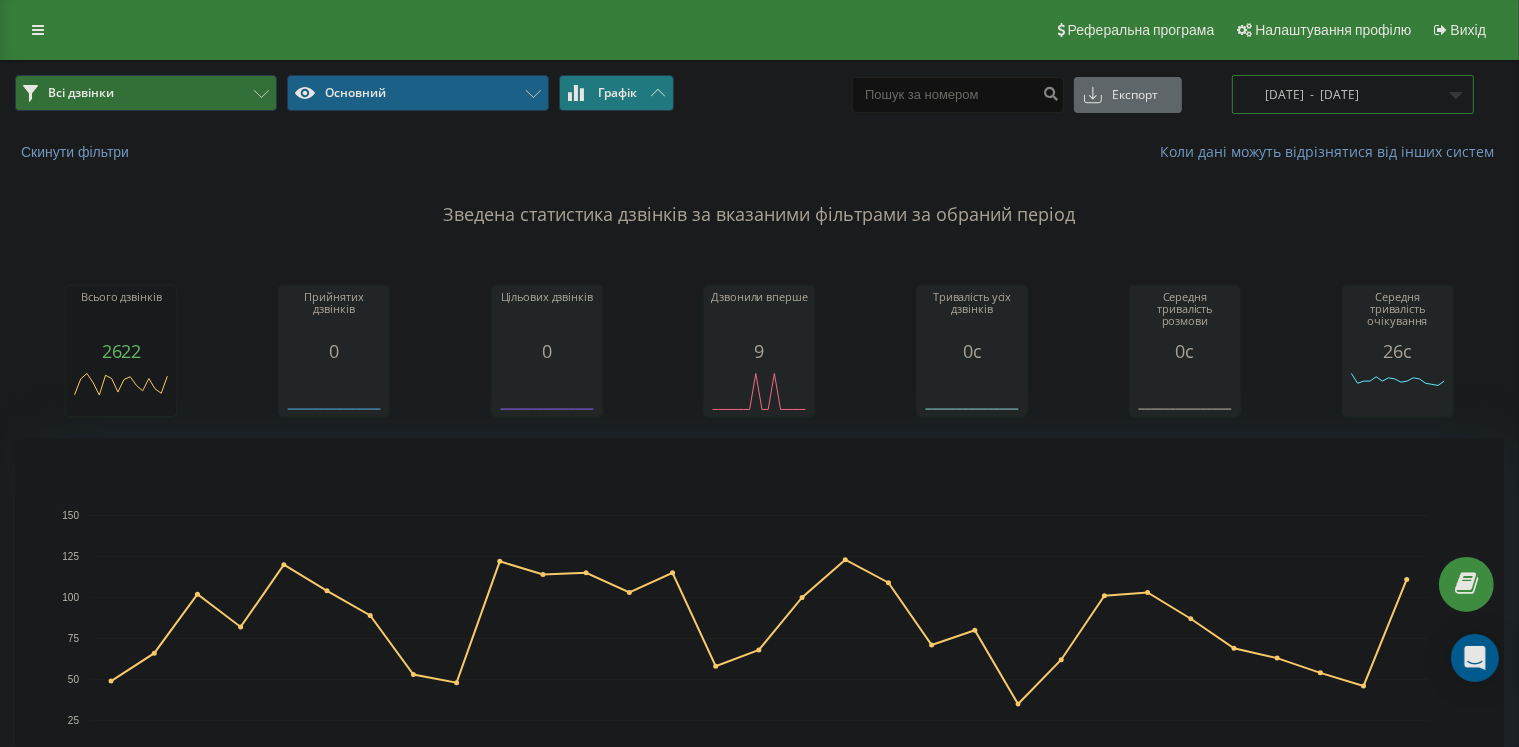 click on "21.06.2025  -  21.07.2025" at bounding box center (1353, 94) 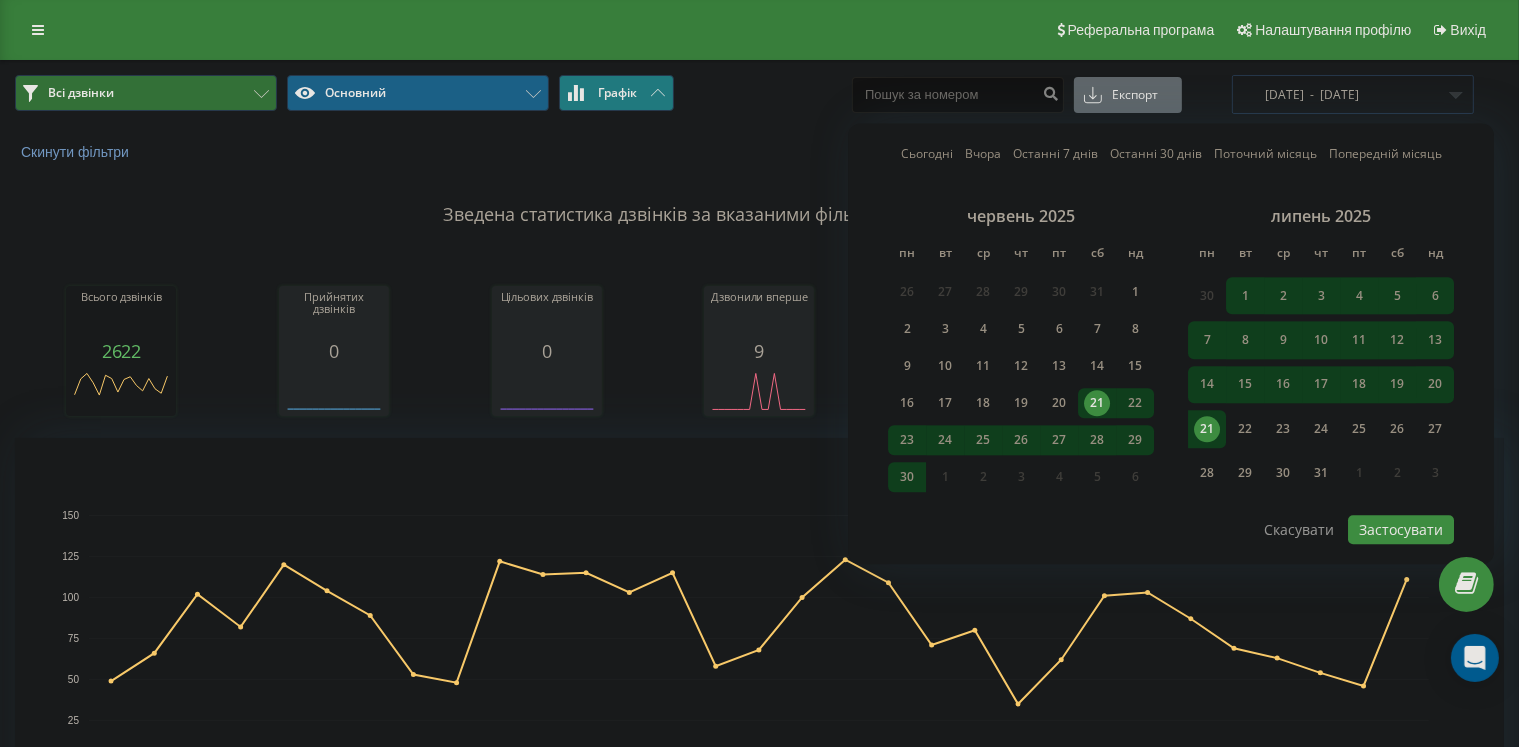 click on "21" at bounding box center [1207, 429] 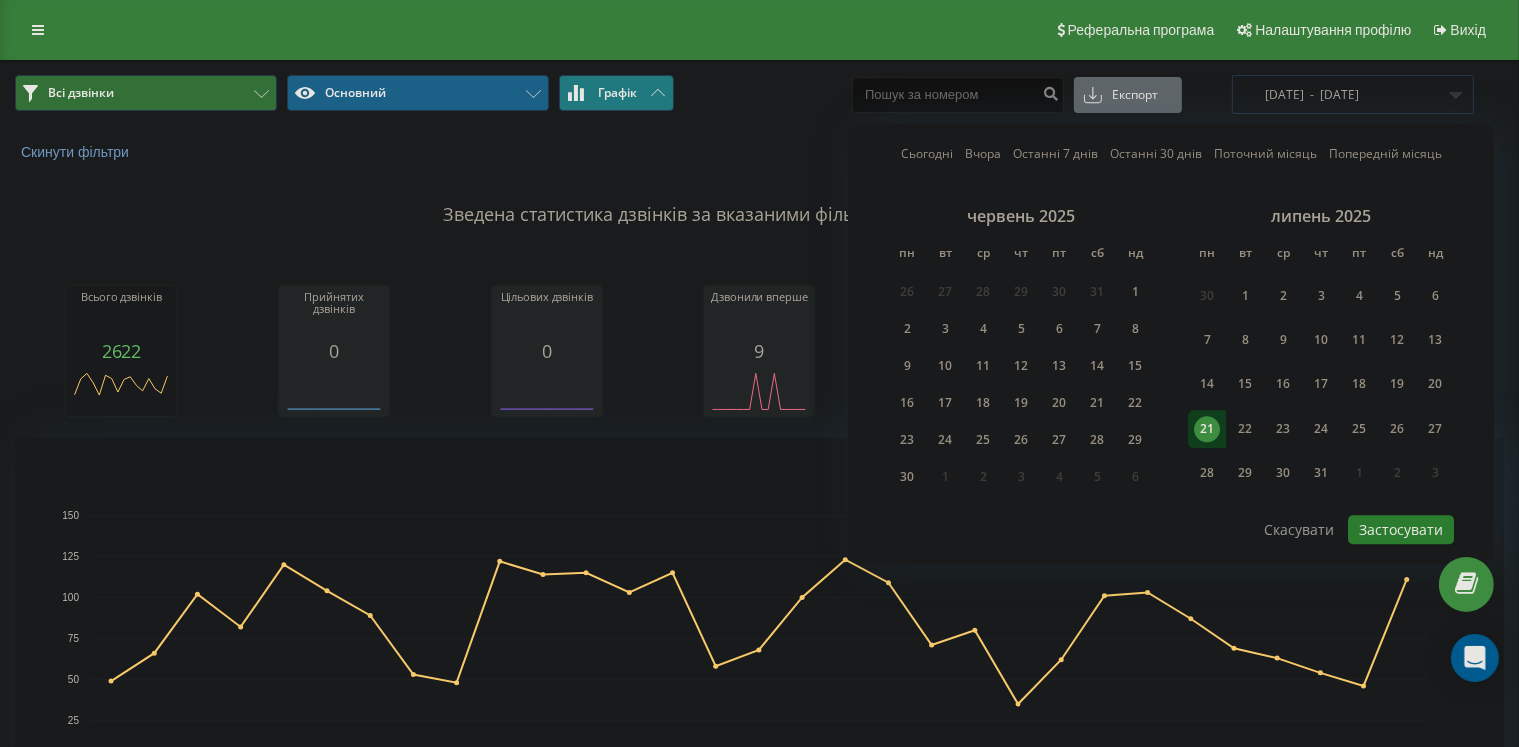 click on "Застосувати" at bounding box center [1401, 529] 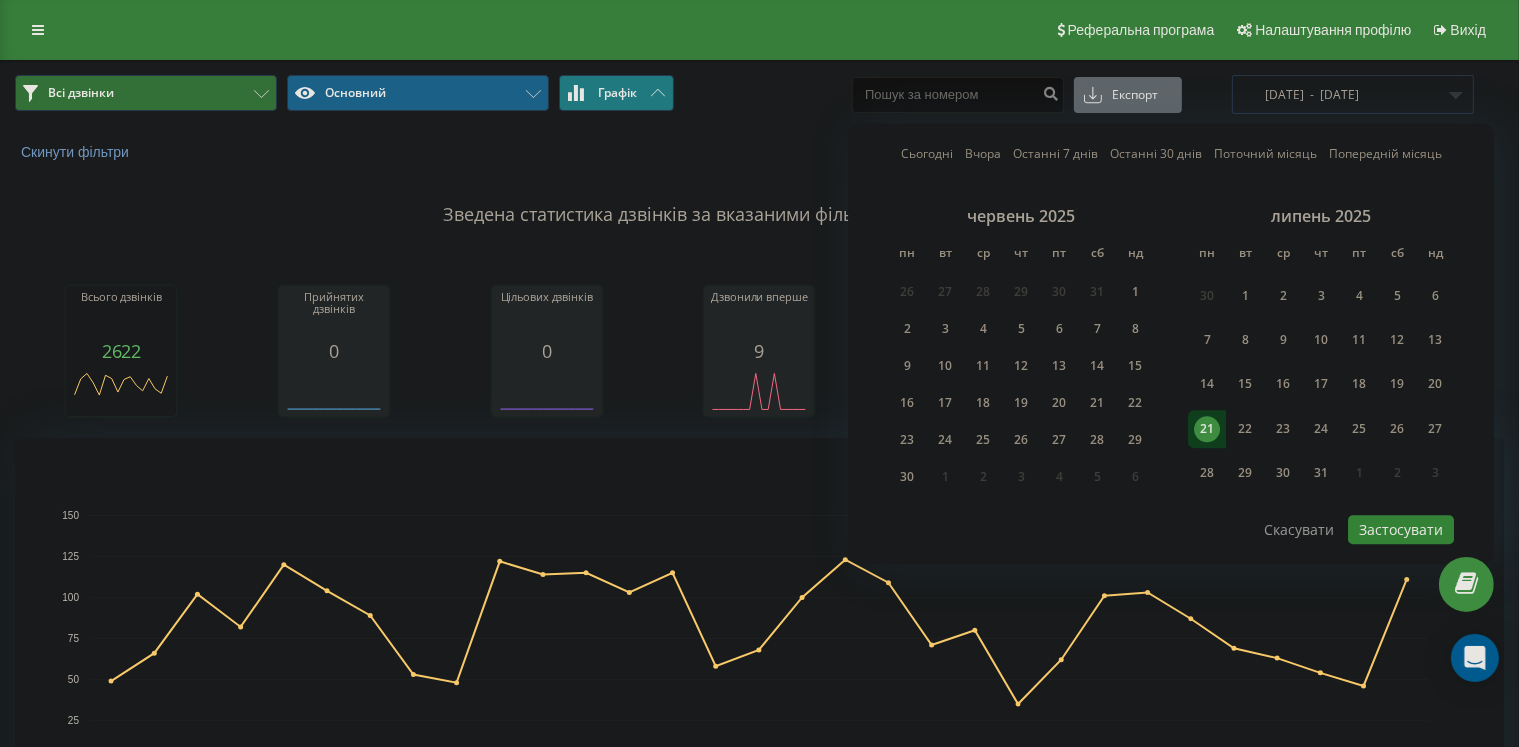 type on "[DATE]  -  [DATE]" 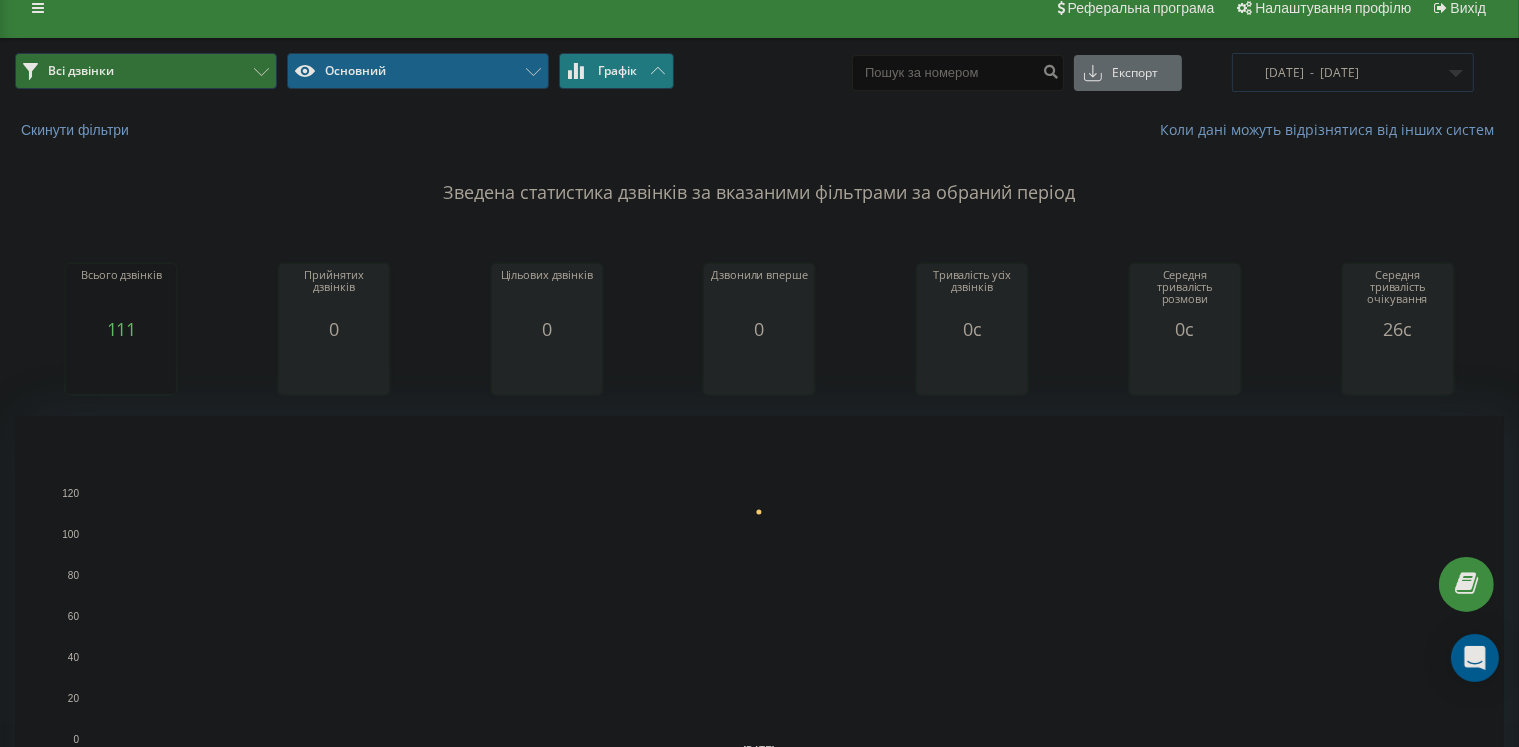scroll, scrollTop: 0, scrollLeft: 0, axis: both 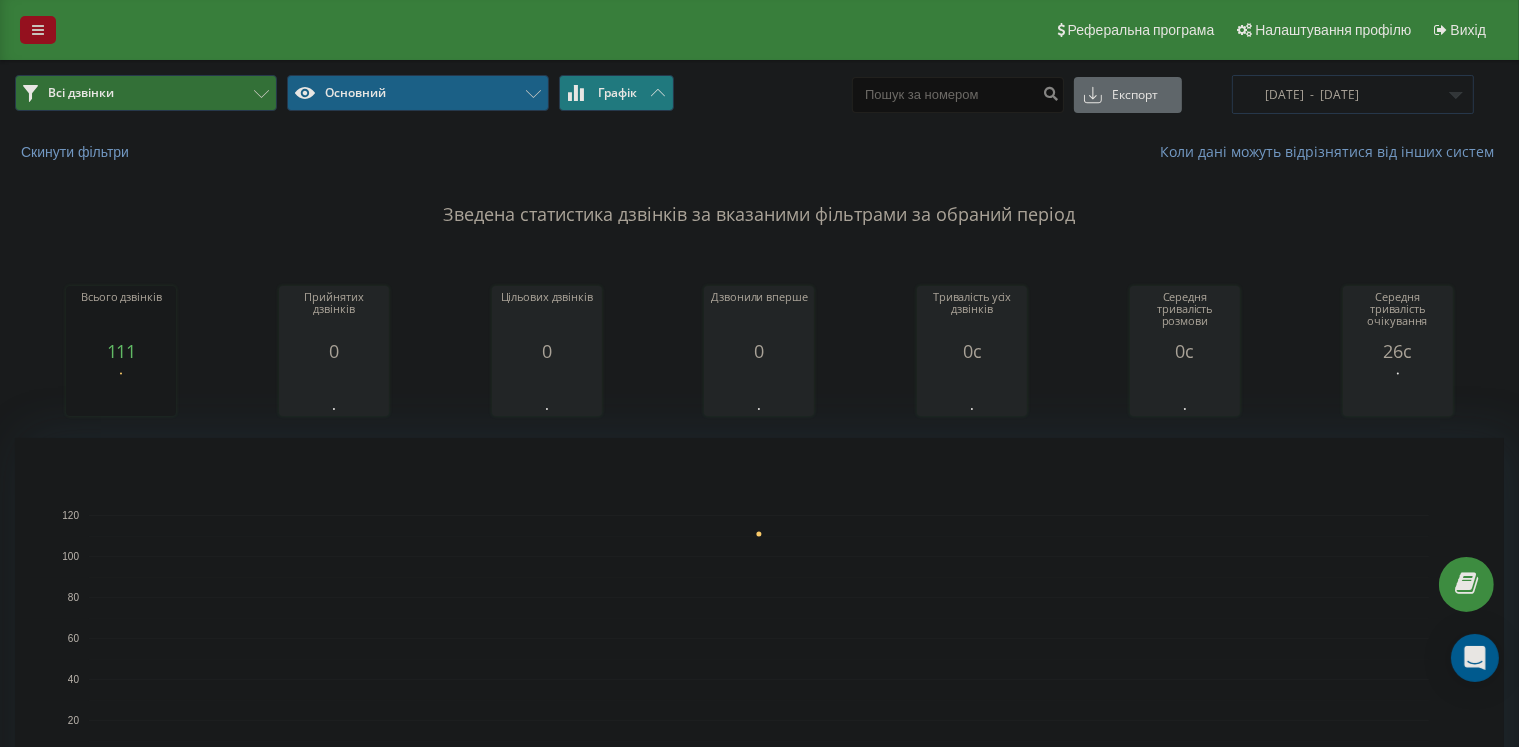 click at bounding box center [38, 30] 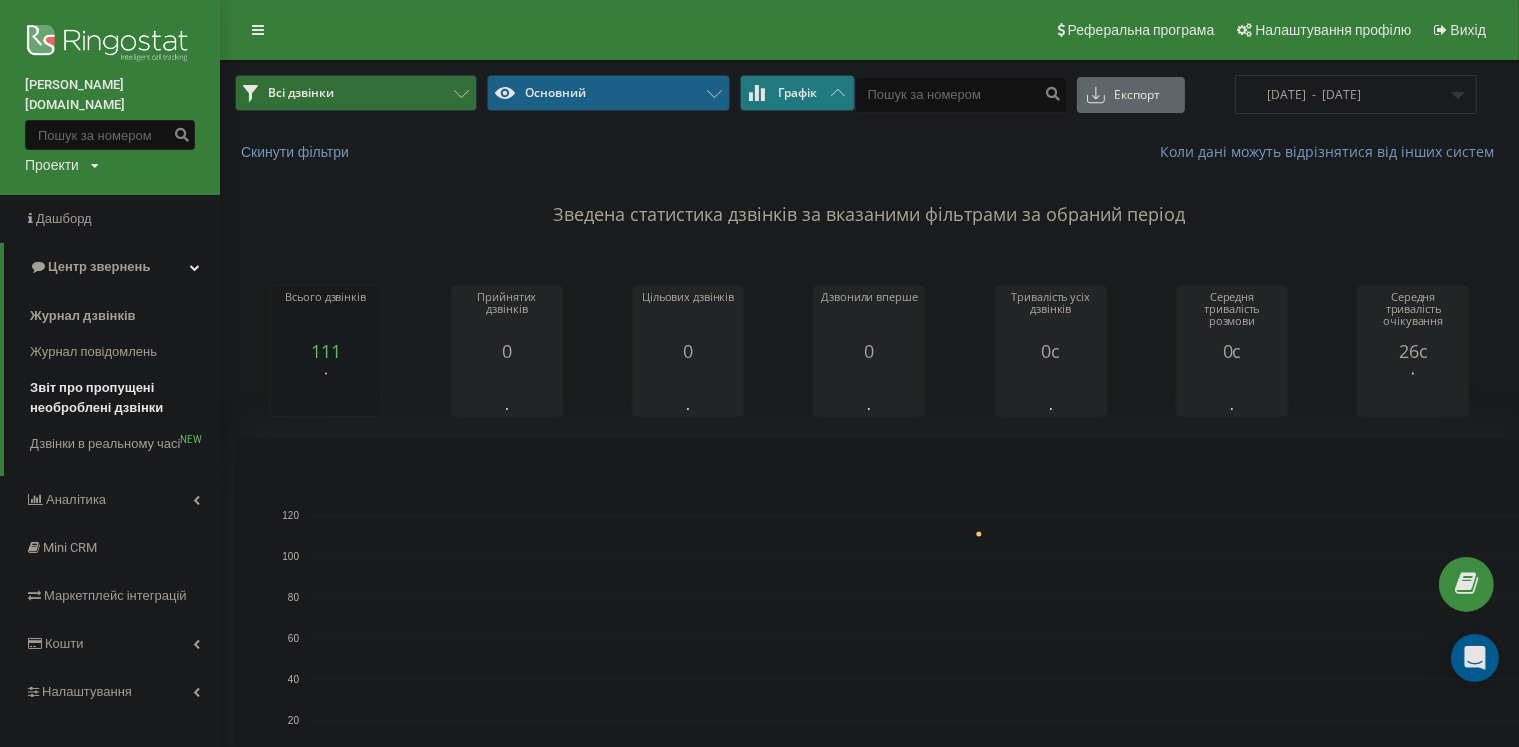 click on "Звіт про пропущені необроблені дзвінки" at bounding box center [120, 398] 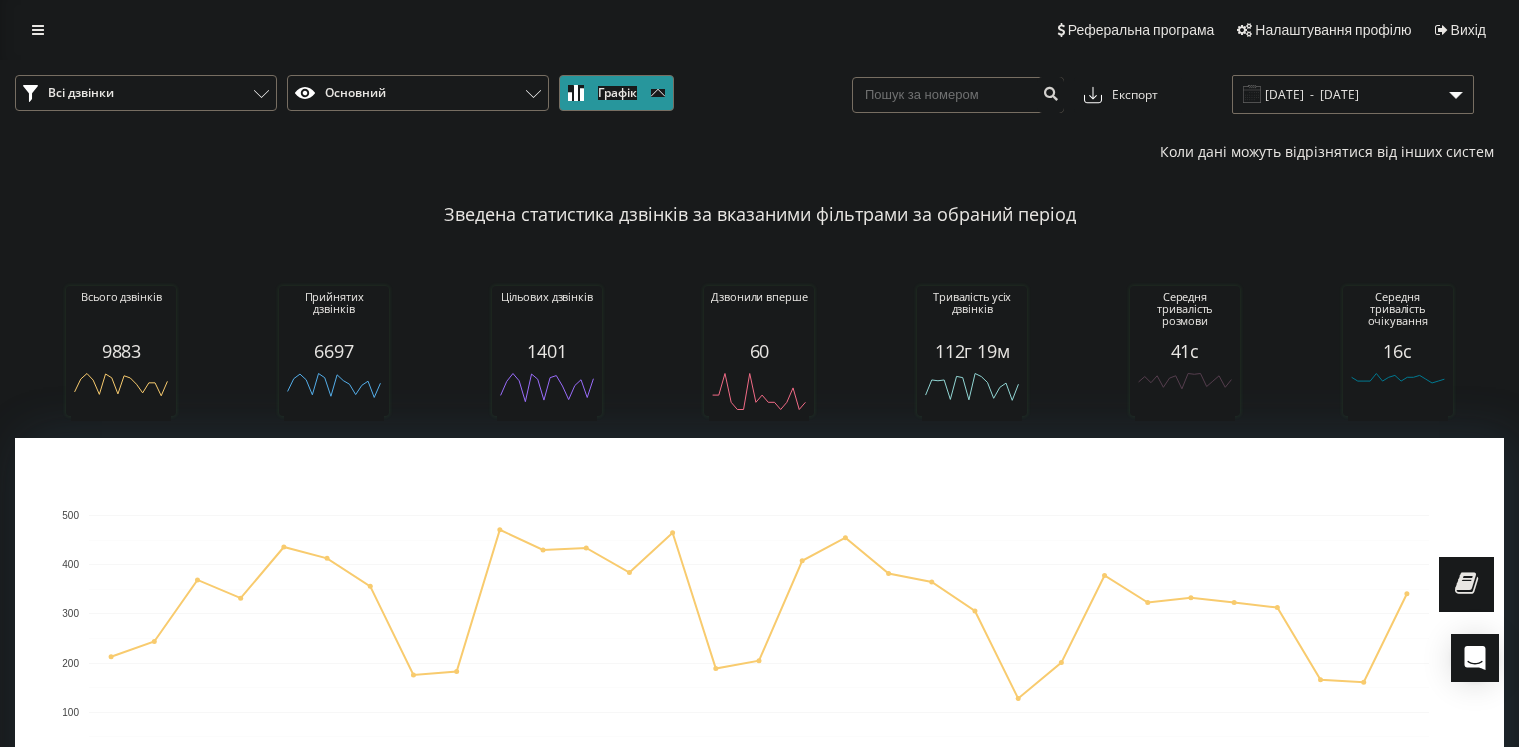 scroll, scrollTop: 0, scrollLeft: 0, axis: both 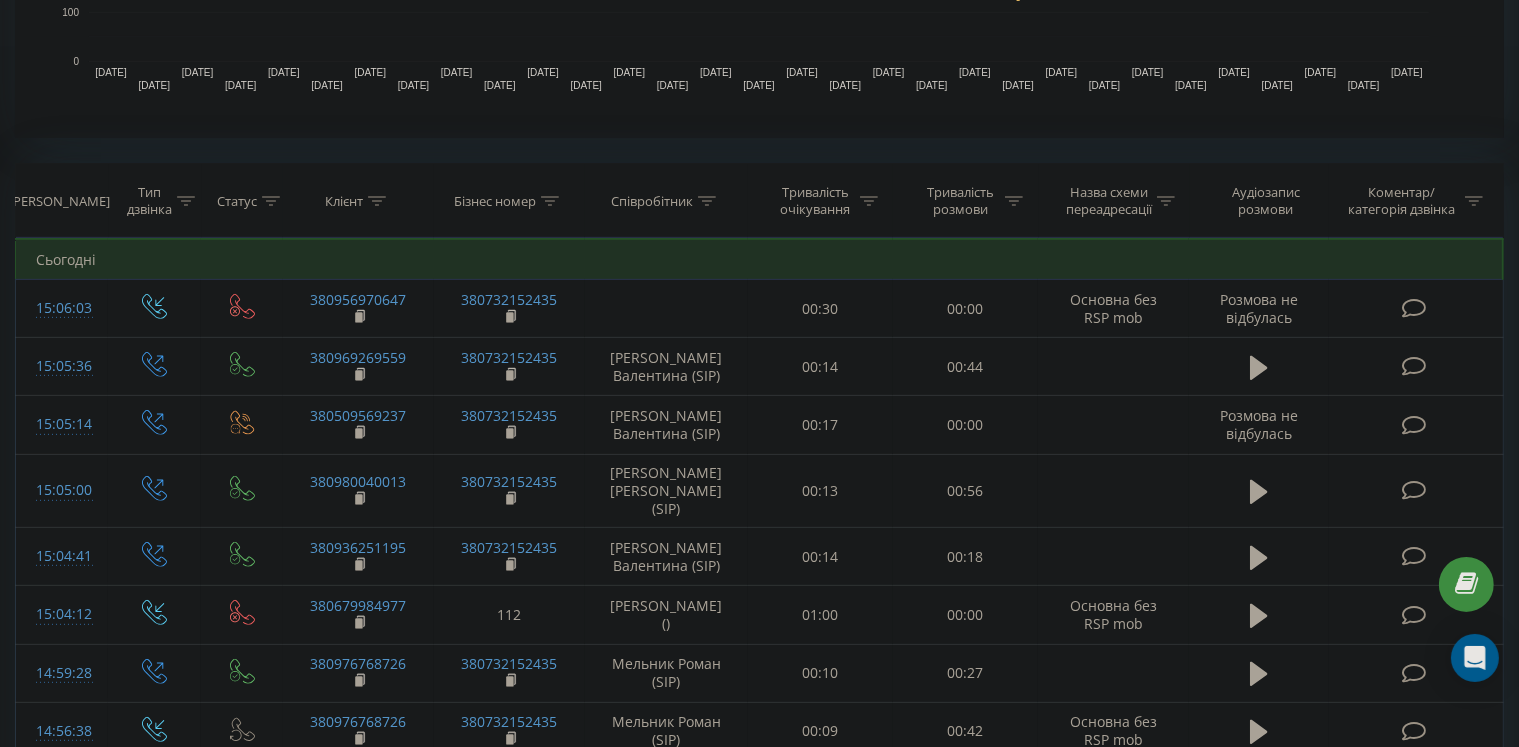 click 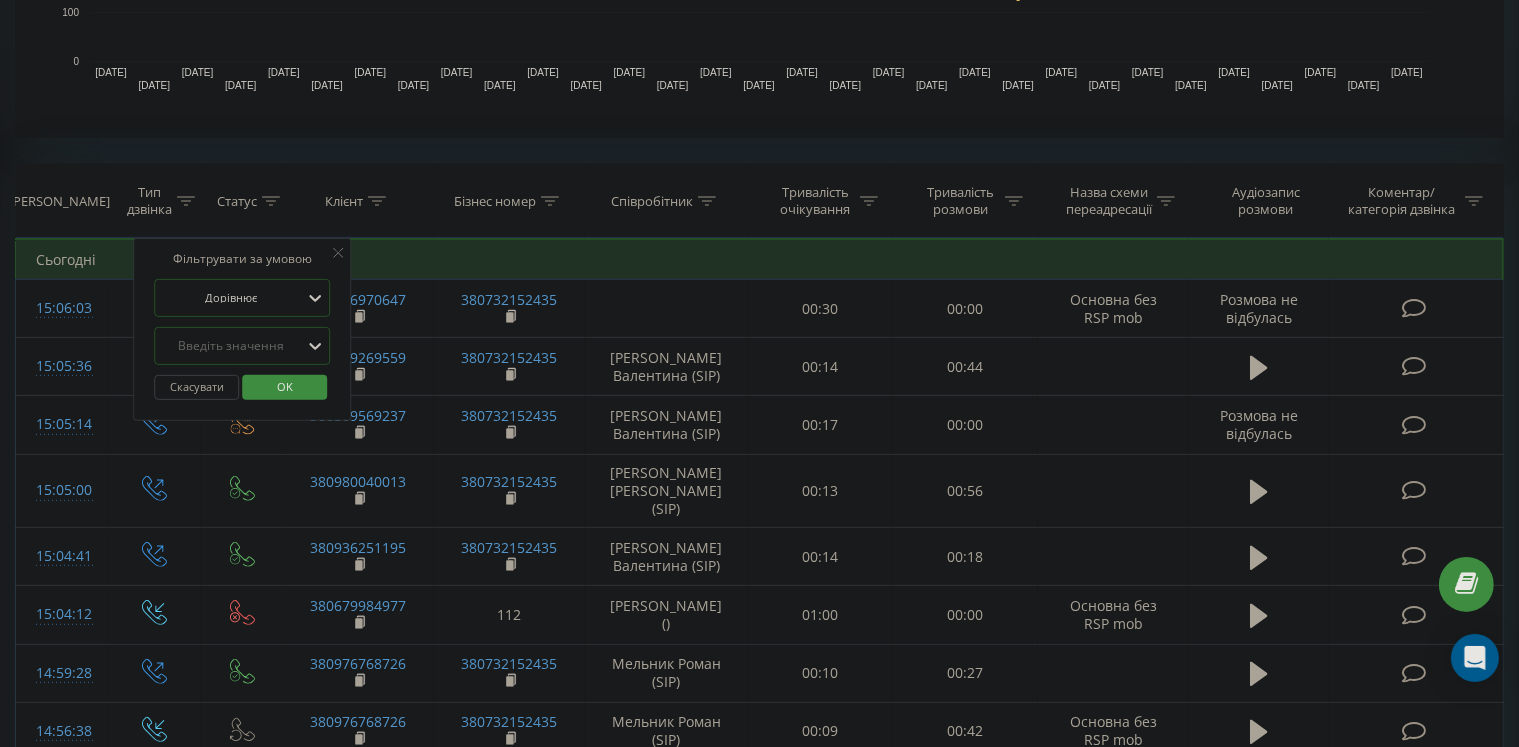 click on "Скасувати" at bounding box center [196, 387] 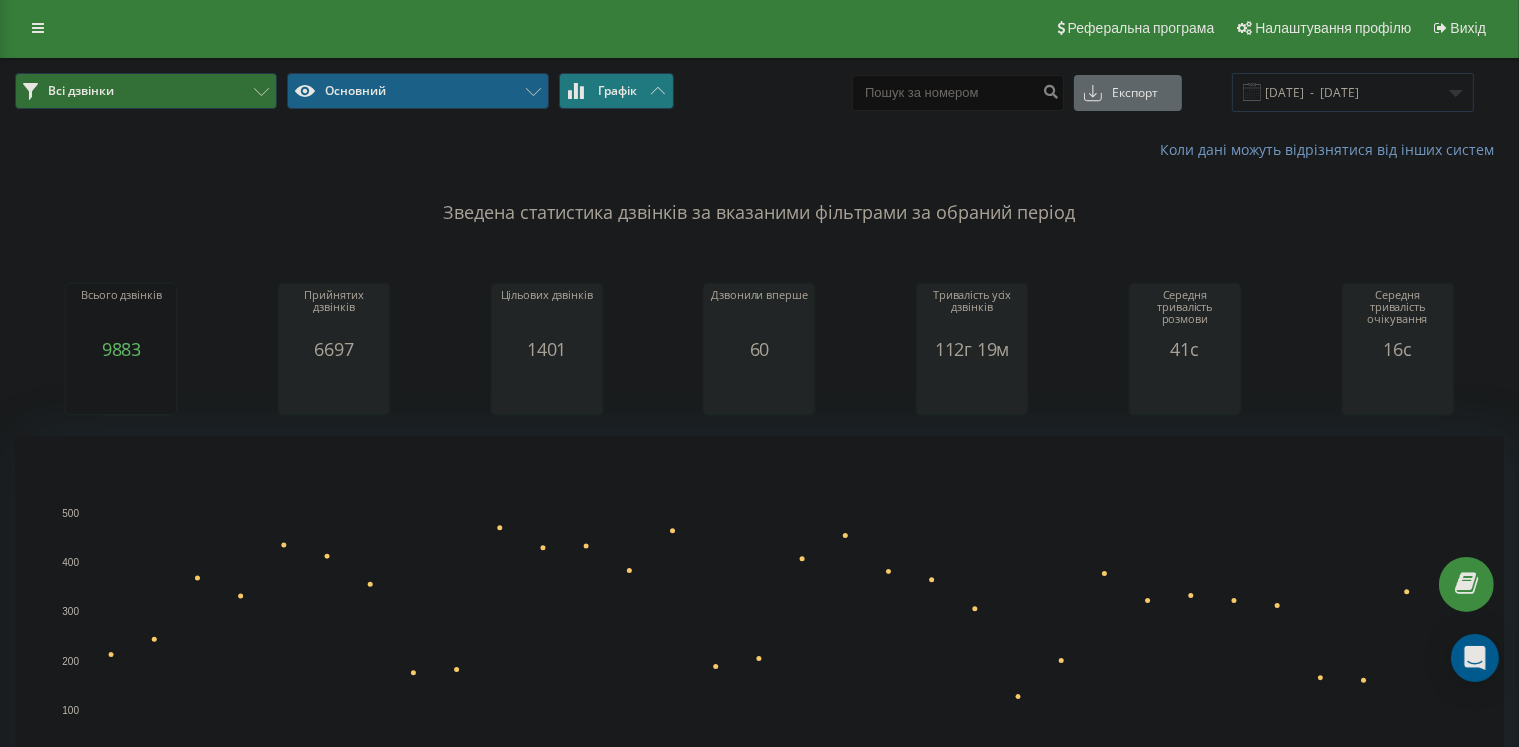 scroll, scrollTop: 0, scrollLeft: 0, axis: both 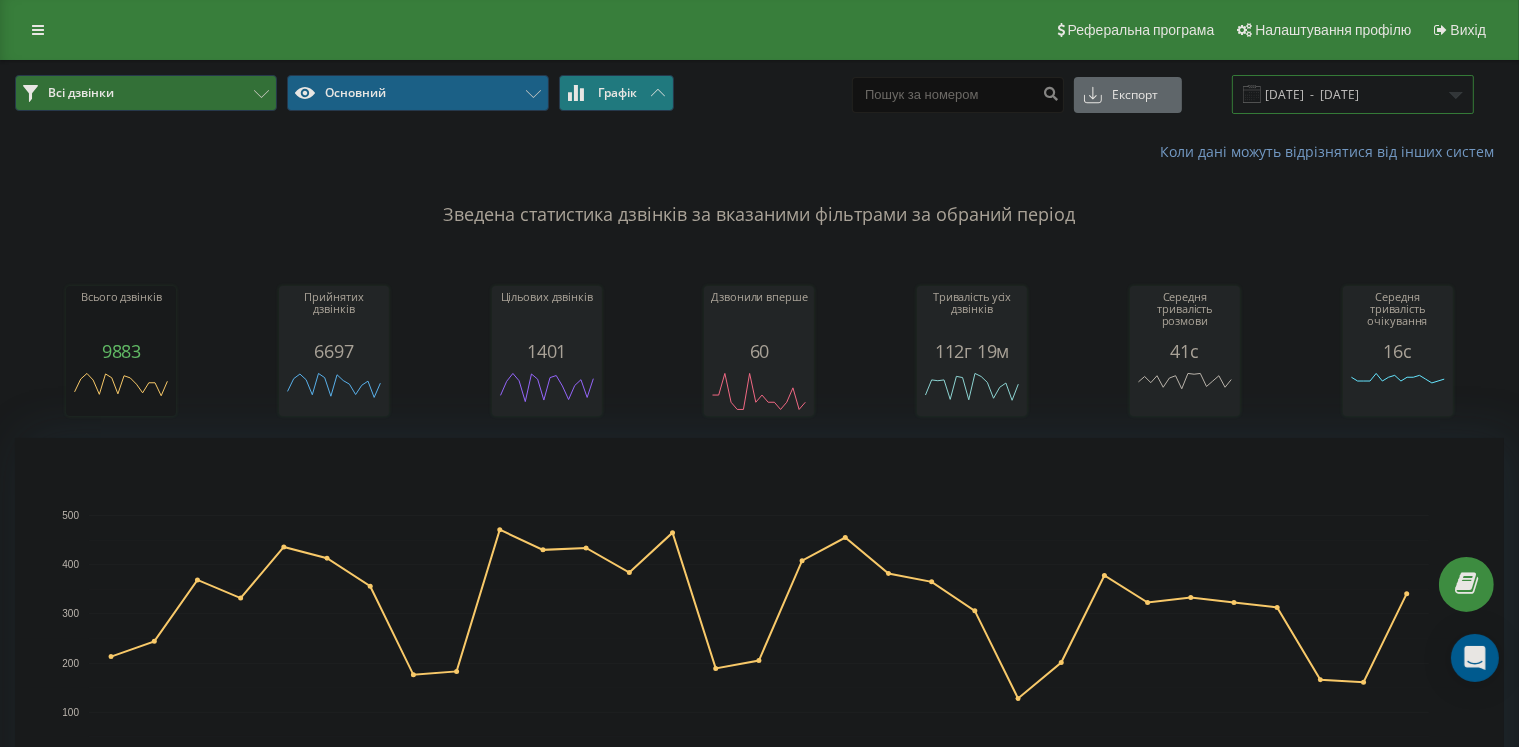 click on "21.06.2025  -  21.07.2025" at bounding box center (1353, 94) 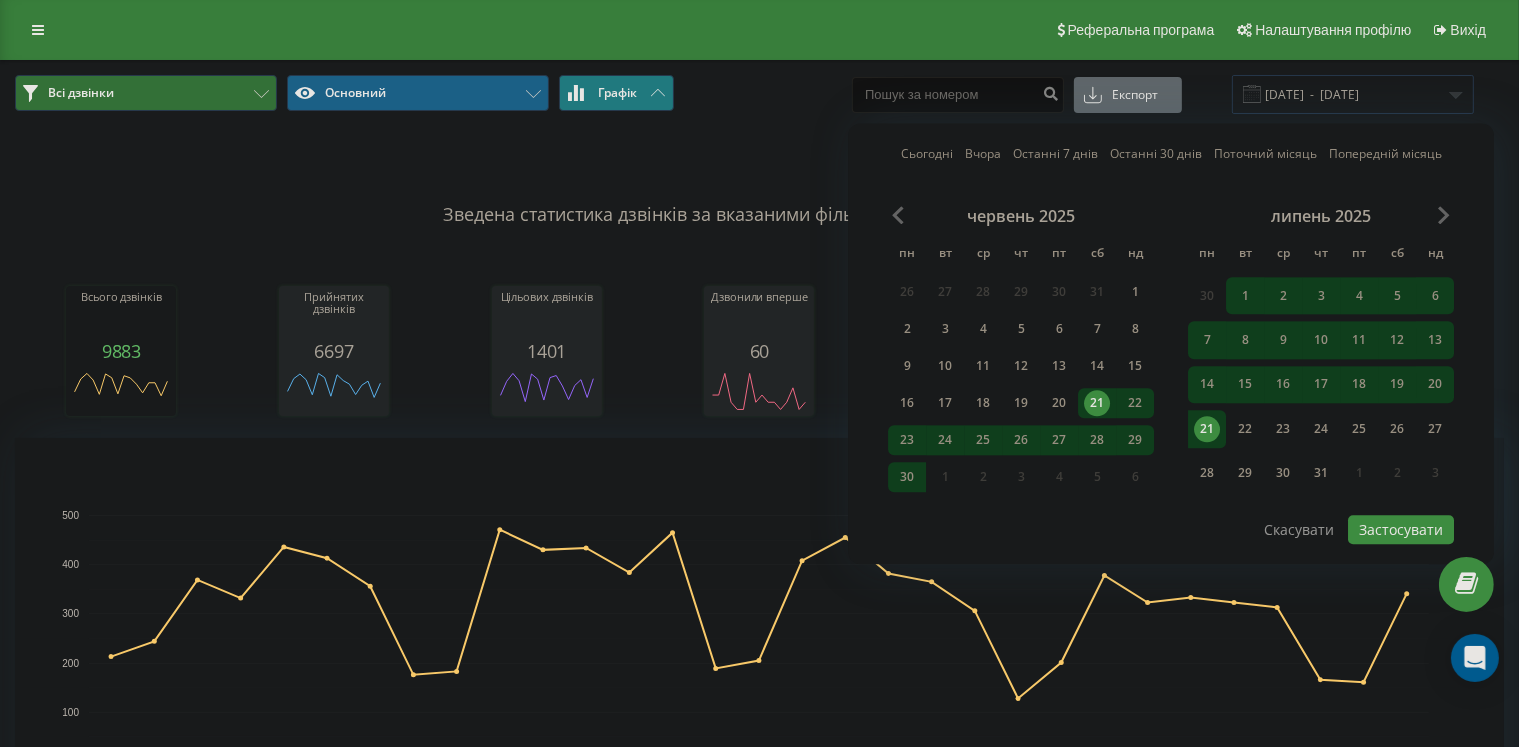 click on "21" at bounding box center [1207, 429] 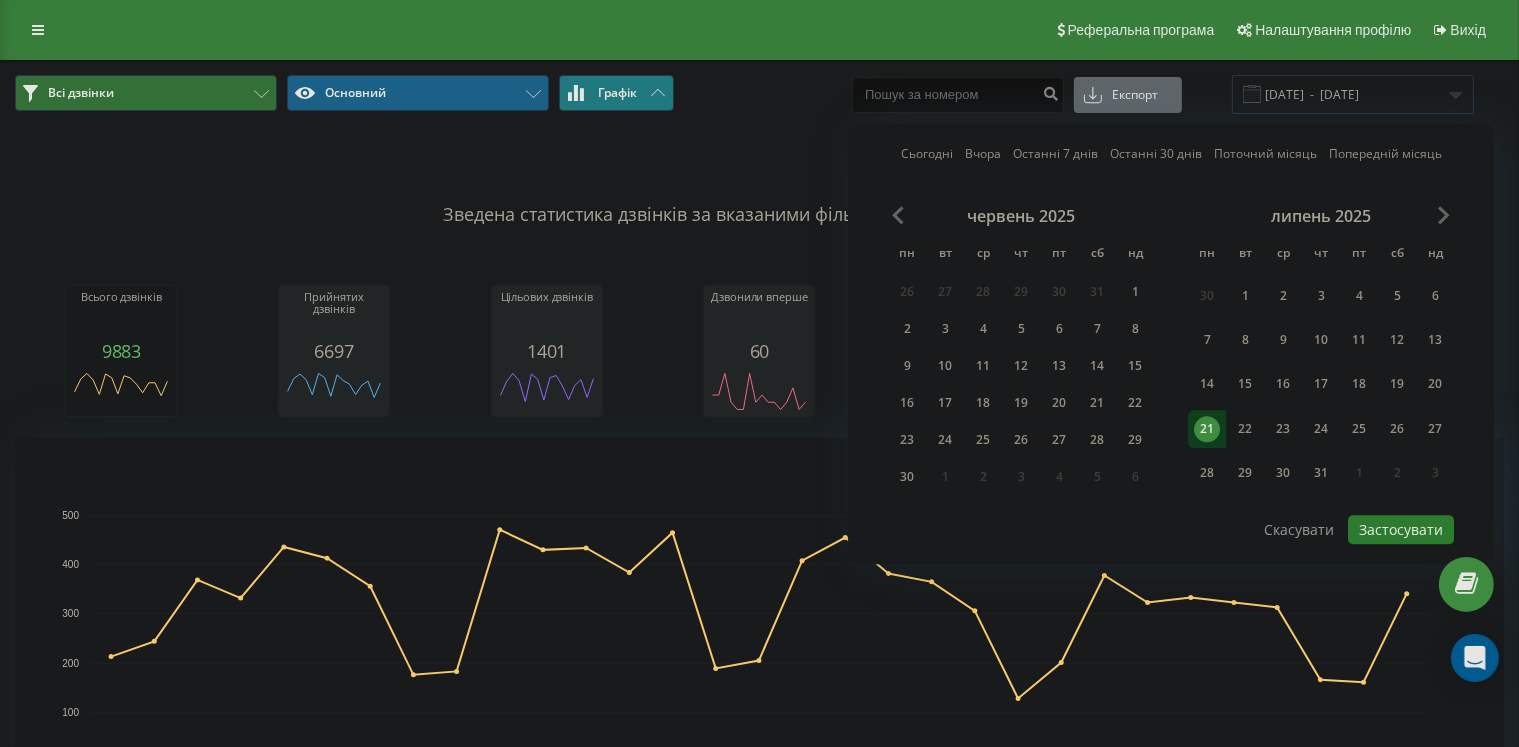 click on "Застосувати" at bounding box center [1401, 529] 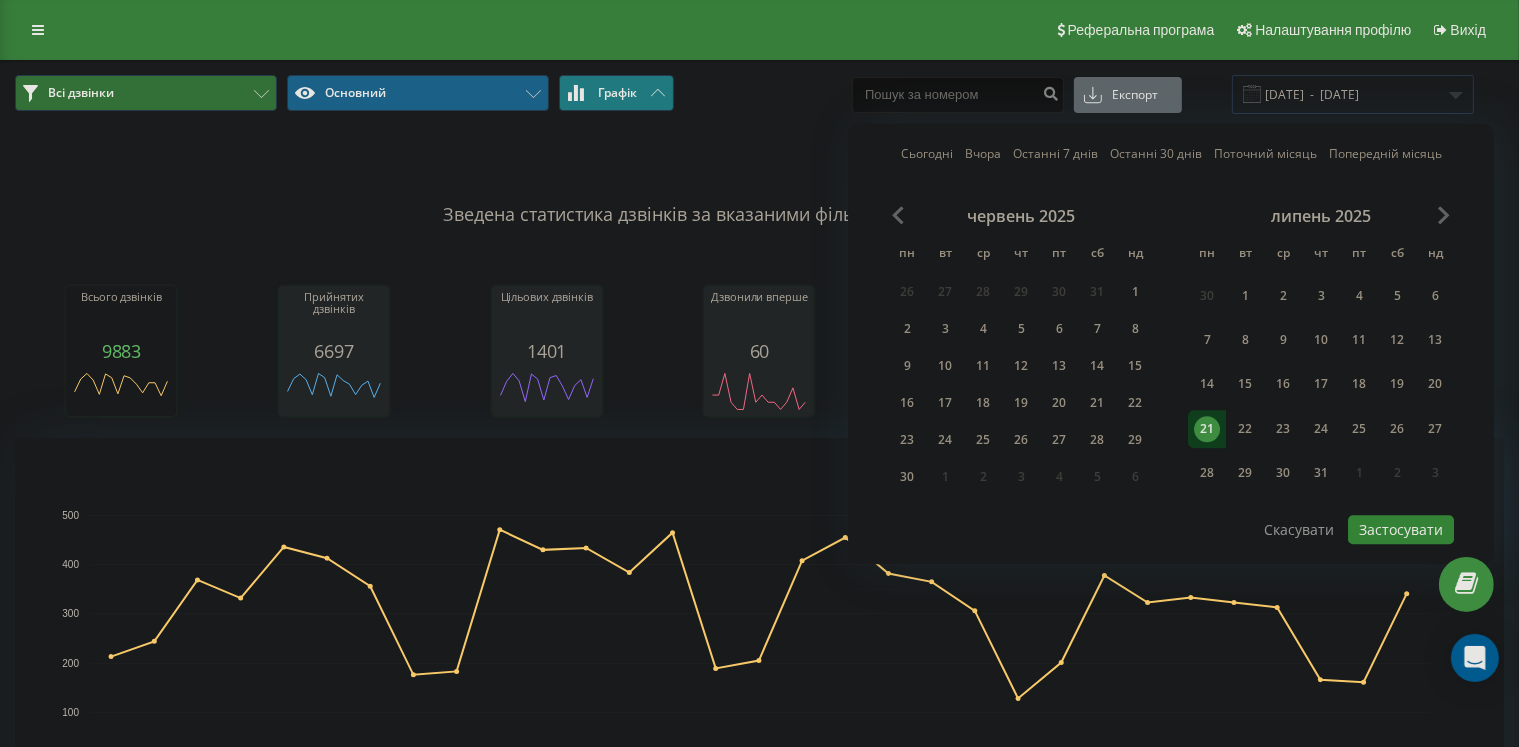 type on "[DATE]  -  [DATE]" 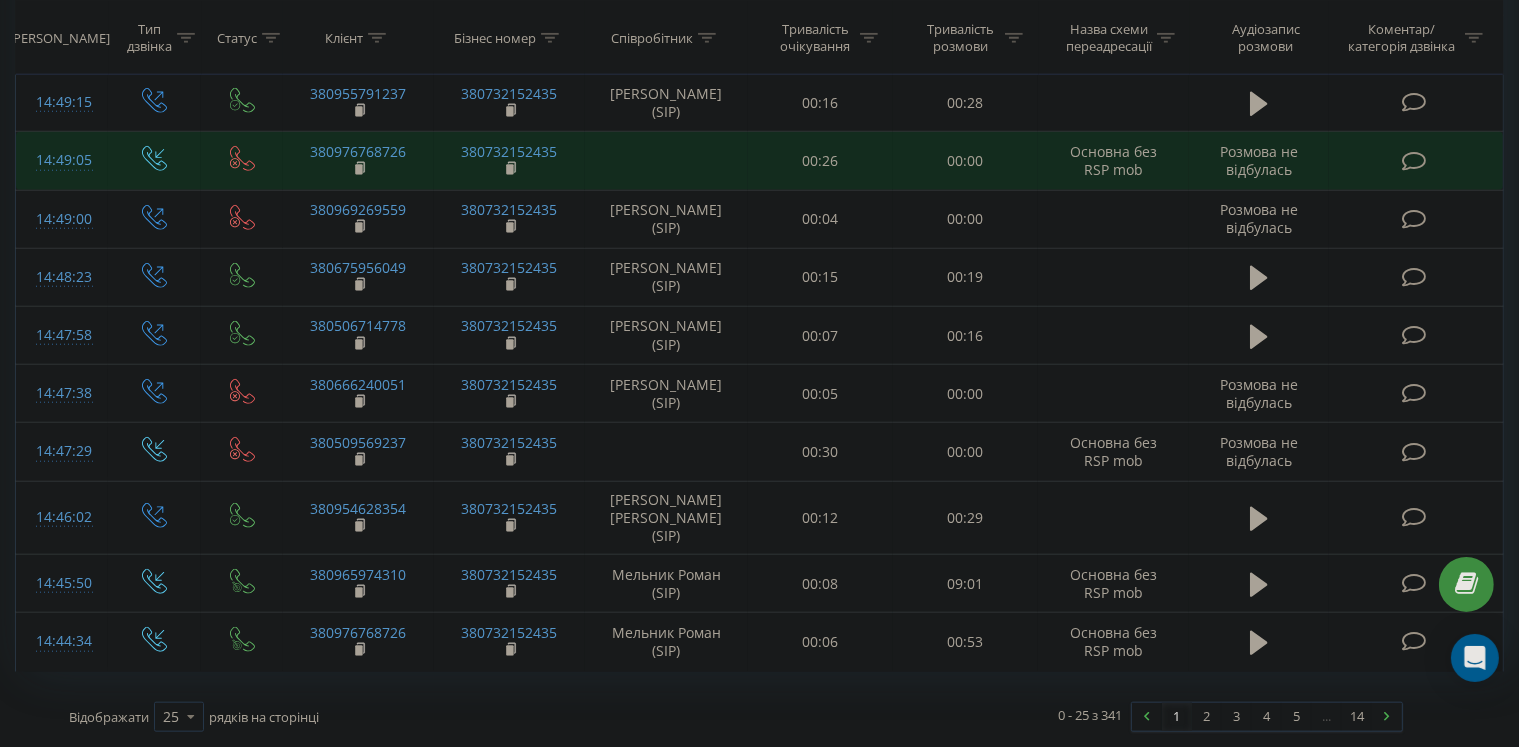 scroll, scrollTop: 1824, scrollLeft: 0, axis: vertical 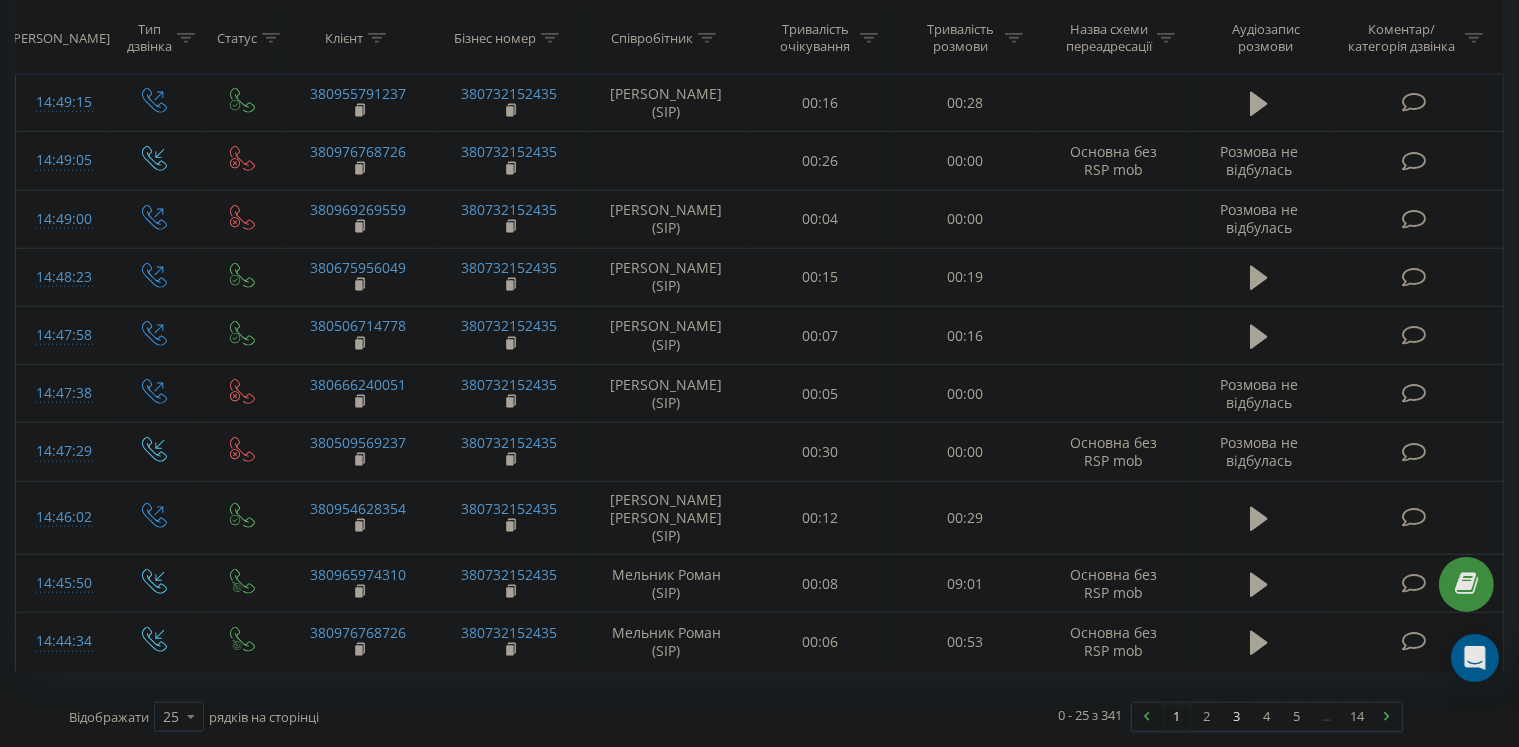 click on "3" at bounding box center [1237, 717] 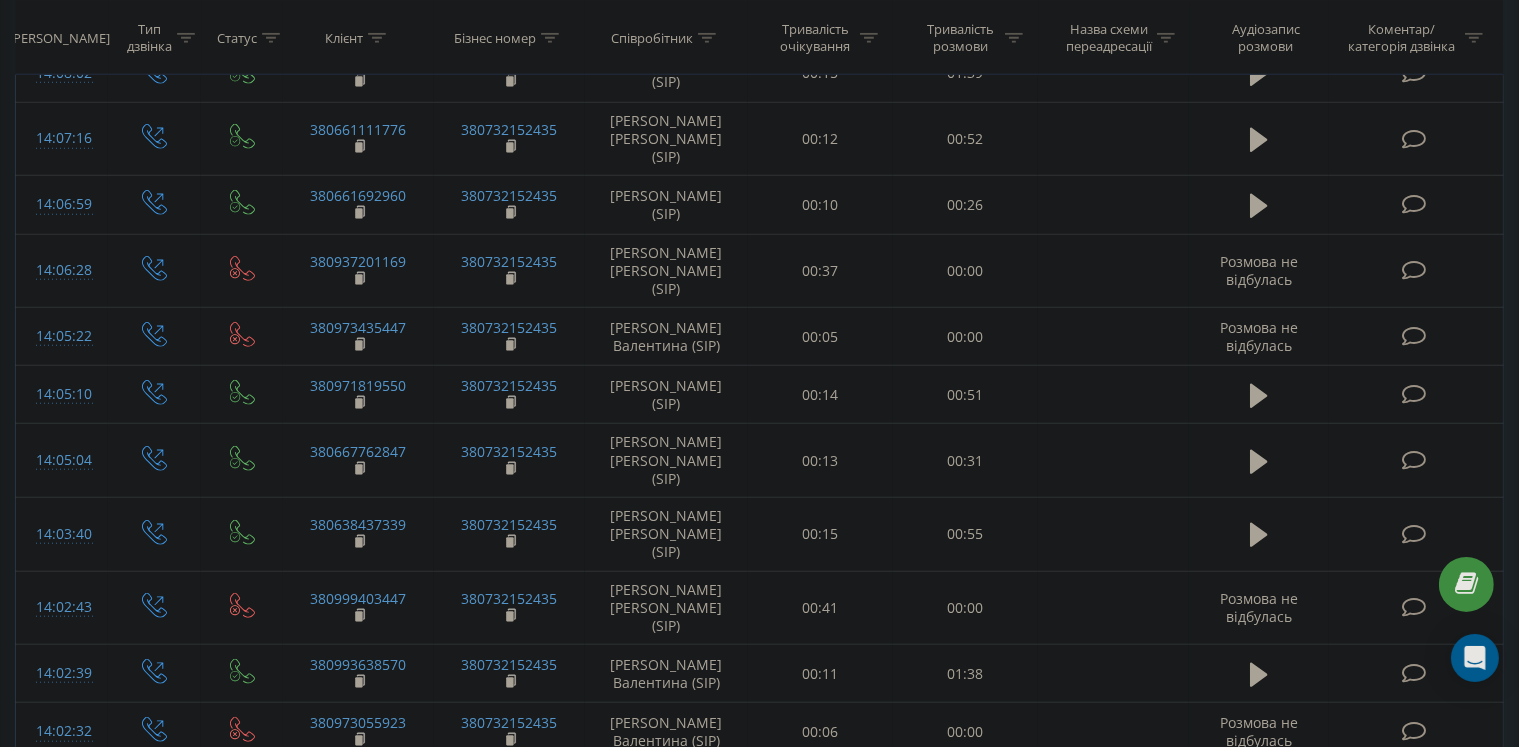 scroll, scrollTop: 1756, scrollLeft: 0, axis: vertical 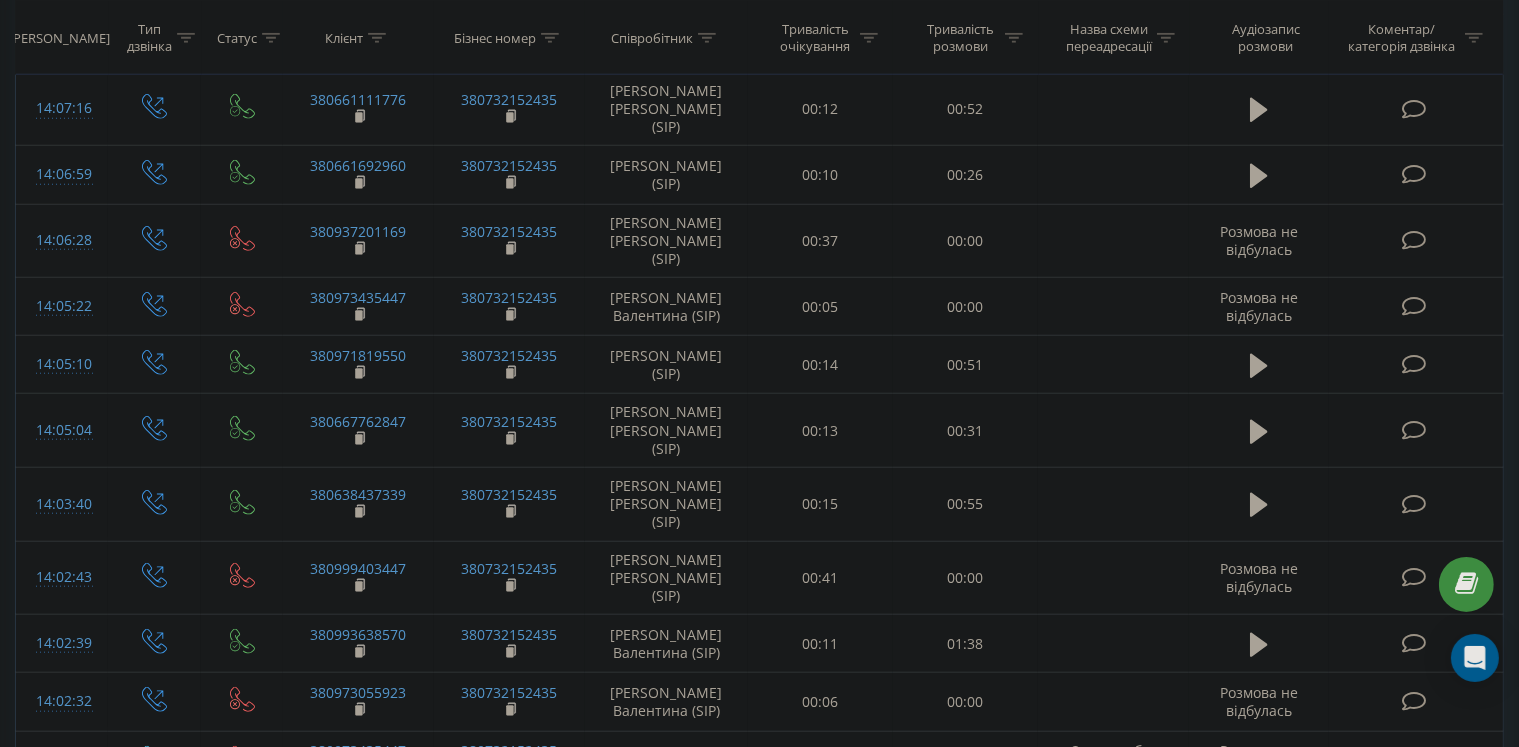 click on "5" at bounding box center (1297, 893) 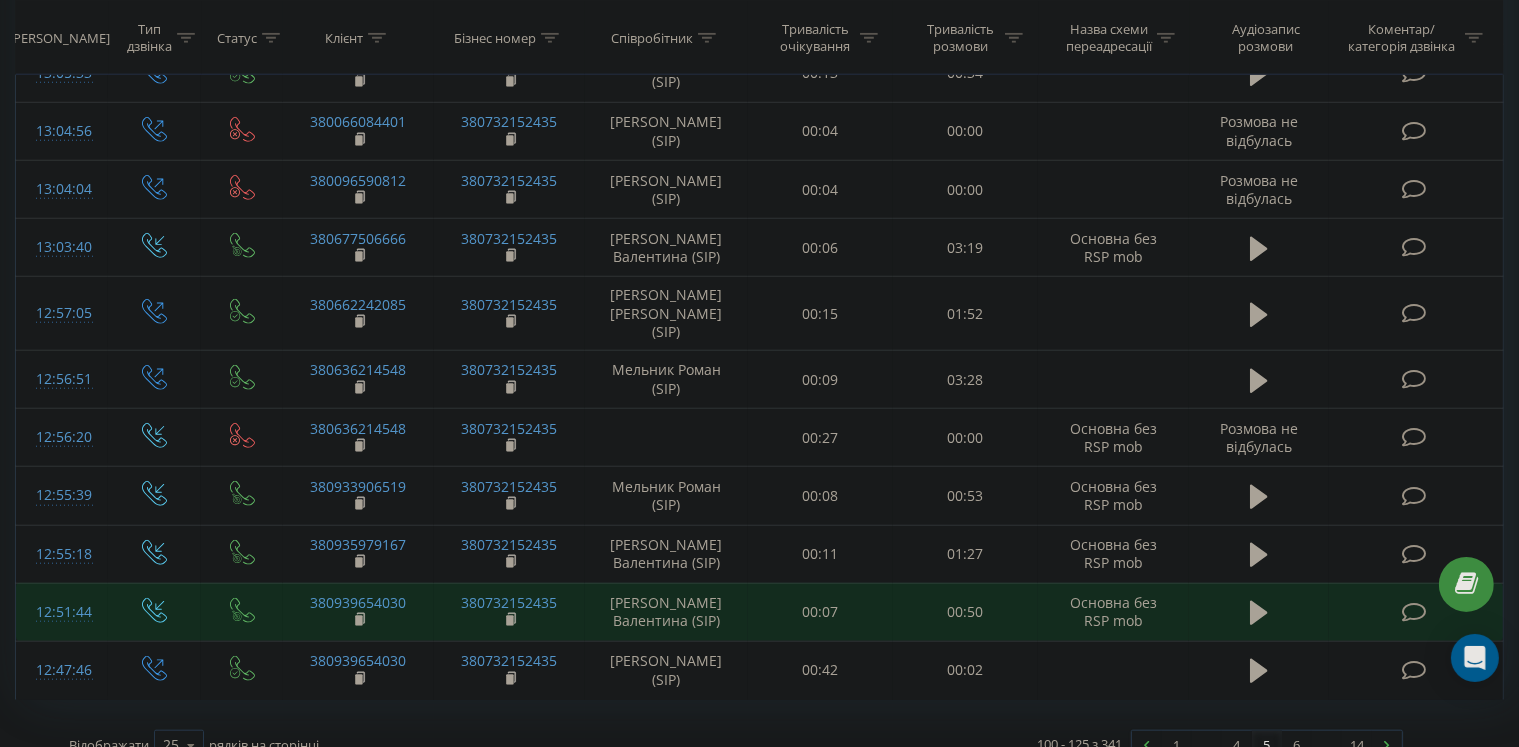 scroll, scrollTop: 1756, scrollLeft: 0, axis: vertical 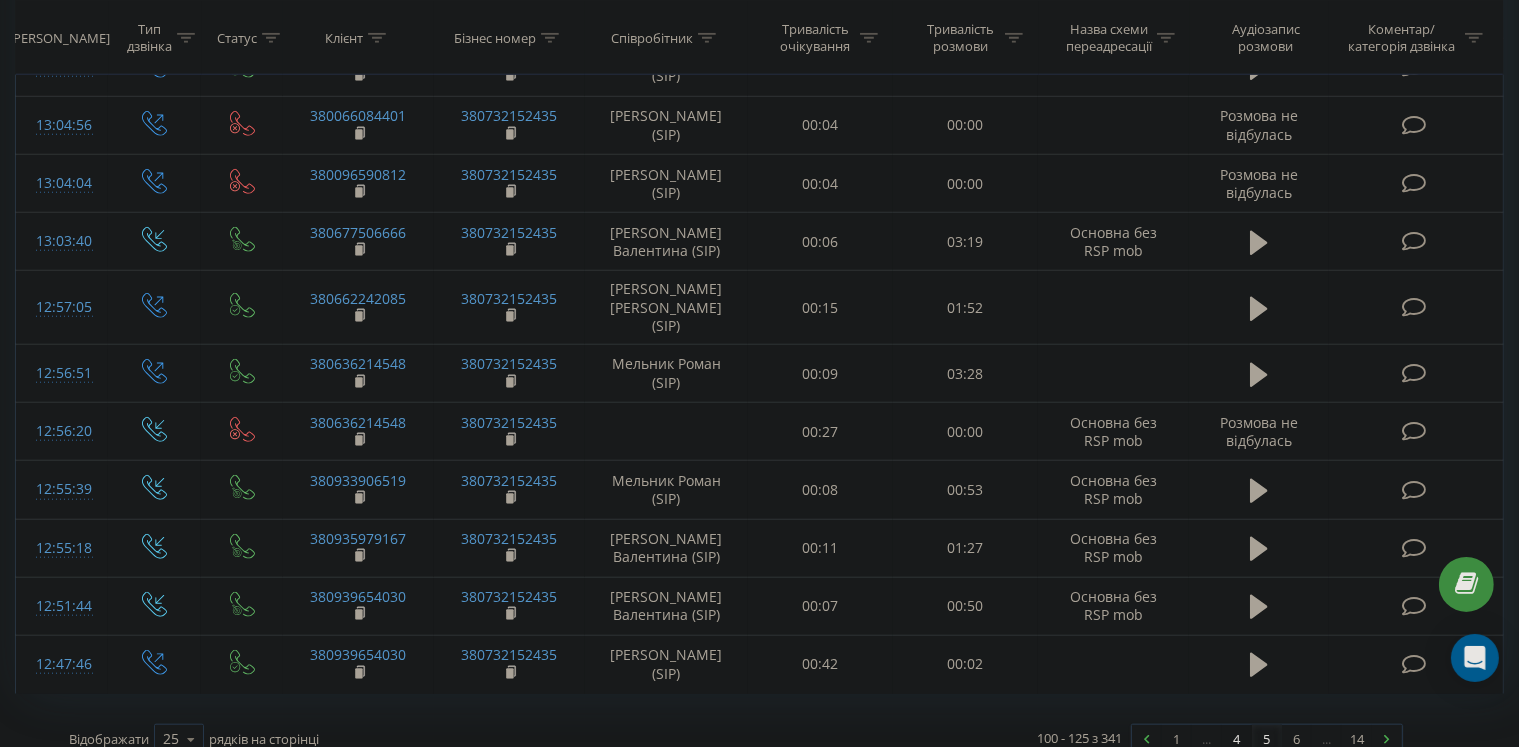click on "4" at bounding box center (1237, 739) 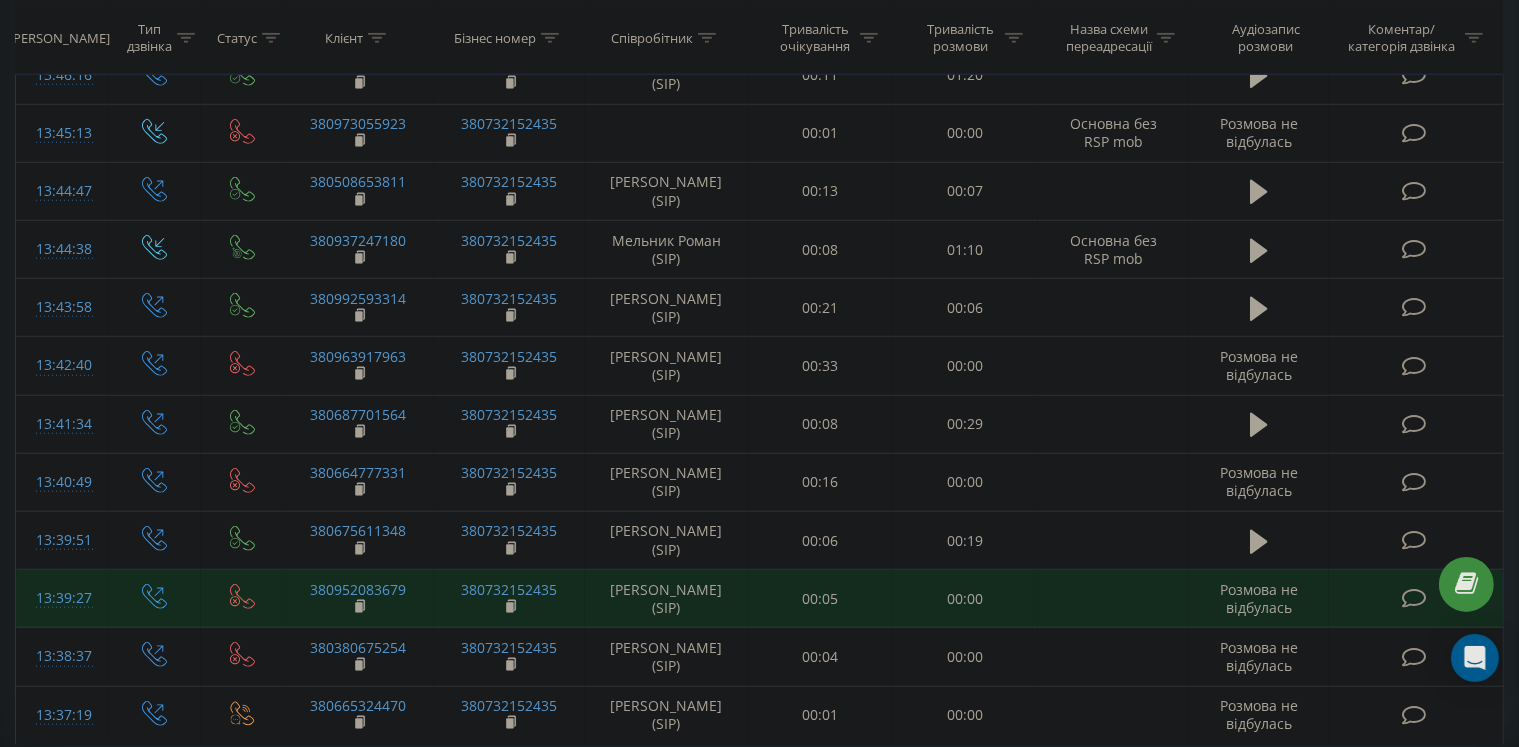 scroll, scrollTop: 1756, scrollLeft: 0, axis: vertical 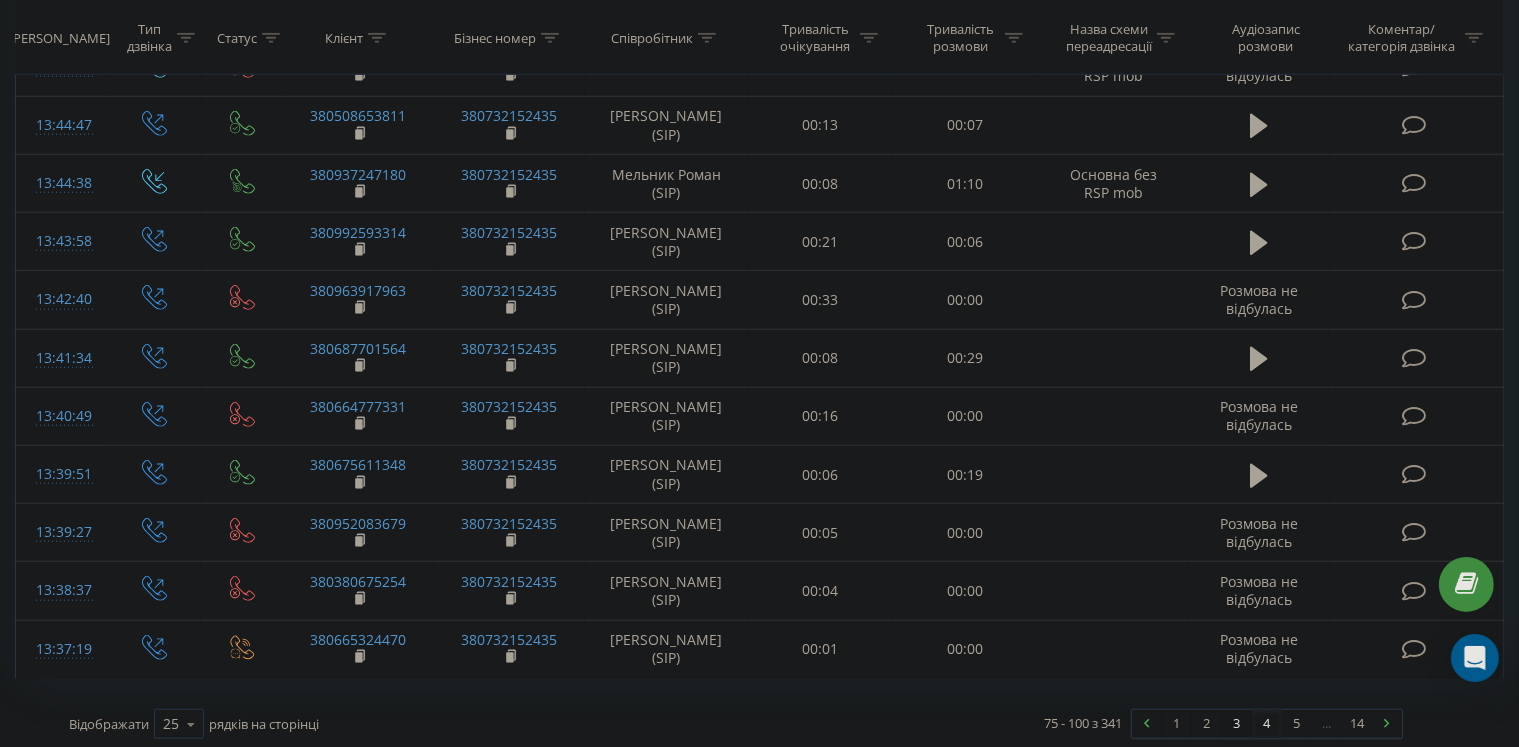 click on "3" at bounding box center [1237, 724] 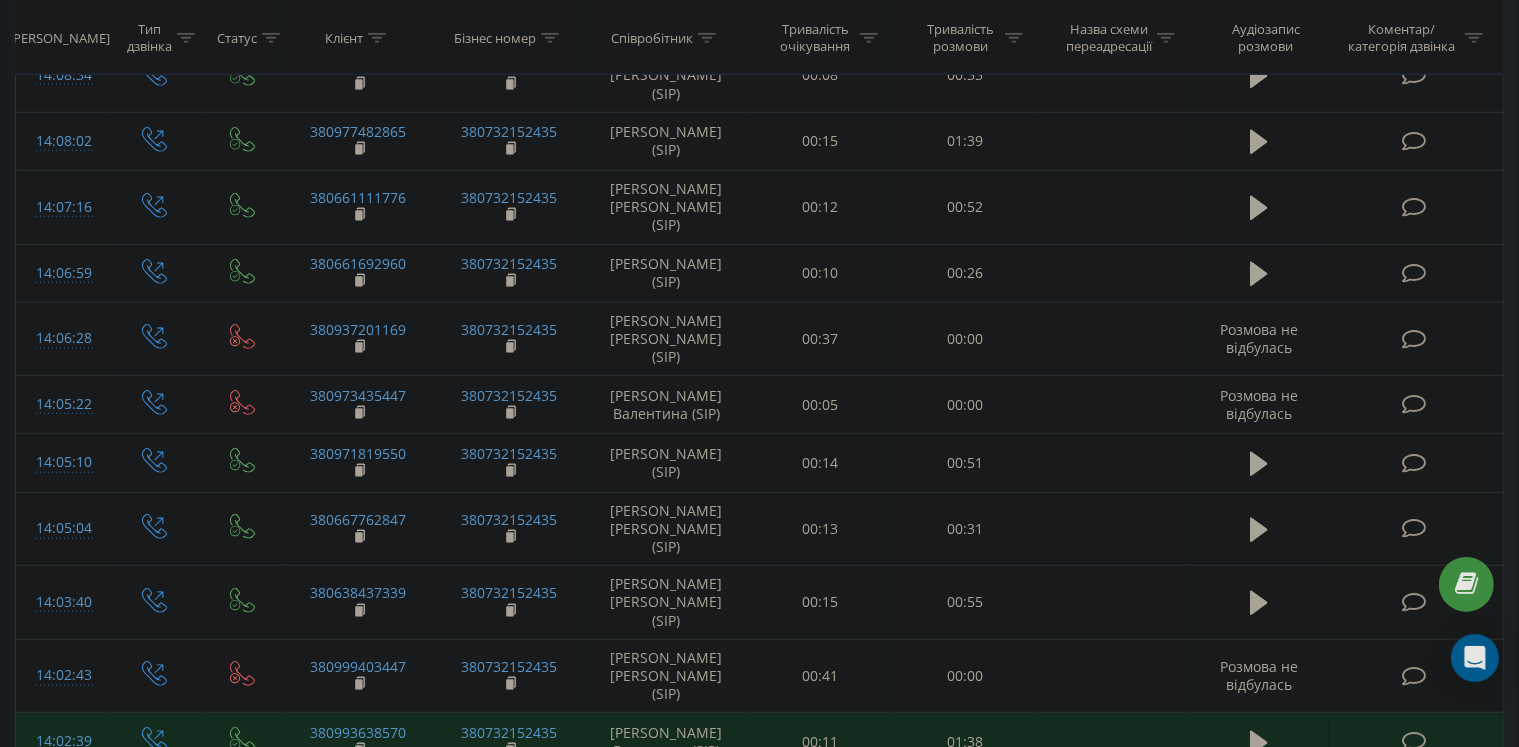 scroll, scrollTop: 1756, scrollLeft: 0, axis: vertical 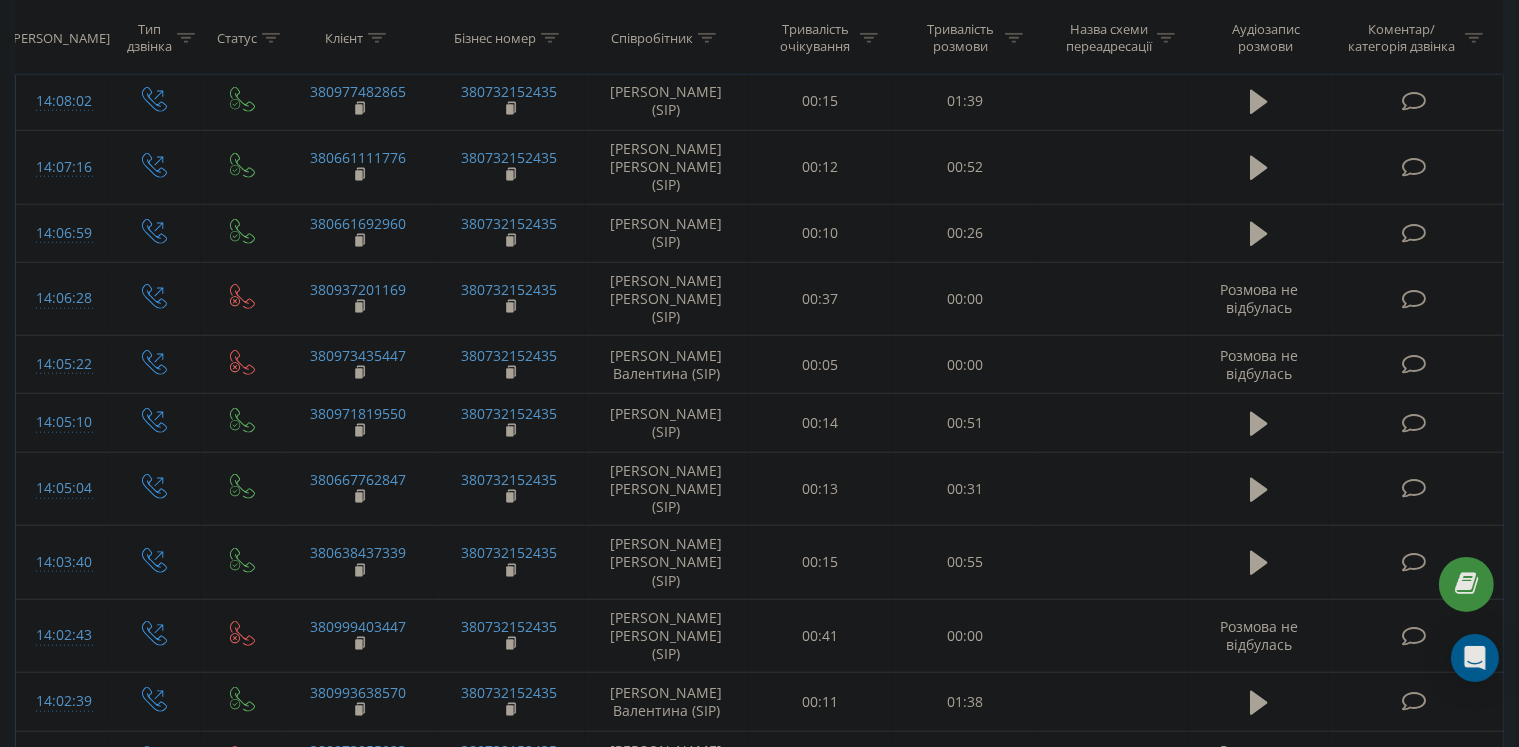 click on "2" at bounding box center (1207, 893) 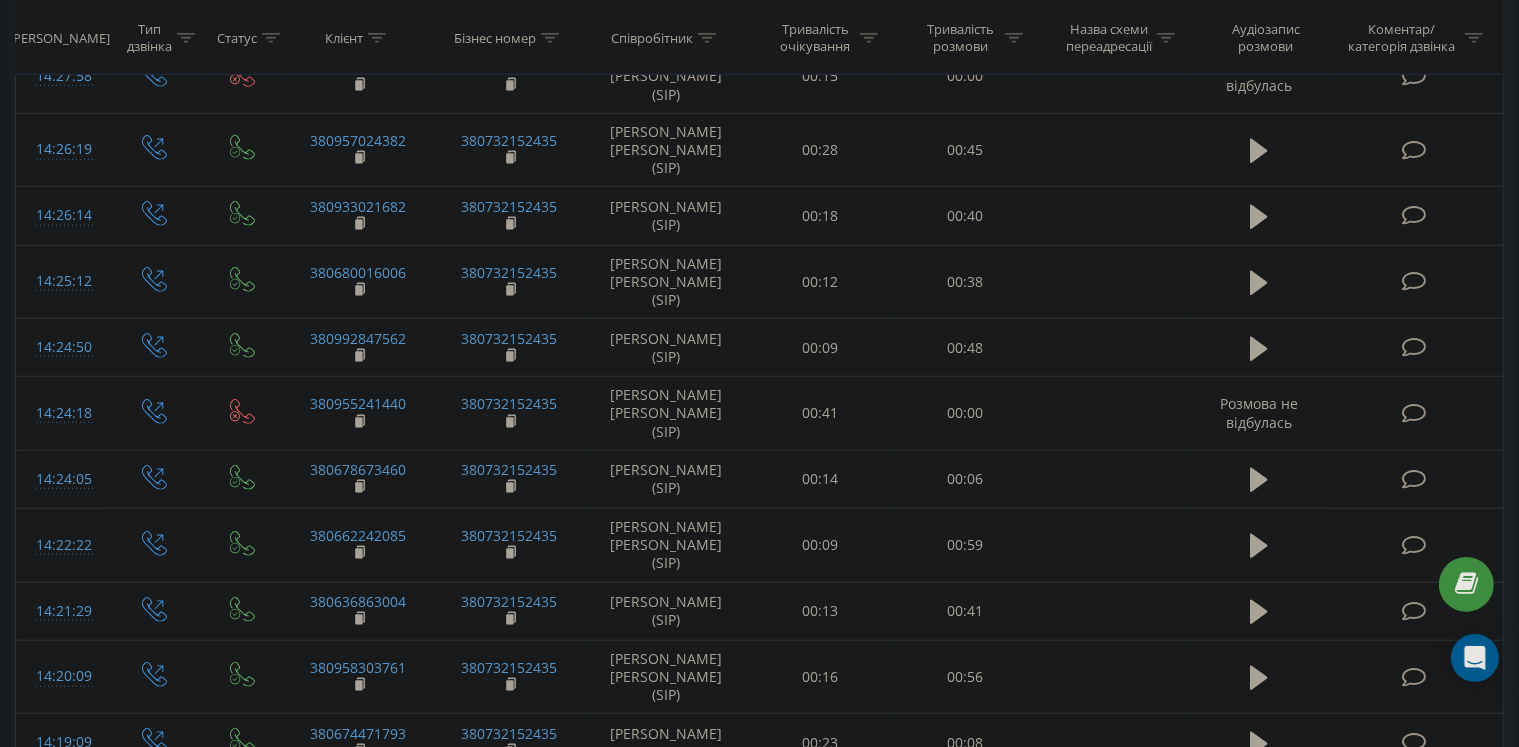 scroll, scrollTop: 1756, scrollLeft: 0, axis: vertical 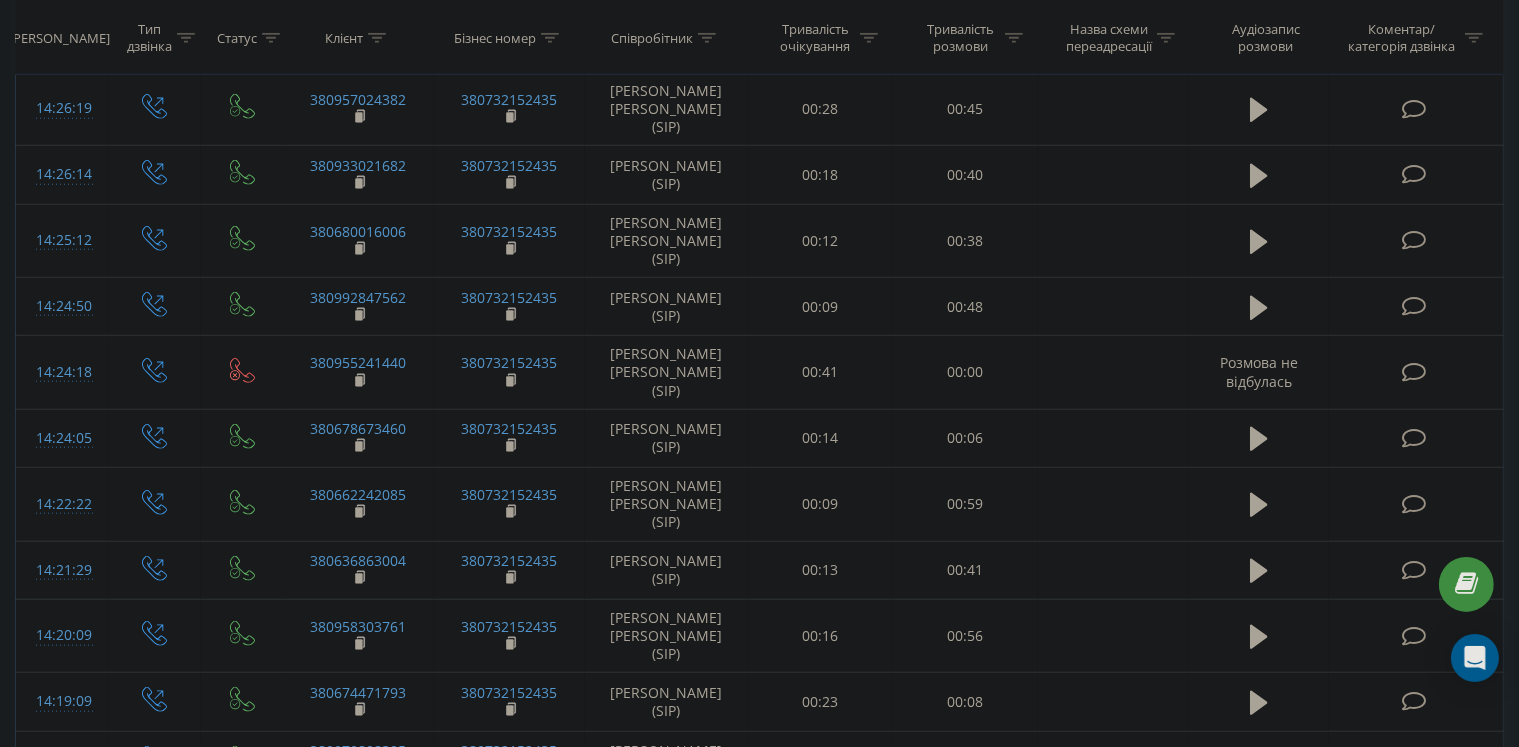 click on "2" at bounding box center (1207, 893) 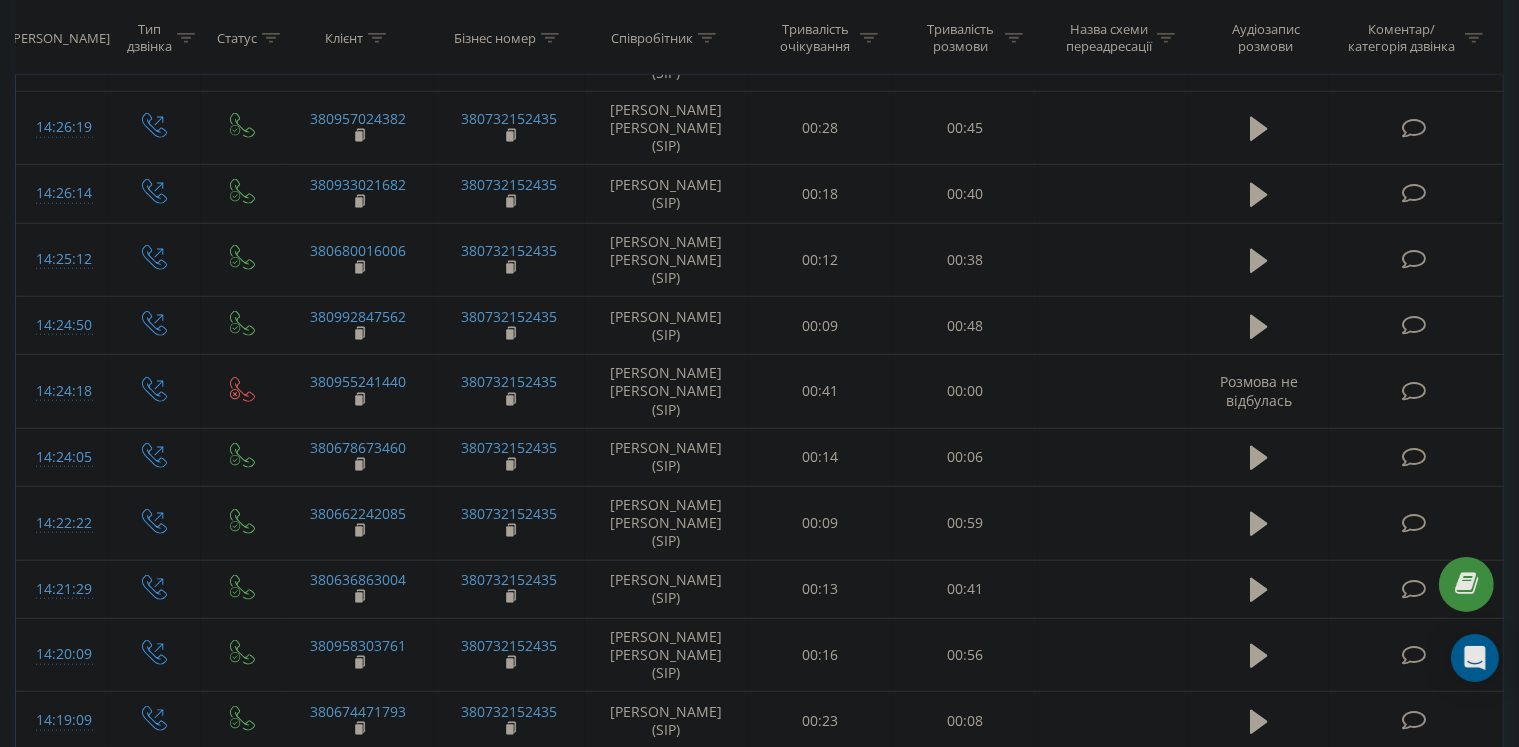 scroll, scrollTop: 1756, scrollLeft: 0, axis: vertical 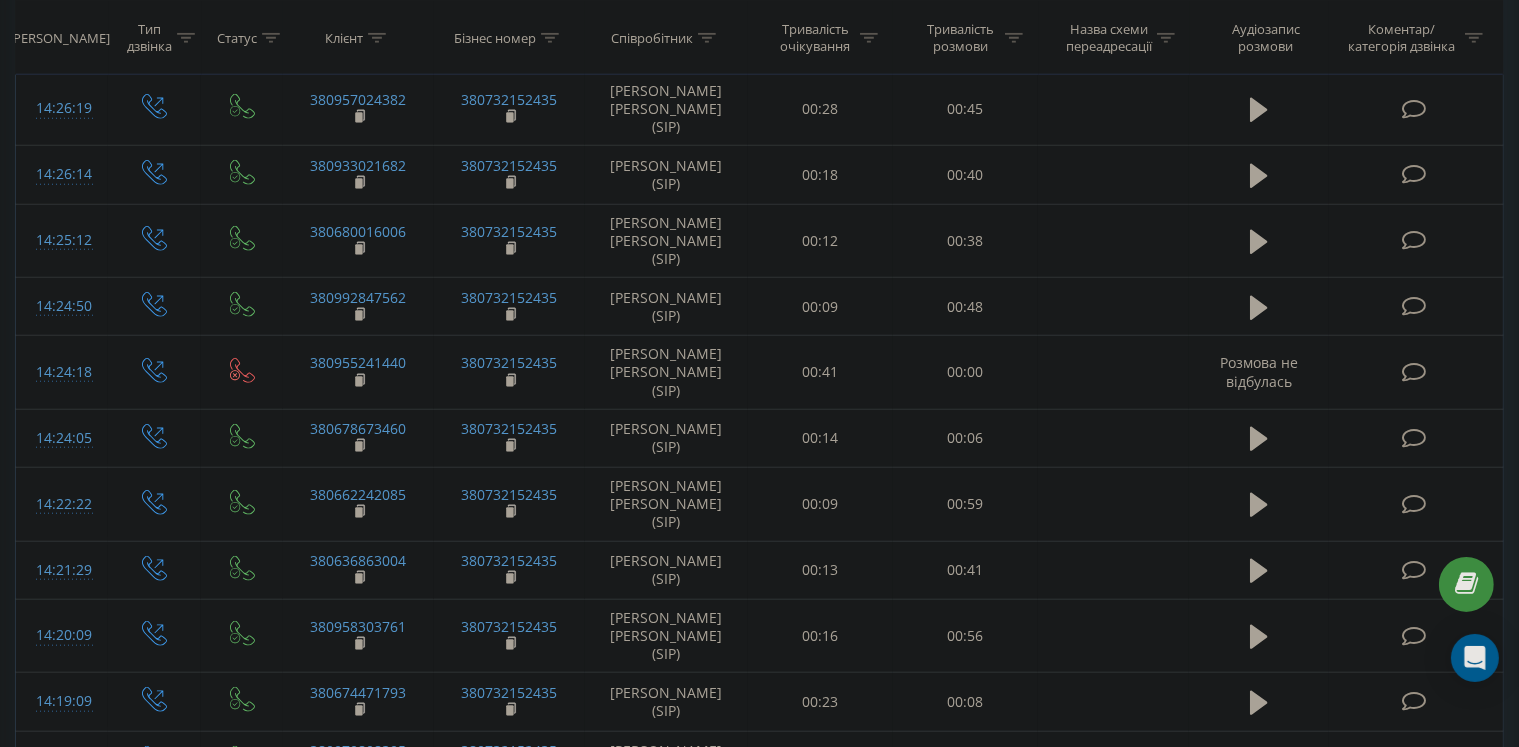 click on "1" at bounding box center [1177, 893] 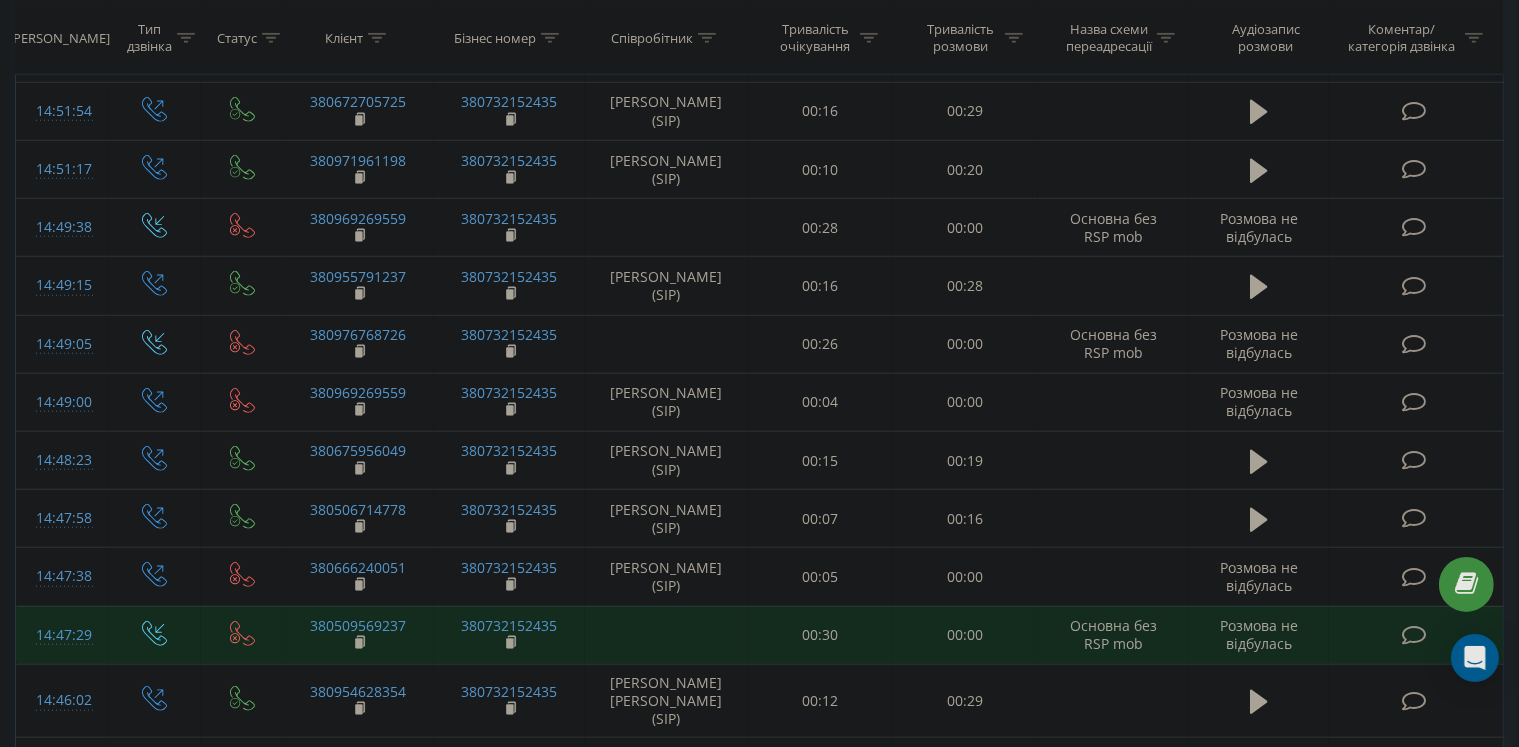scroll, scrollTop: 1824, scrollLeft: 0, axis: vertical 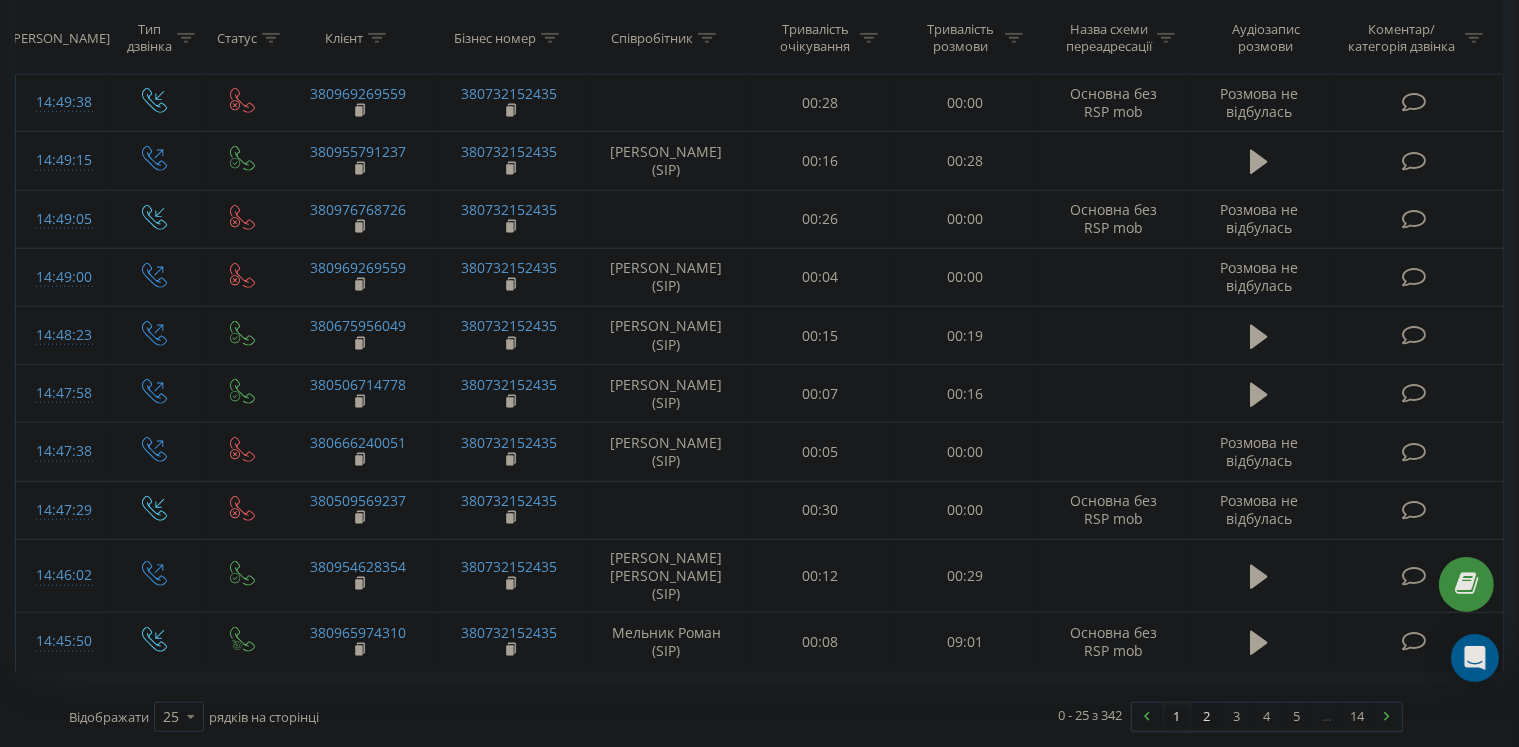 click on "2" at bounding box center [1207, 717] 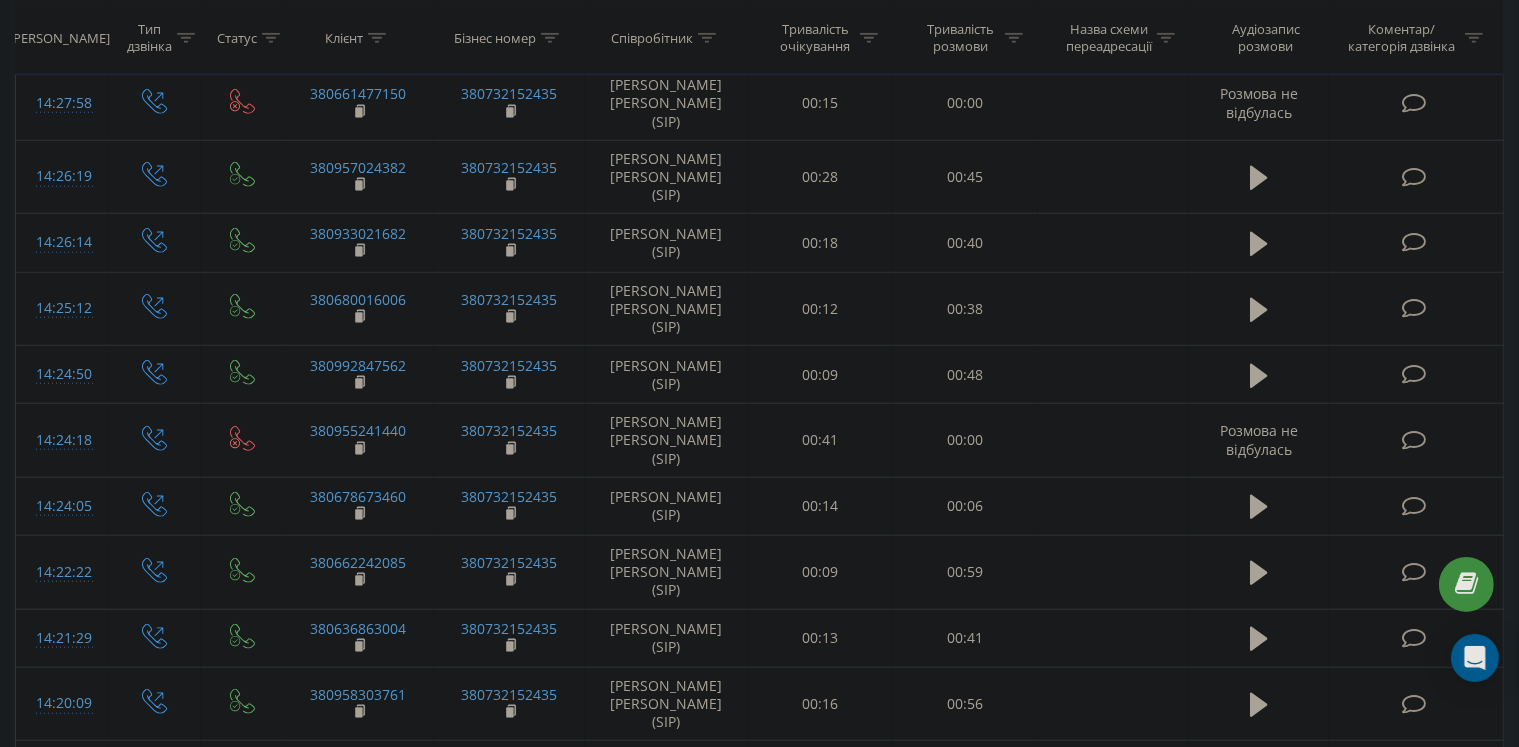 scroll, scrollTop: 1756, scrollLeft: 0, axis: vertical 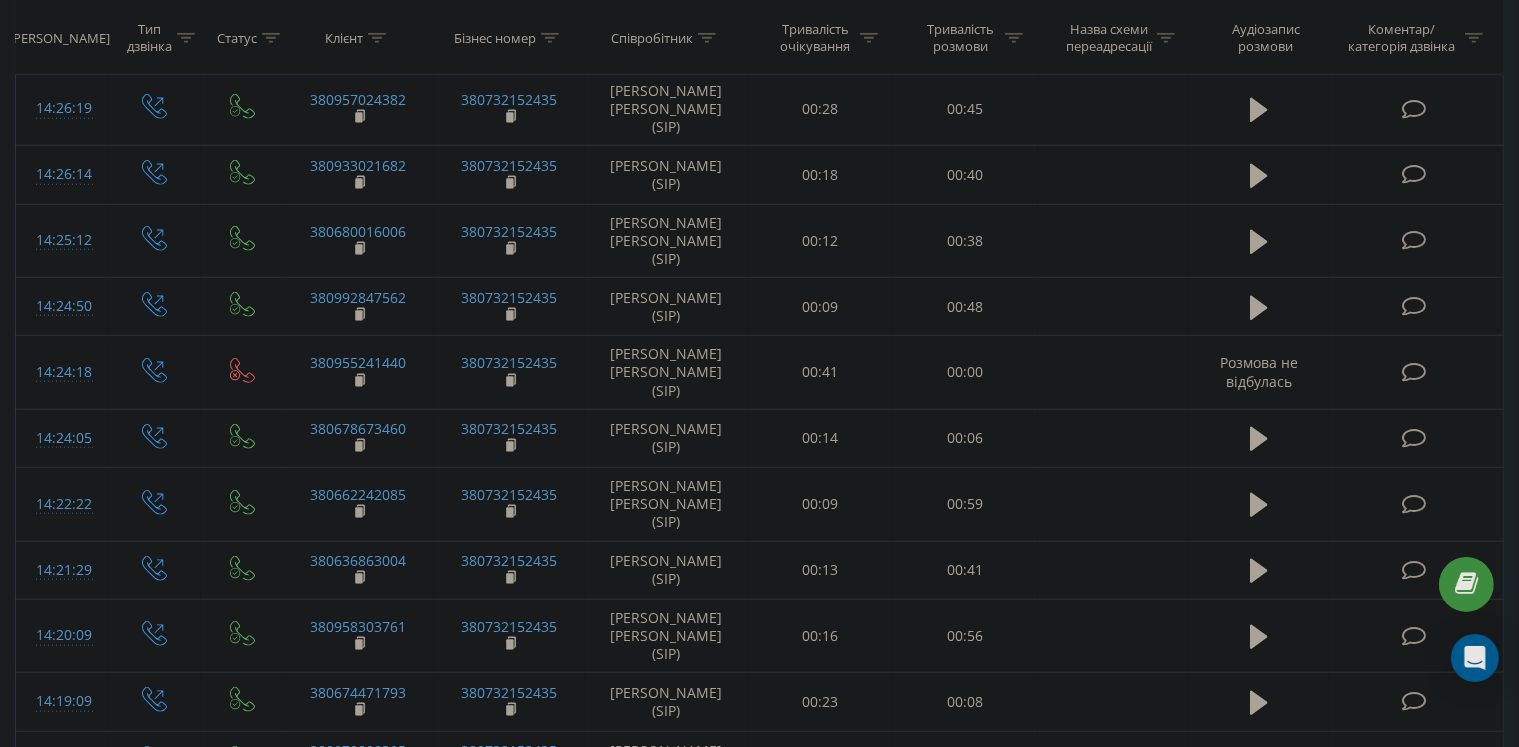 click on "1" at bounding box center (1177, 893) 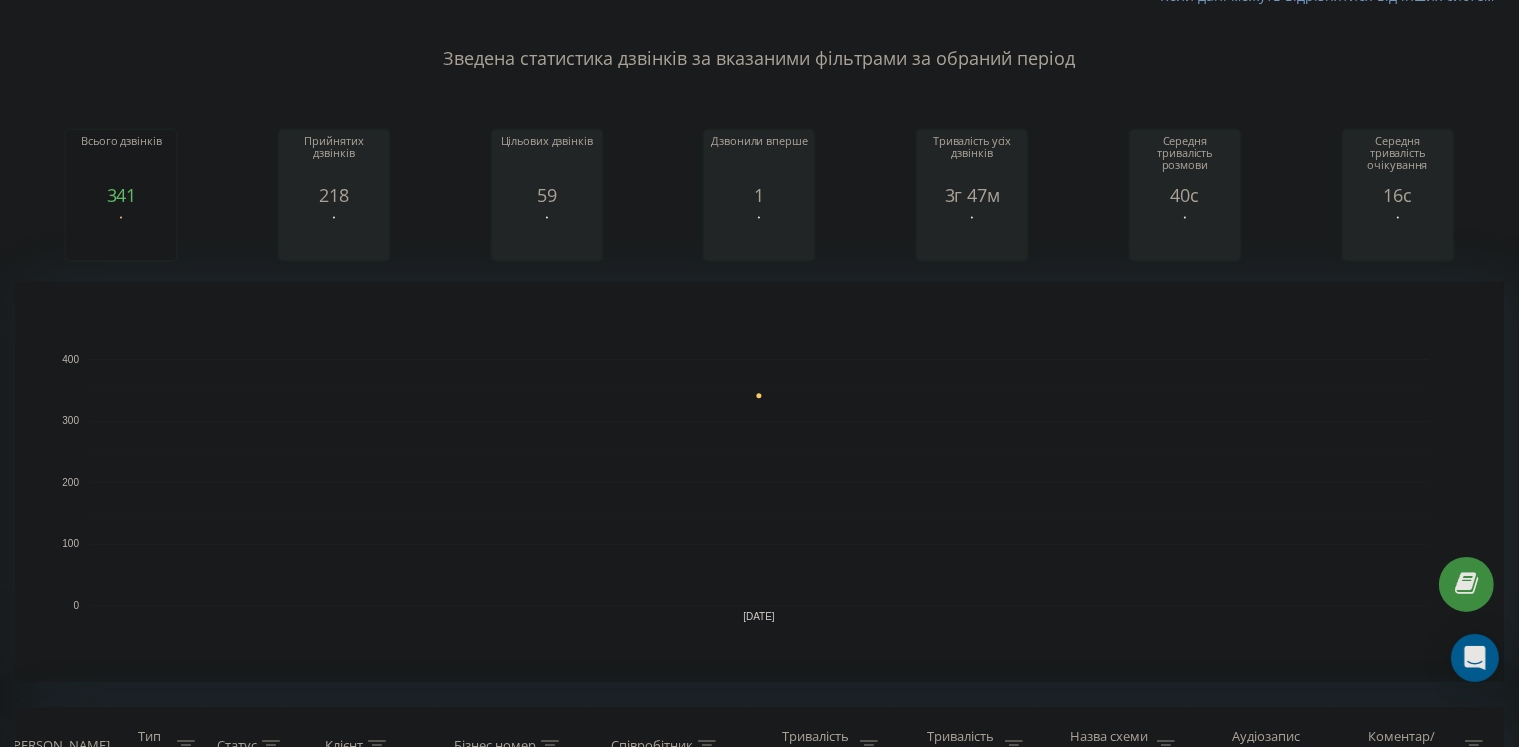 scroll, scrollTop: 0, scrollLeft: 0, axis: both 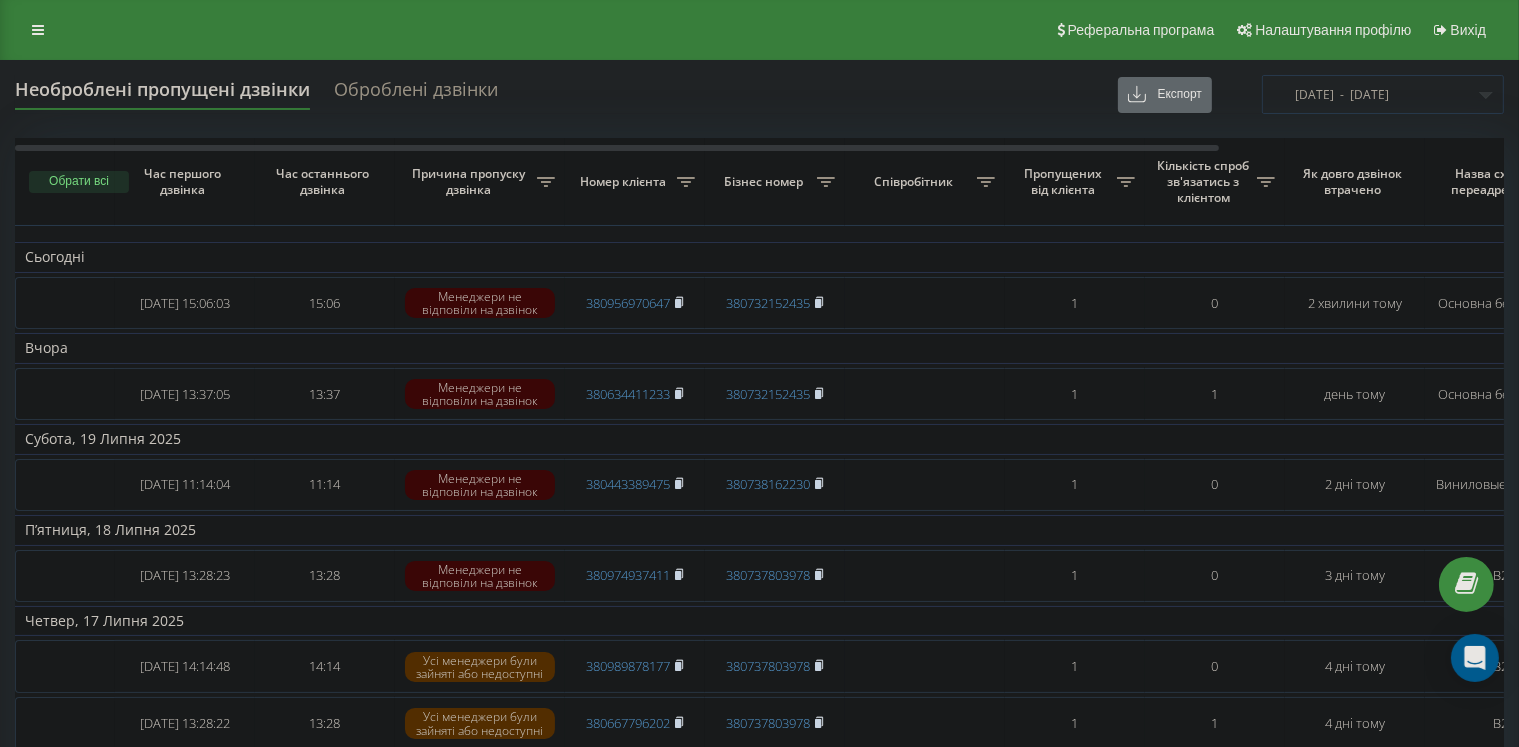 click on "Оброблені дзвінки" at bounding box center (416, 94) 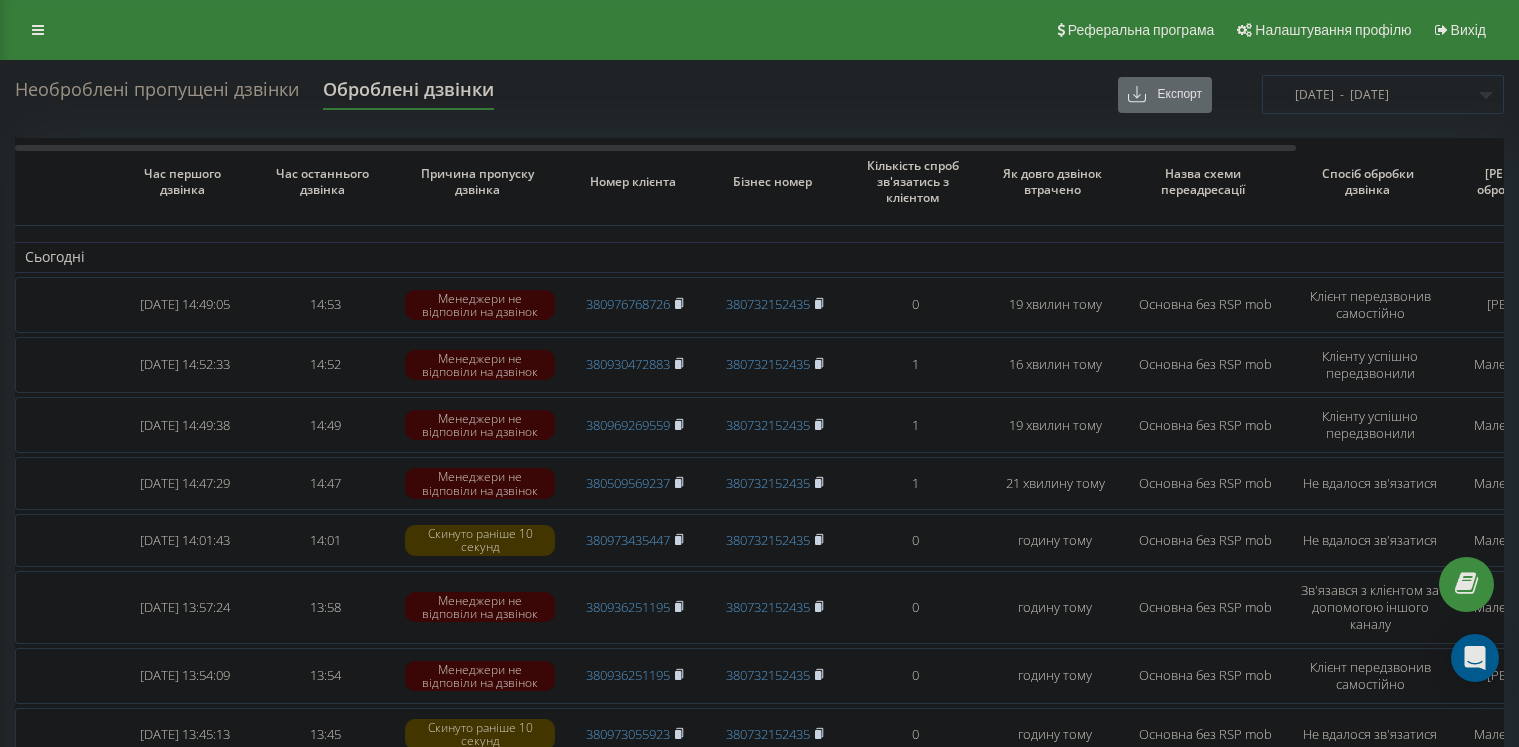 scroll, scrollTop: 0, scrollLeft: 0, axis: both 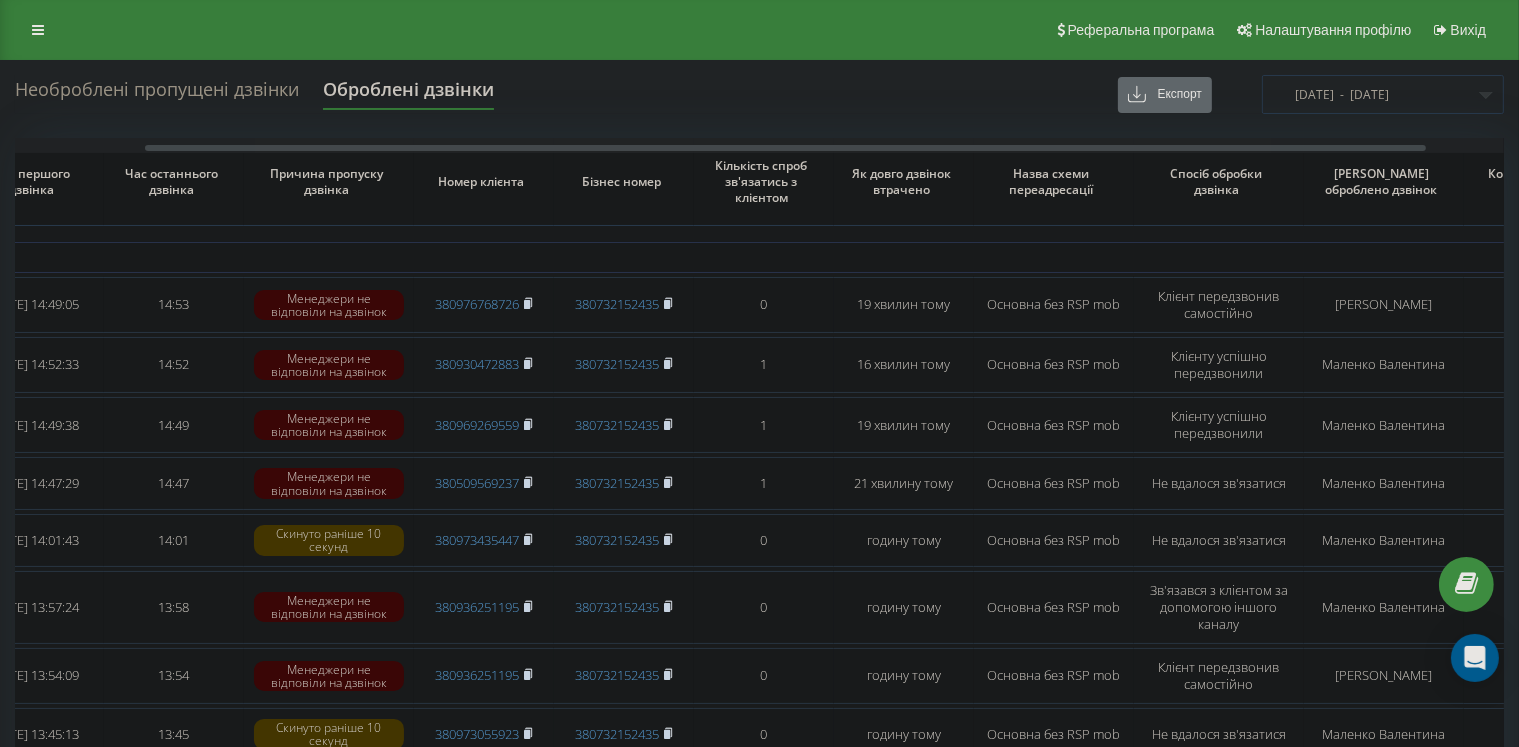 drag, startPoint x: 748, startPoint y: 145, endPoint x: 879, endPoint y: 150, distance: 131.09538 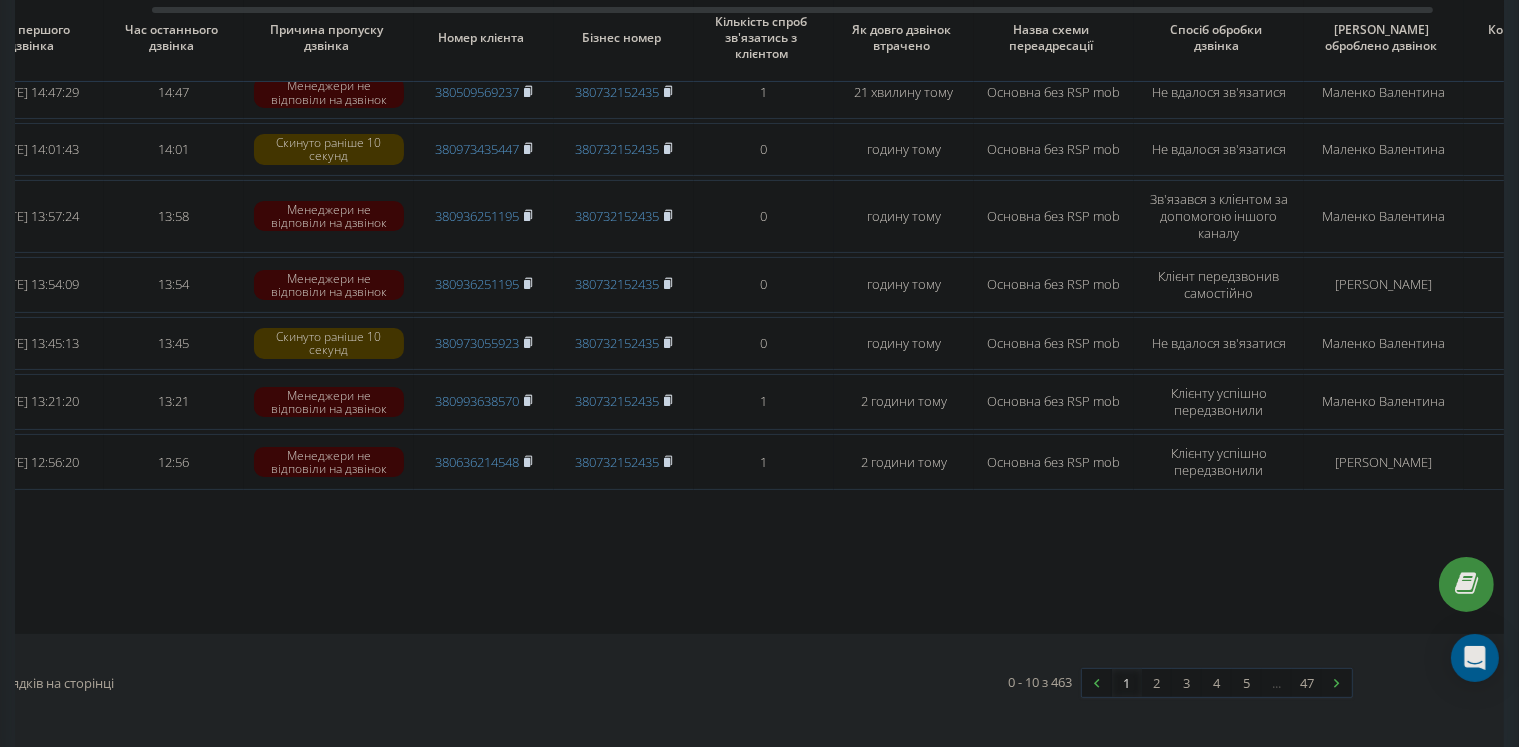scroll, scrollTop: 381, scrollLeft: 0, axis: vertical 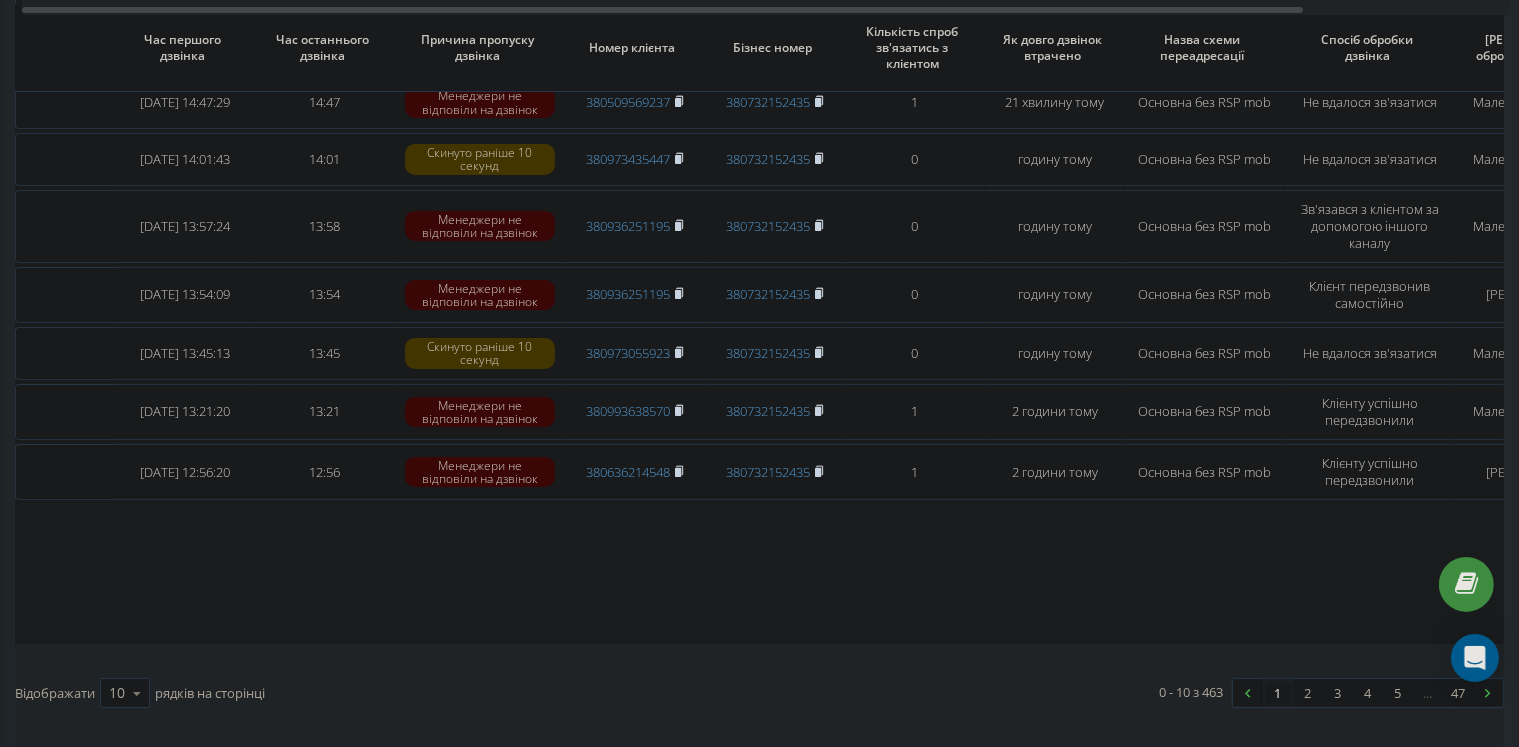 drag, startPoint x: 746, startPoint y: 10, endPoint x: 576, endPoint y: 30, distance: 171.17242 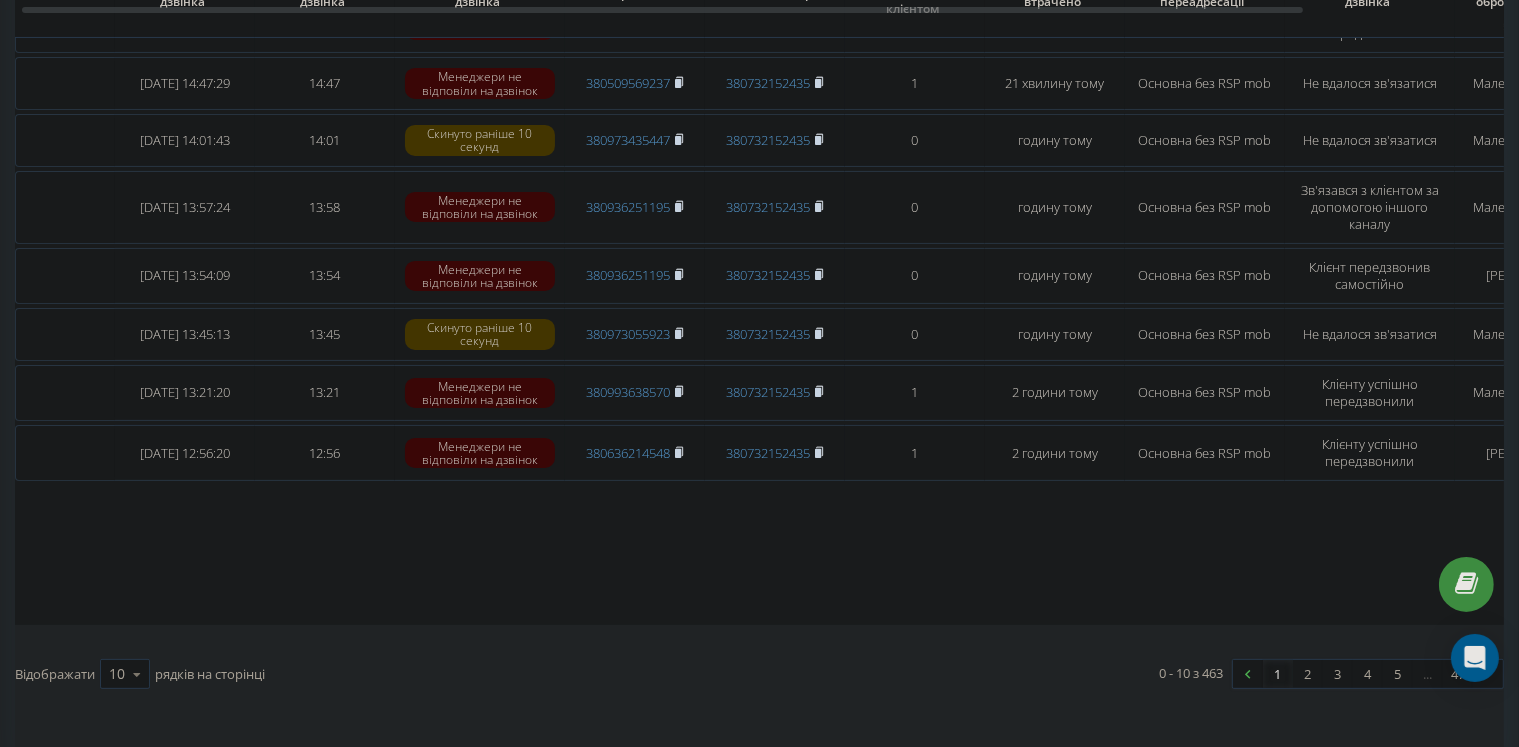 scroll, scrollTop: 300, scrollLeft: 0, axis: vertical 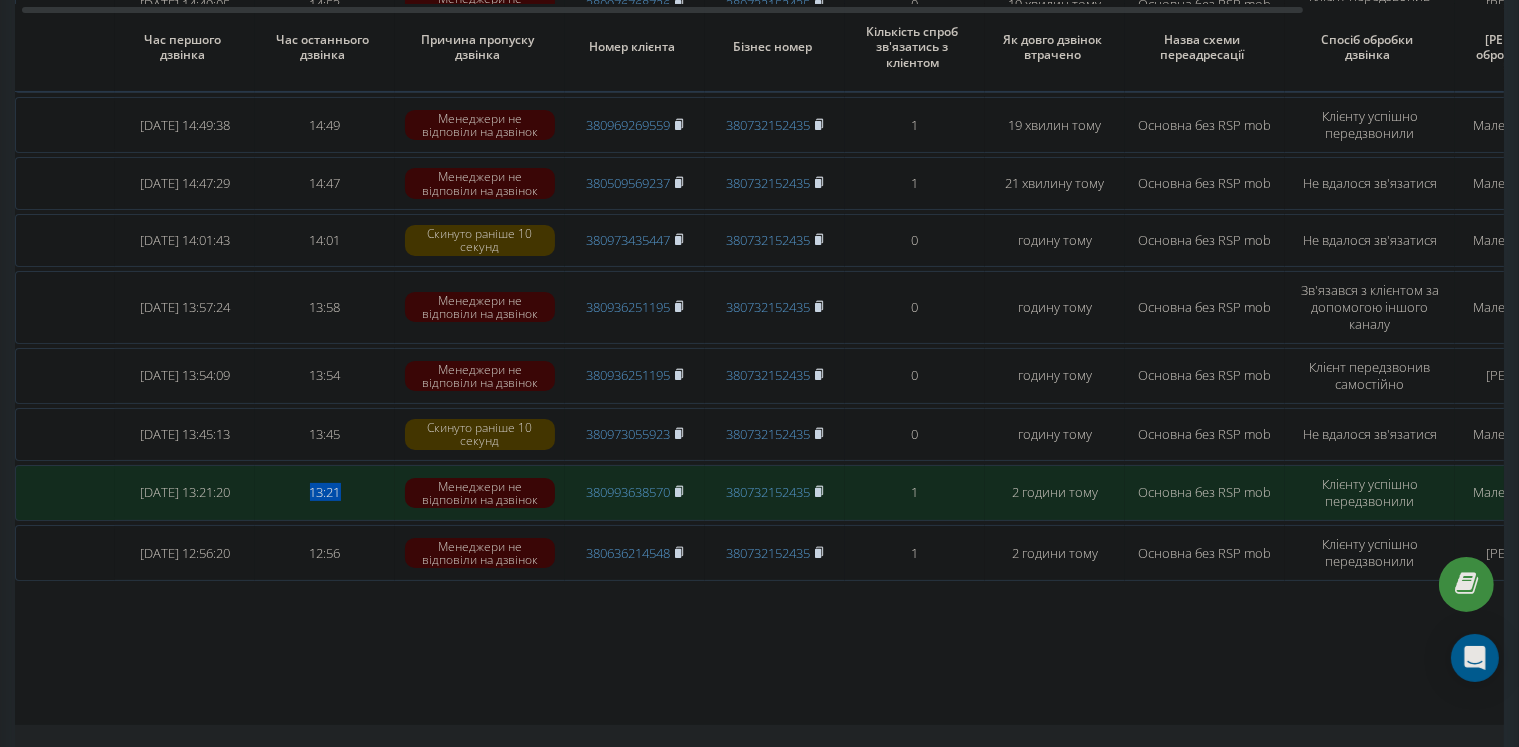 drag, startPoint x: 290, startPoint y: 492, endPoint x: 350, endPoint y: 500, distance: 60.530983 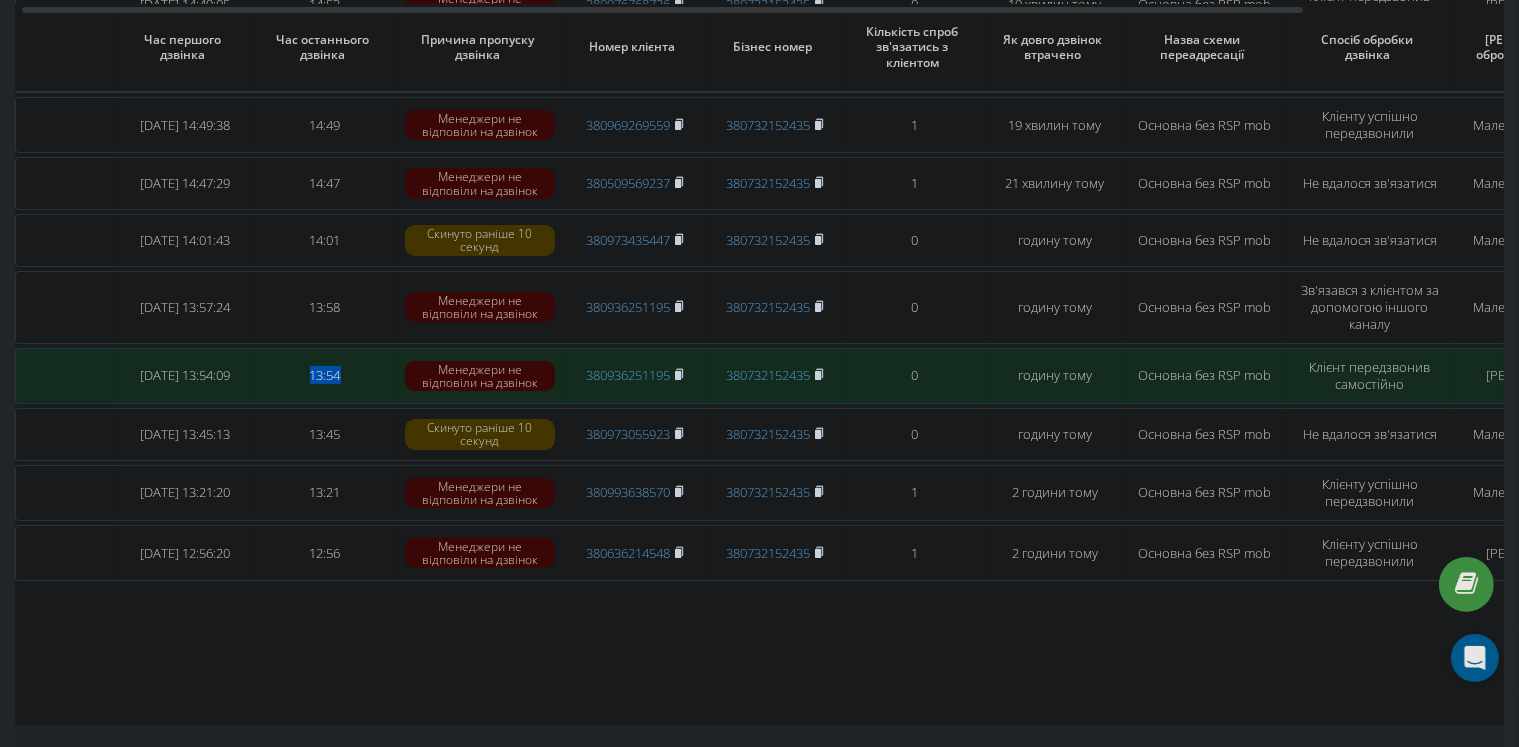 drag, startPoint x: 298, startPoint y: 367, endPoint x: 345, endPoint y: 374, distance: 47.518417 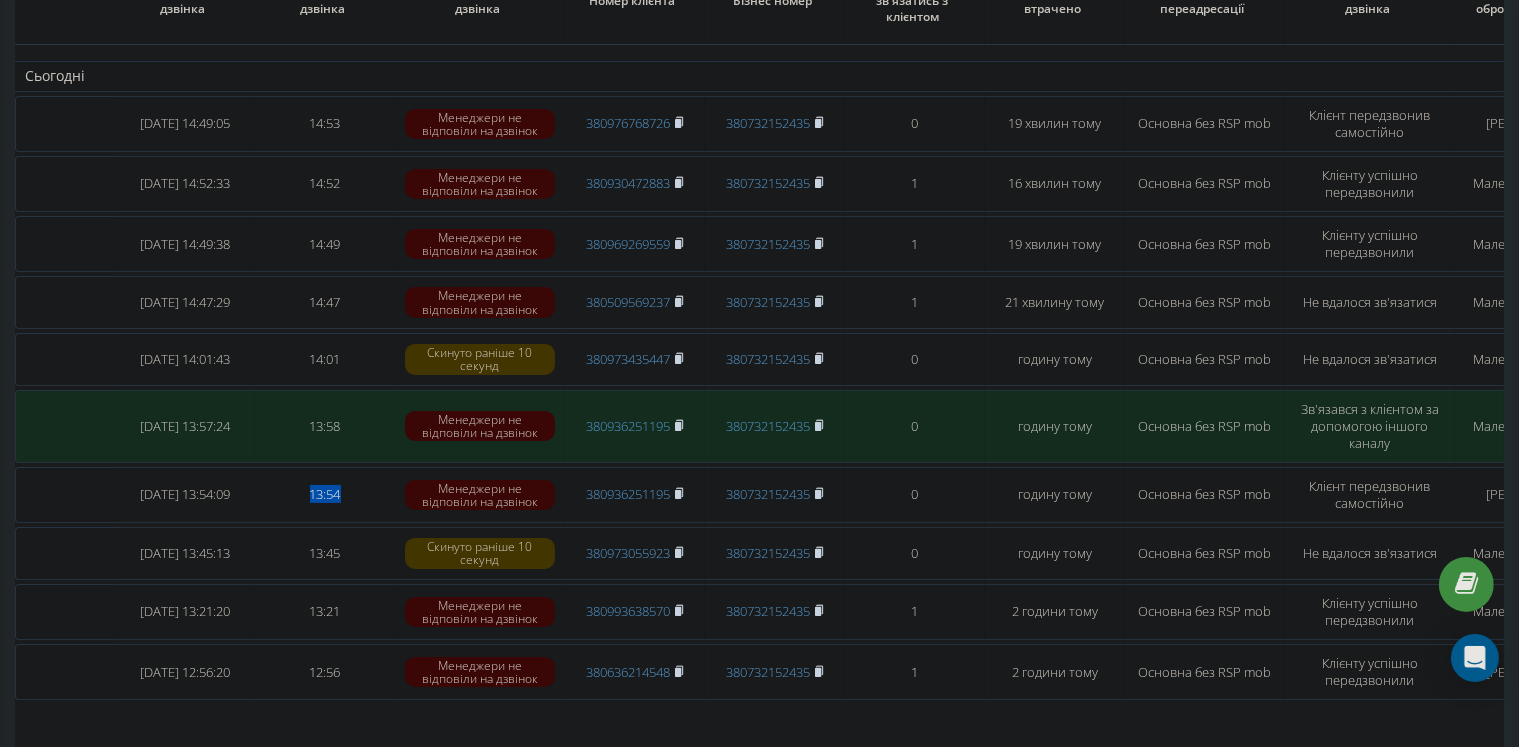 scroll, scrollTop: 100, scrollLeft: 0, axis: vertical 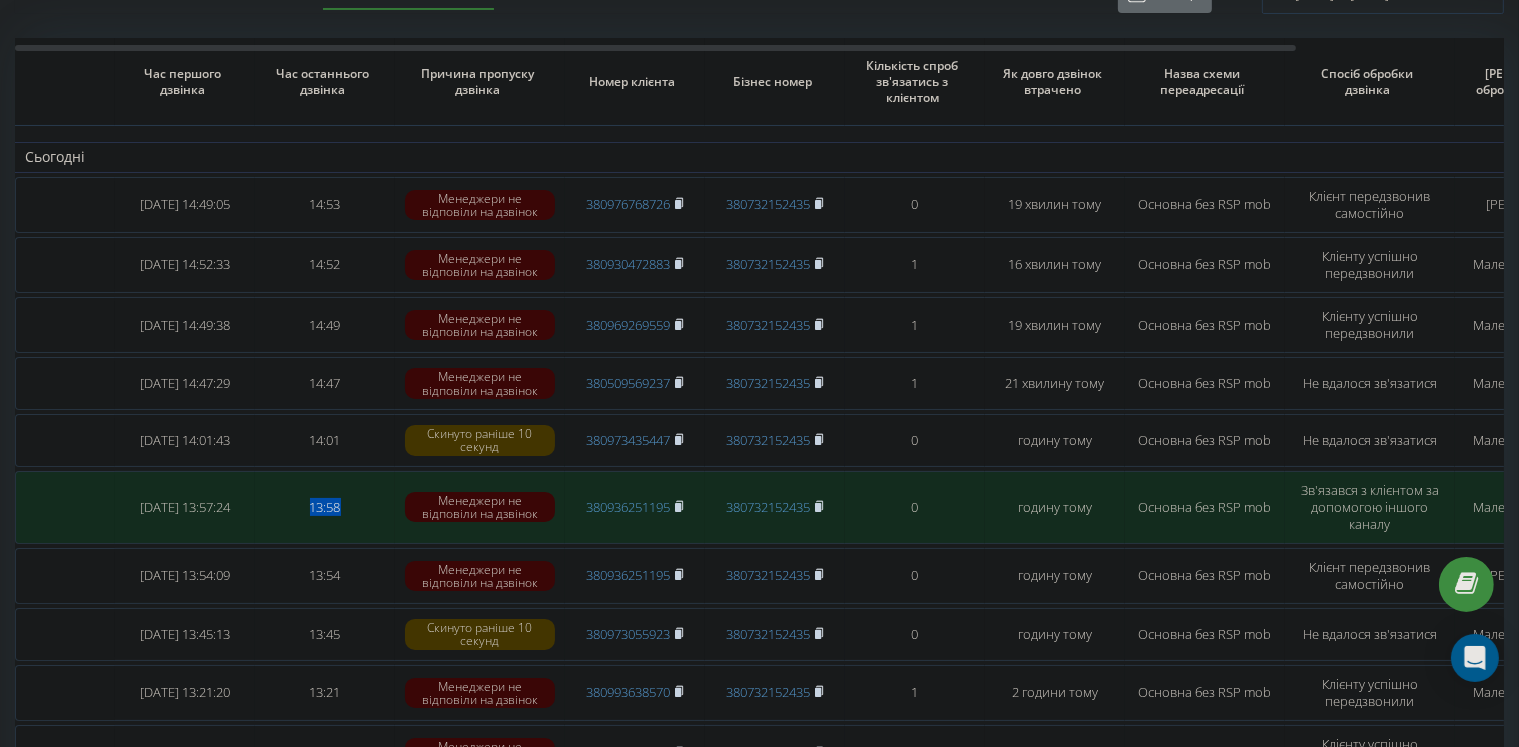drag, startPoint x: 301, startPoint y: 499, endPoint x: 360, endPoint y: 529, distance: 66.189125 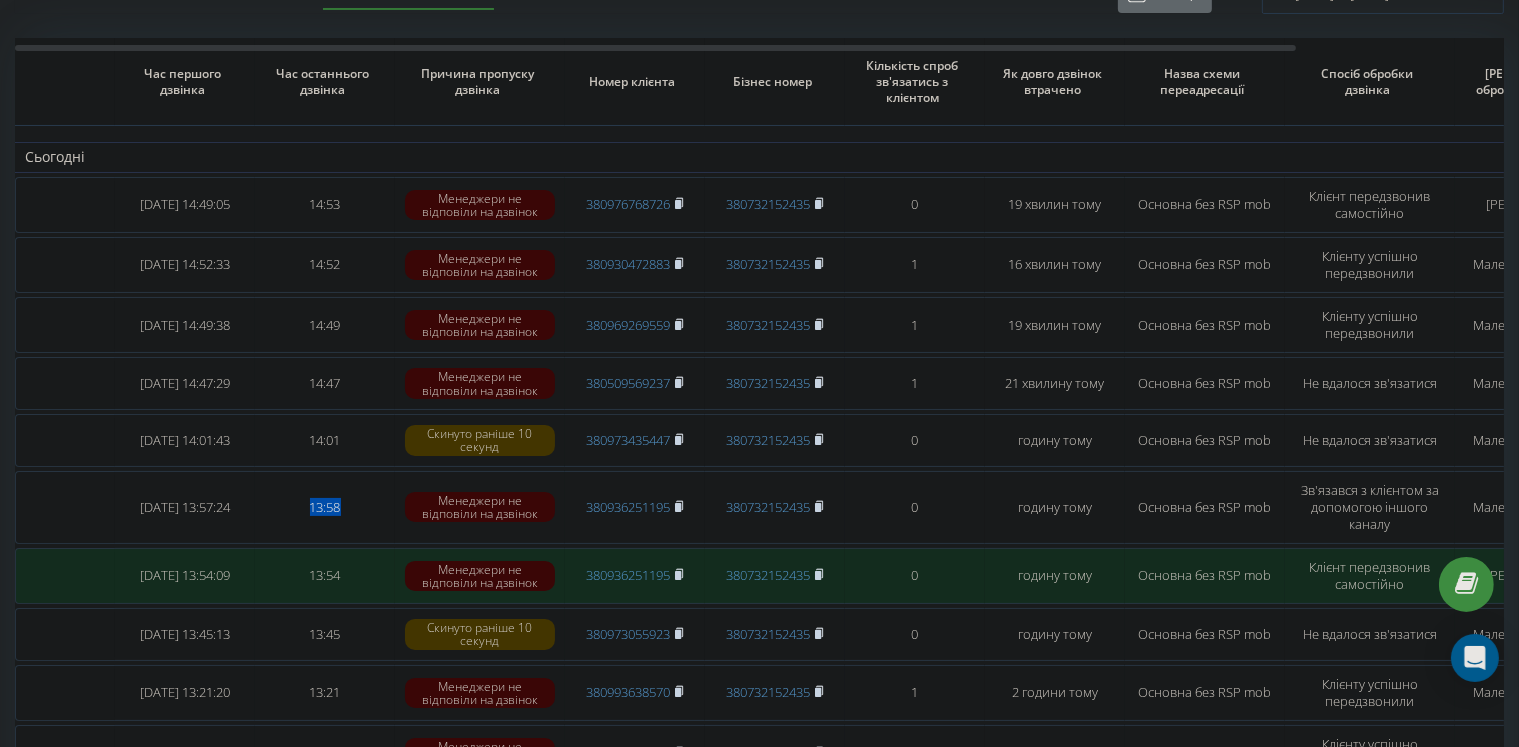scroll, scrollTop: 0, scrollLeft: 0, axis: both 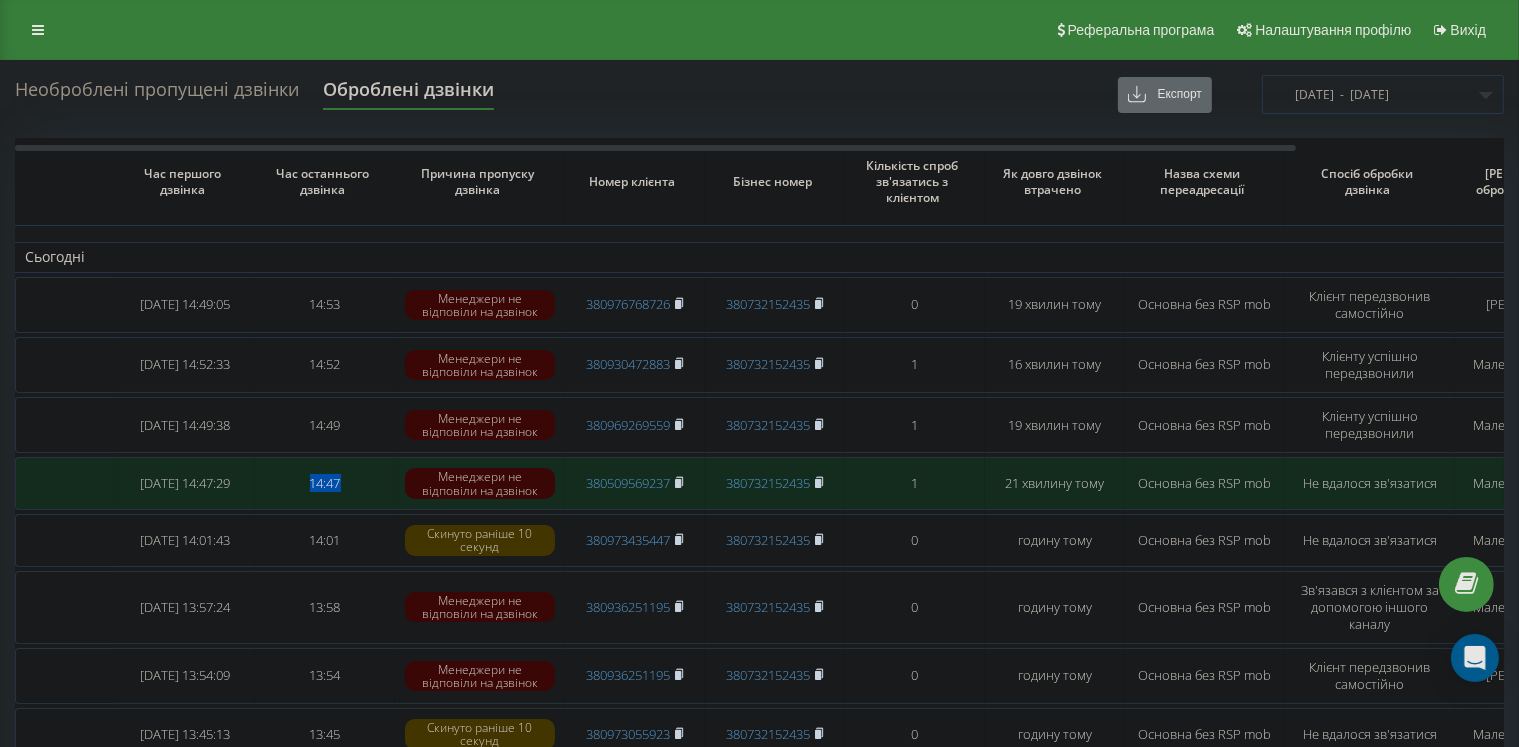 drag, startPoint x: 292, startPoint y: 473, endPoint x: 360, endPoint y: 476, distance: 68.06615 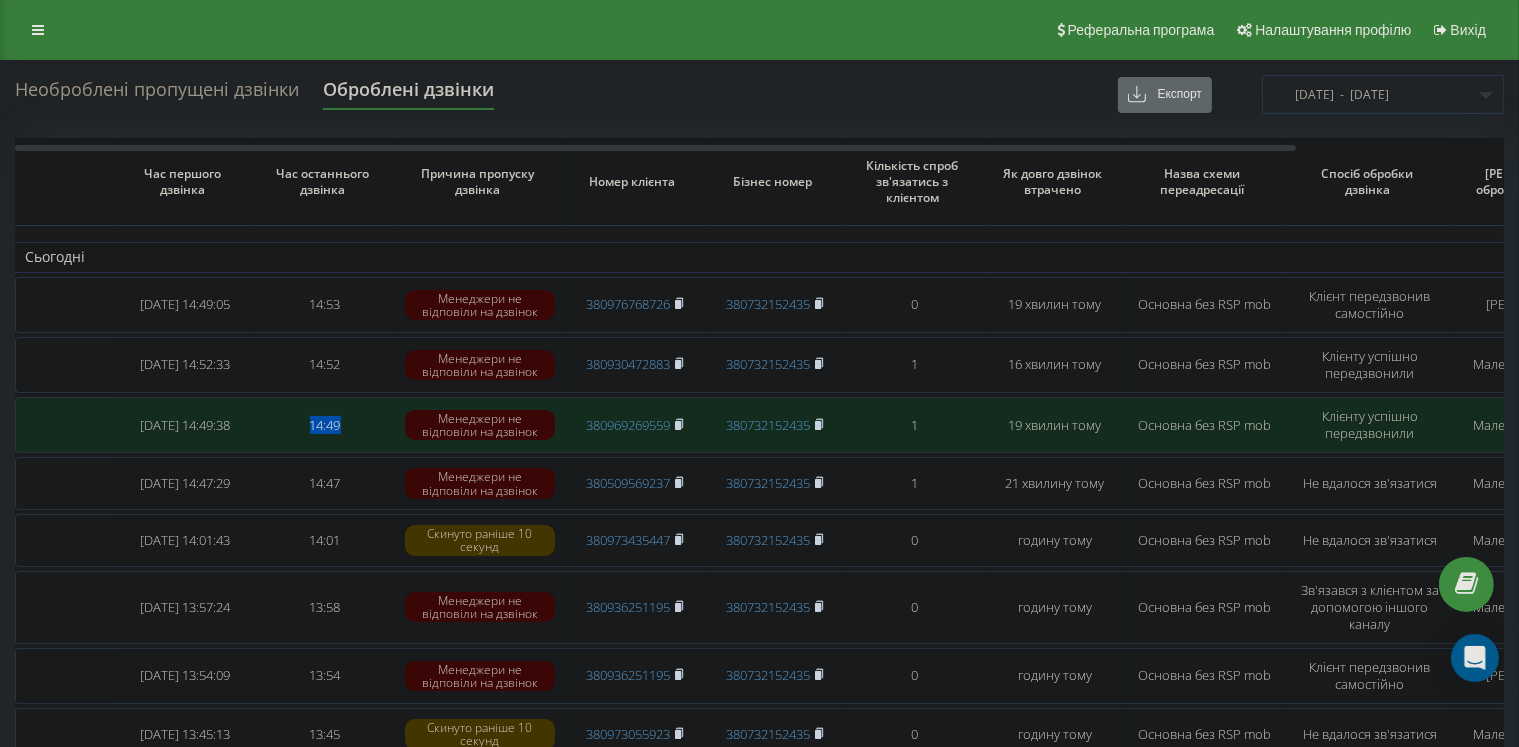 drag, startPoint x: 300, startPoint y: 411, endPoint x: 344, endPoint y: 425, distance: 46.173584 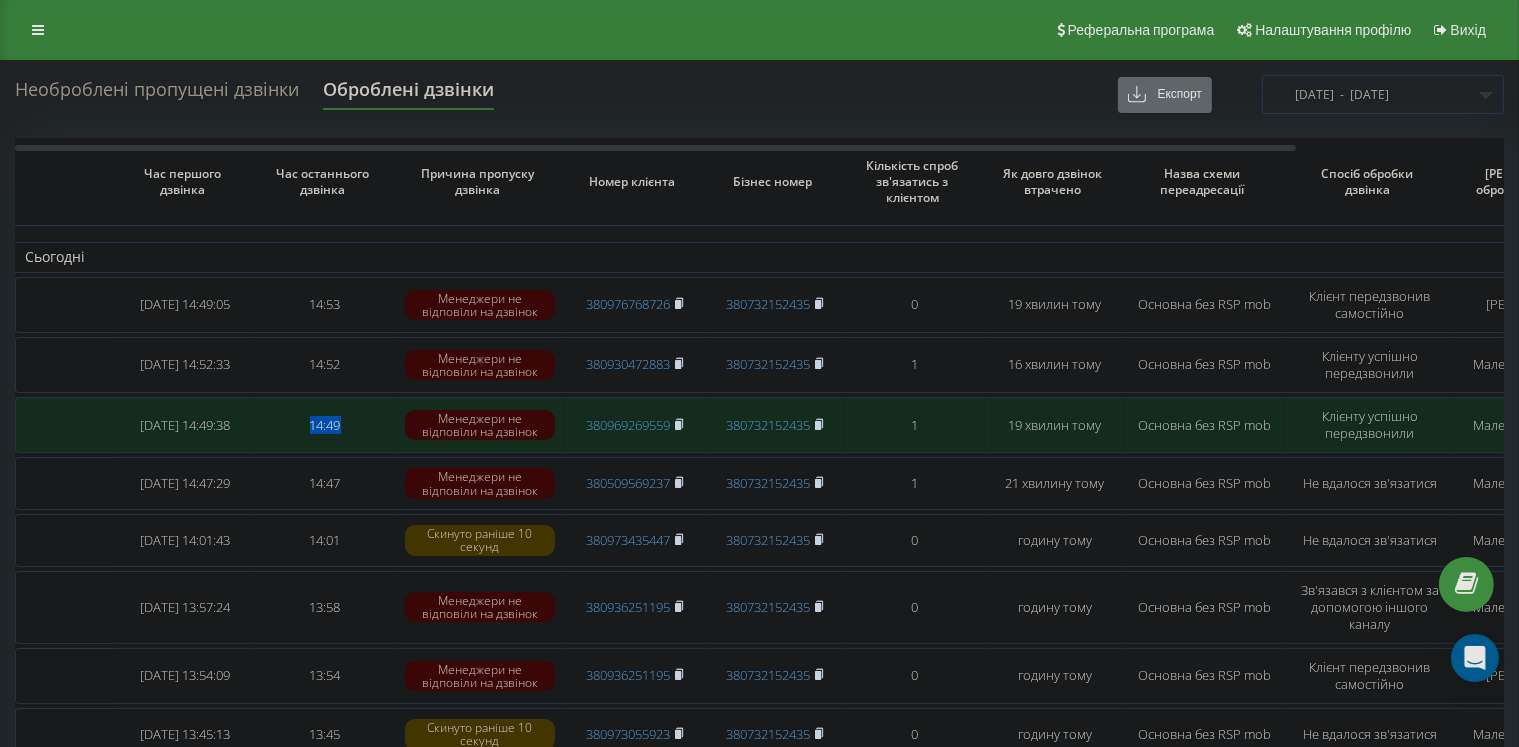 click on "14:49" at bounding box center [325, 425] 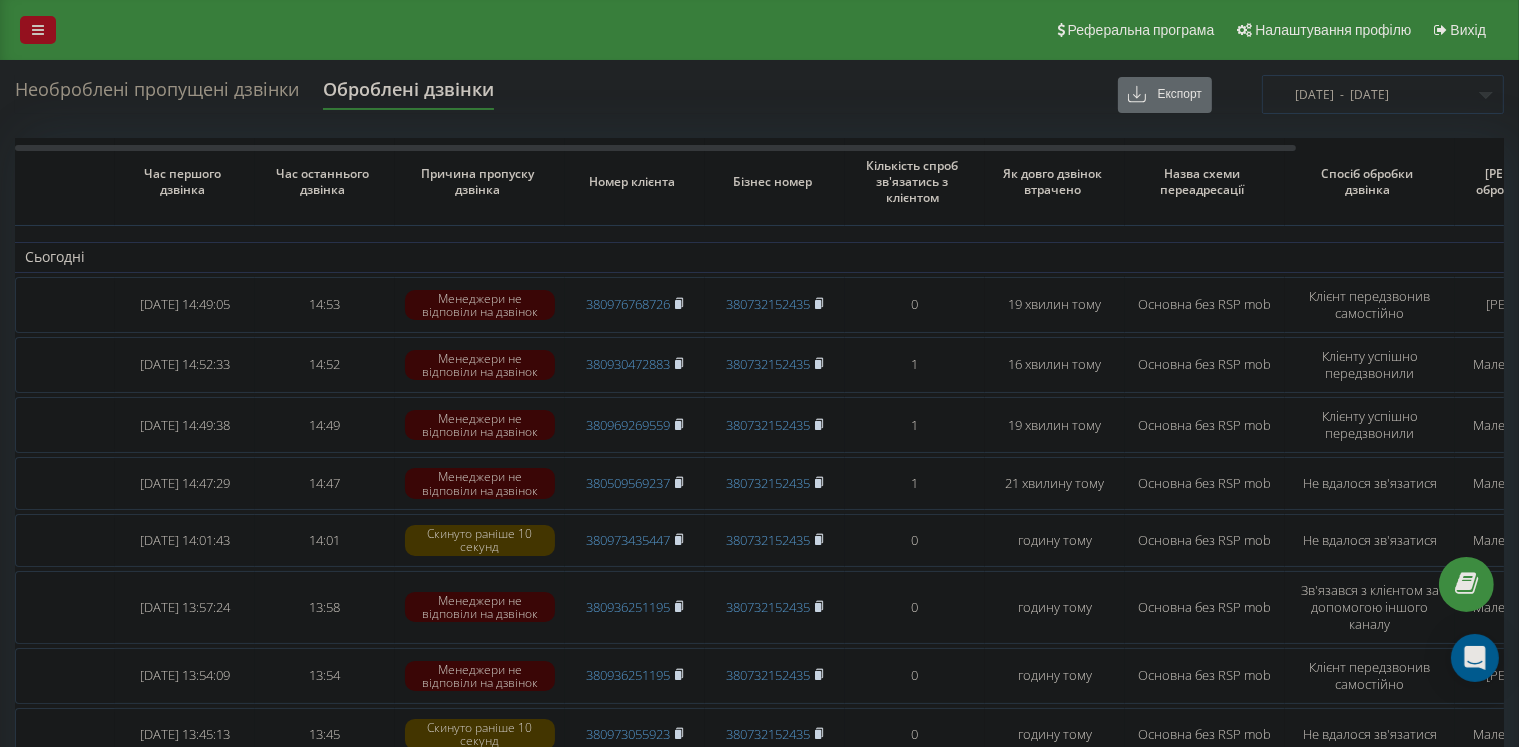 click at bounding box center [38, 30] 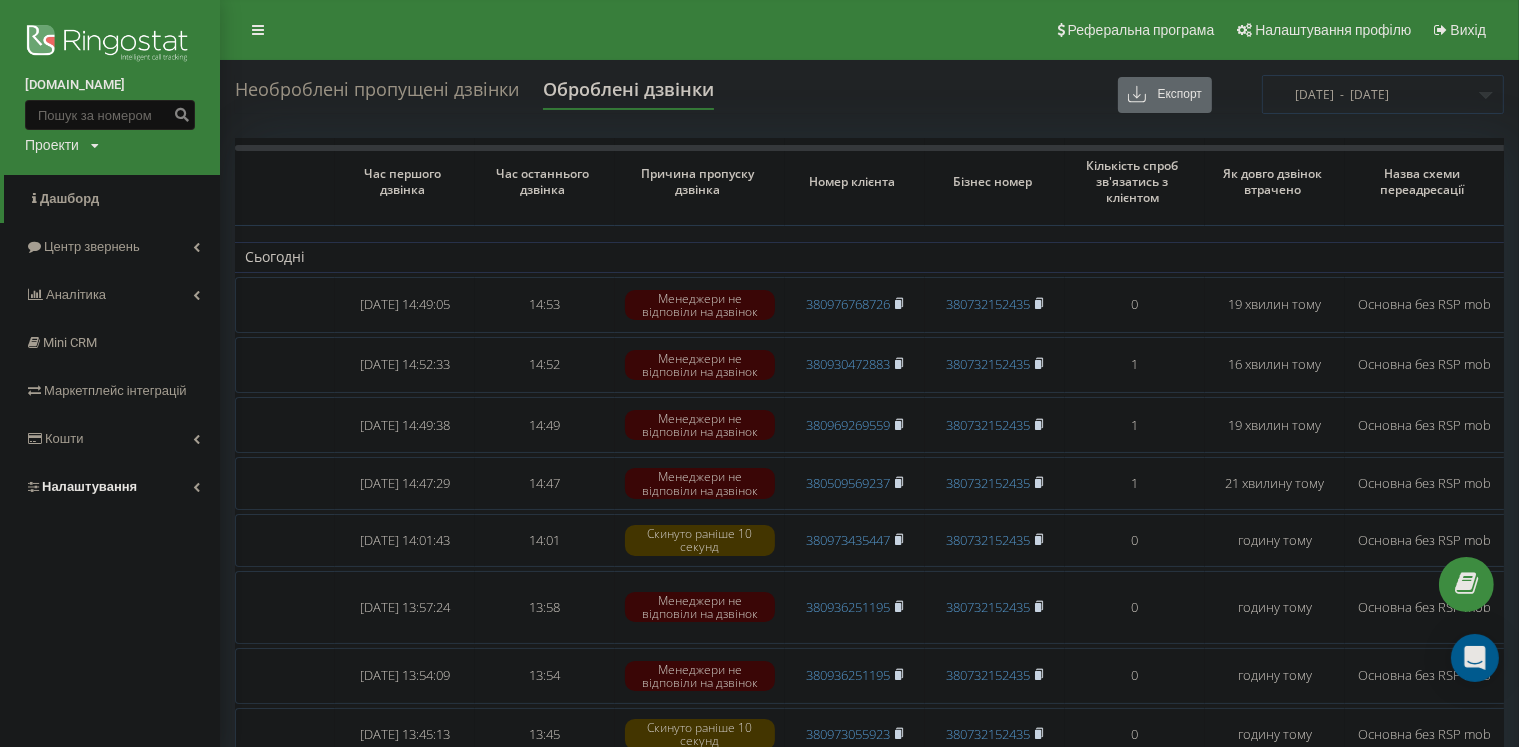 click on "Налаштування" at bounding box center (89, 486) 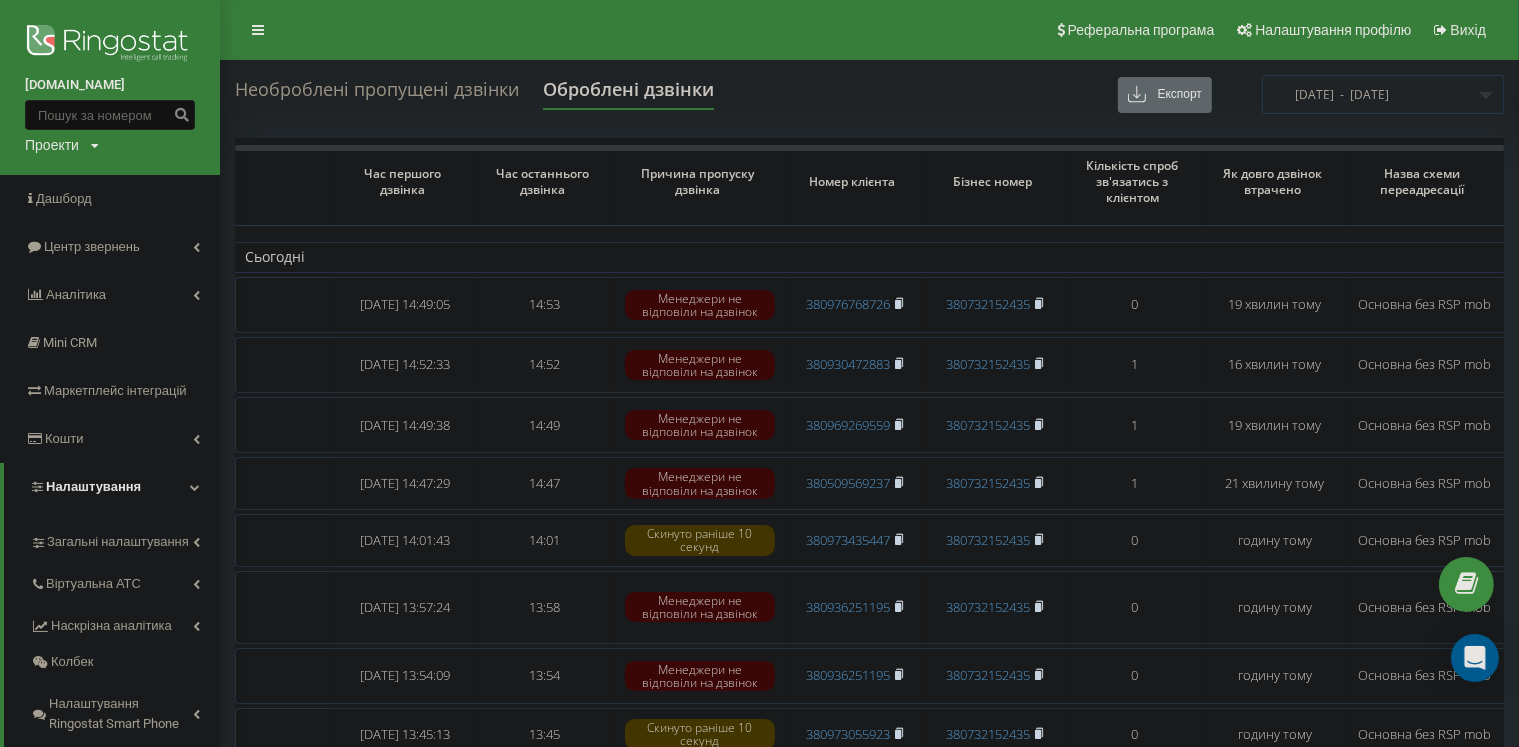 click on "Налаштування" at bounding box center (93, 486) 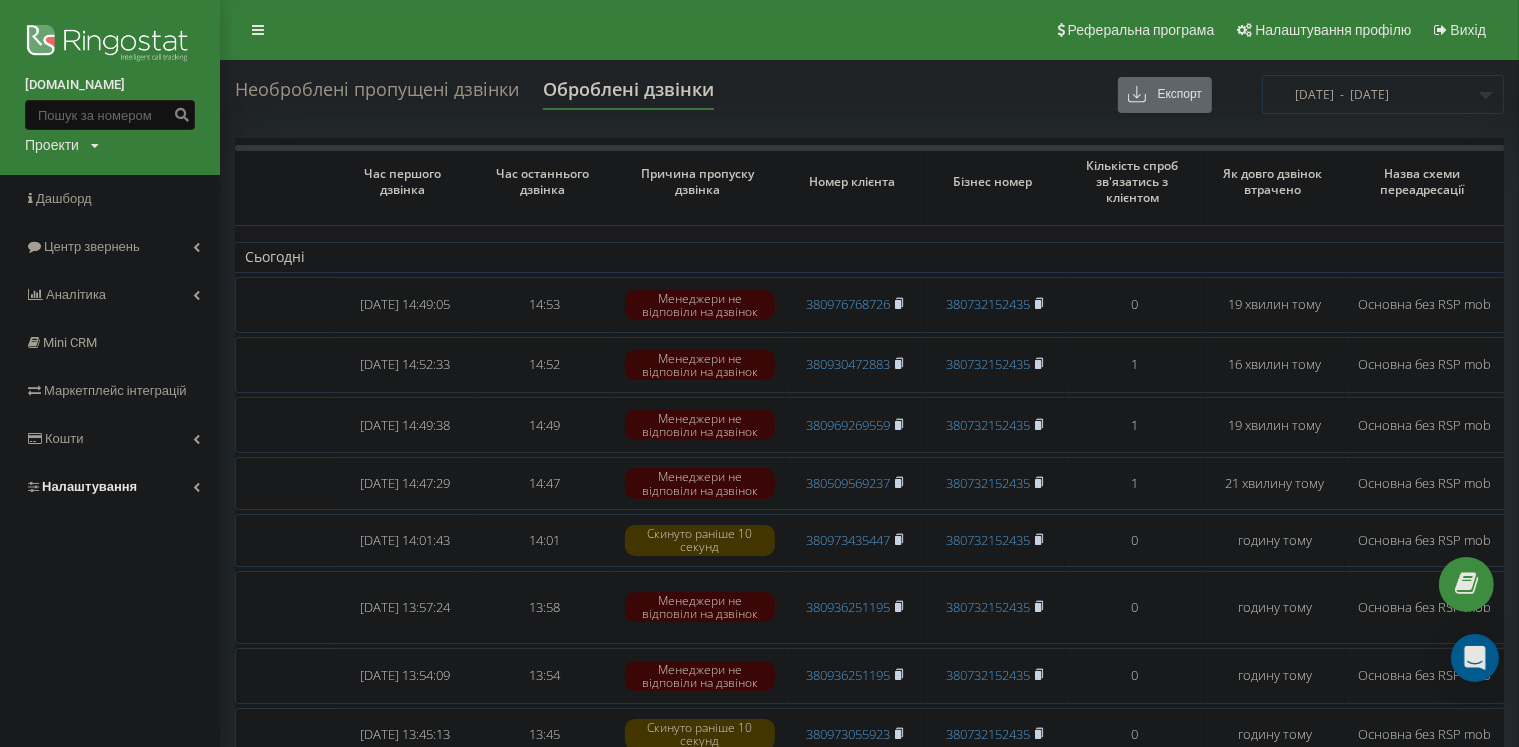 click on "Налаштування" at bounding box center [110, 487] 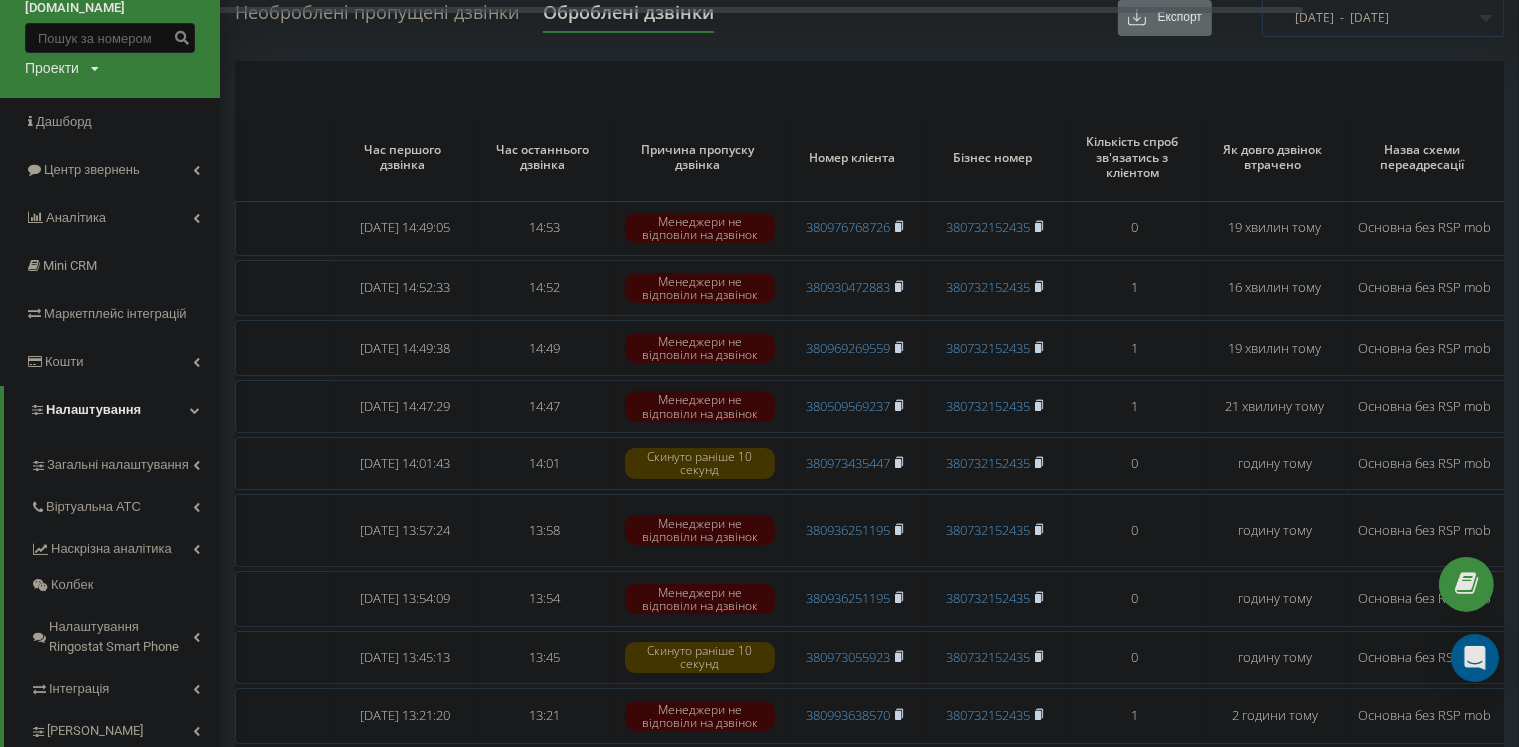 scroll, scrollTop: 200, scrollLeft: 0, axis: vertical 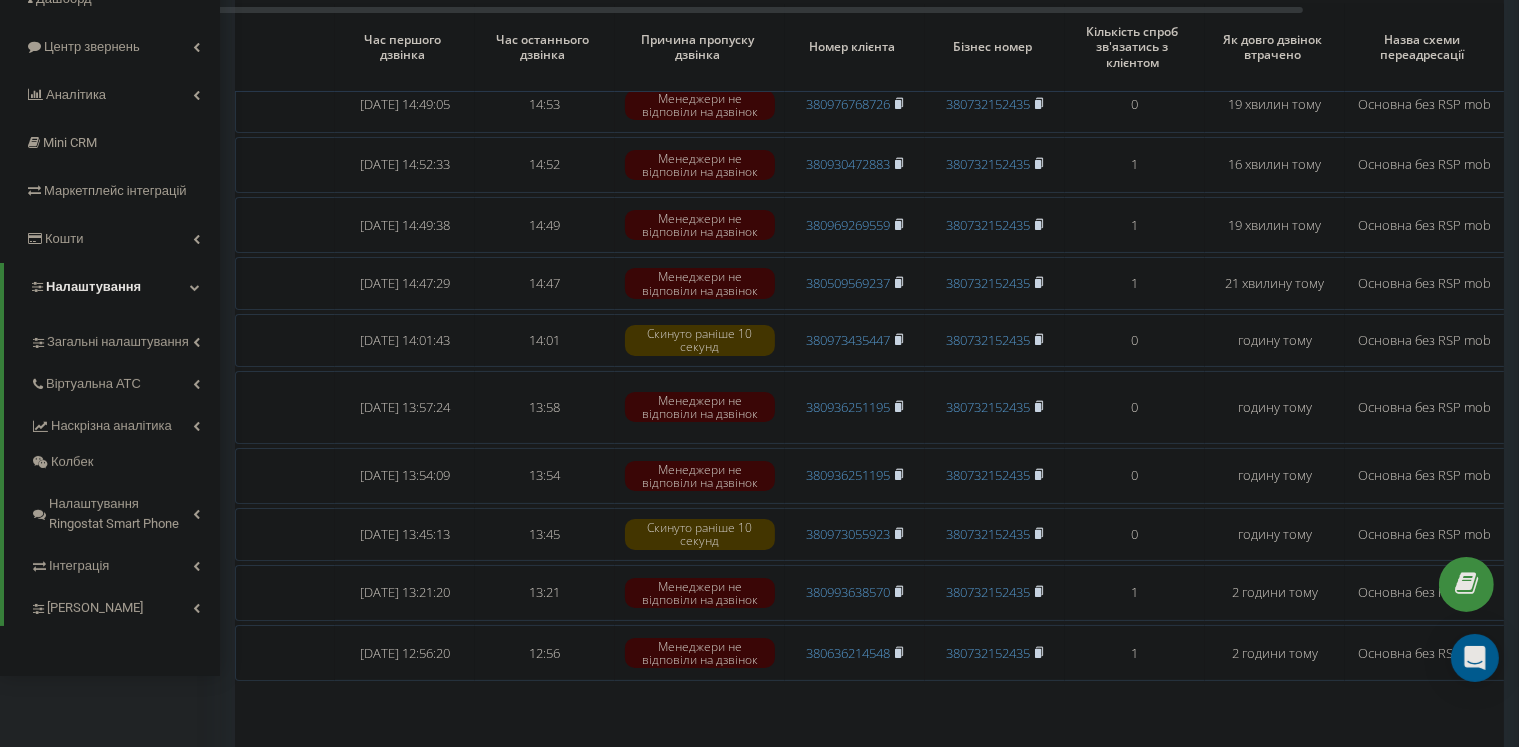 click on "Налаштування" at bounding box center (93, 286) 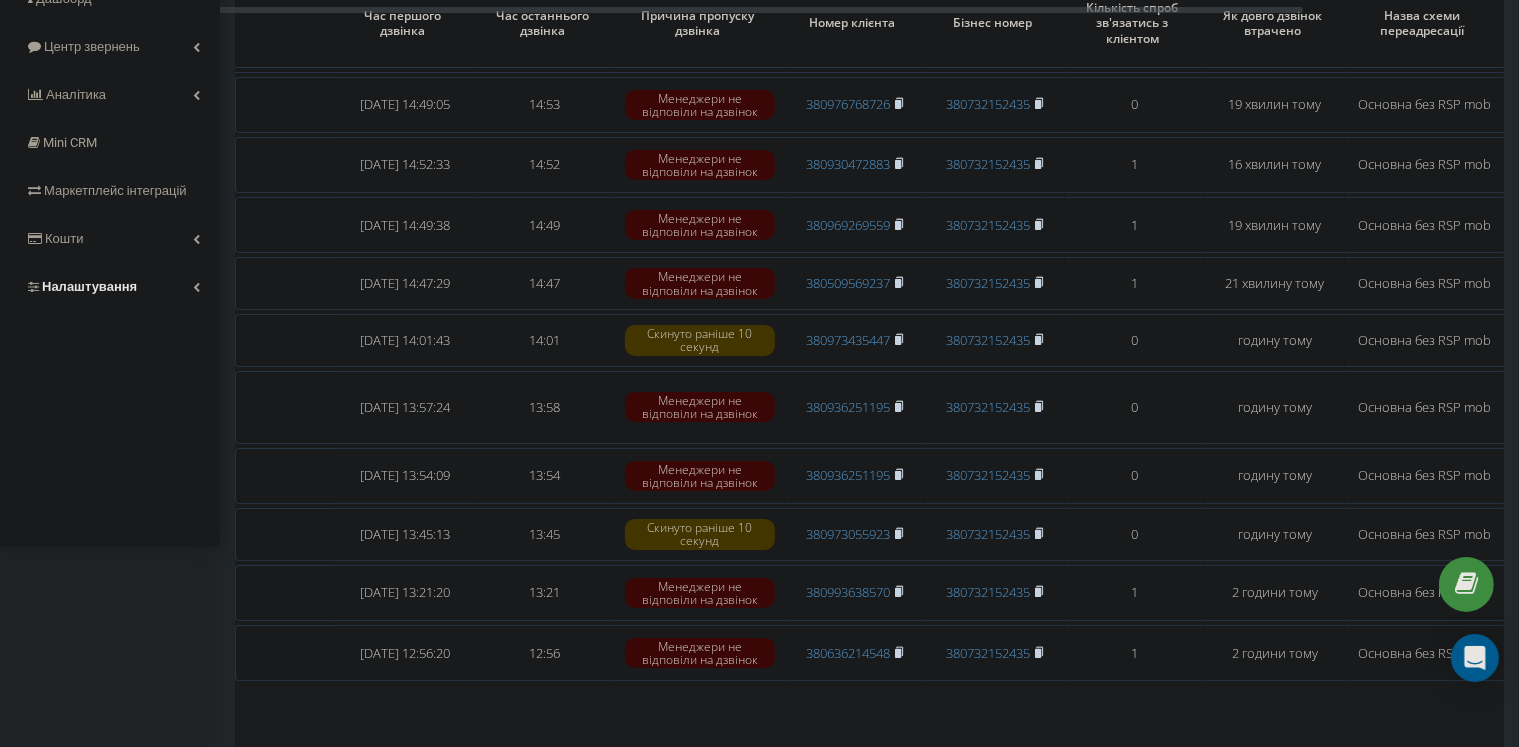 scroll, scrollTop: 100, scrollLeft: 0, axis: vertical 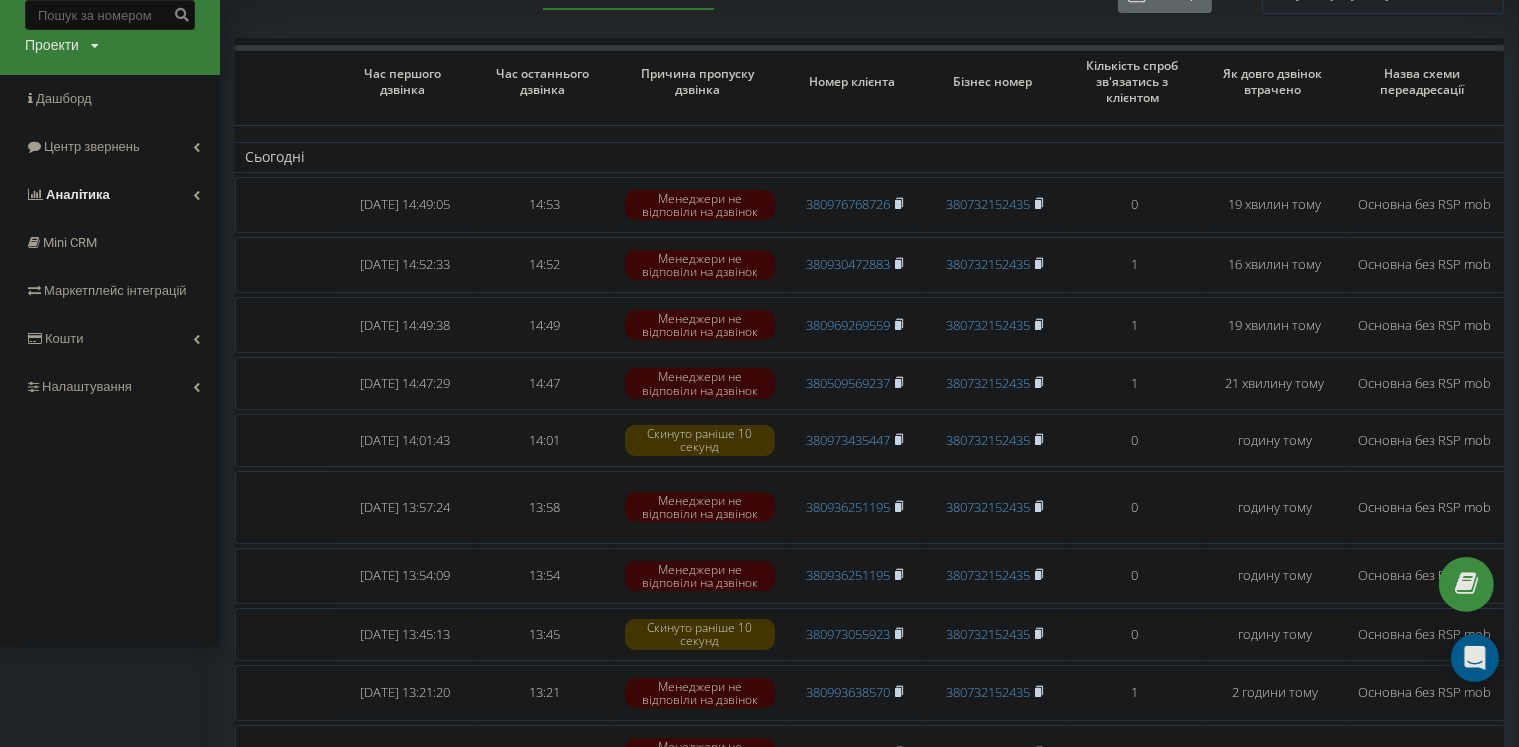click on "Аналiтика" at bounding box center [110, 195] 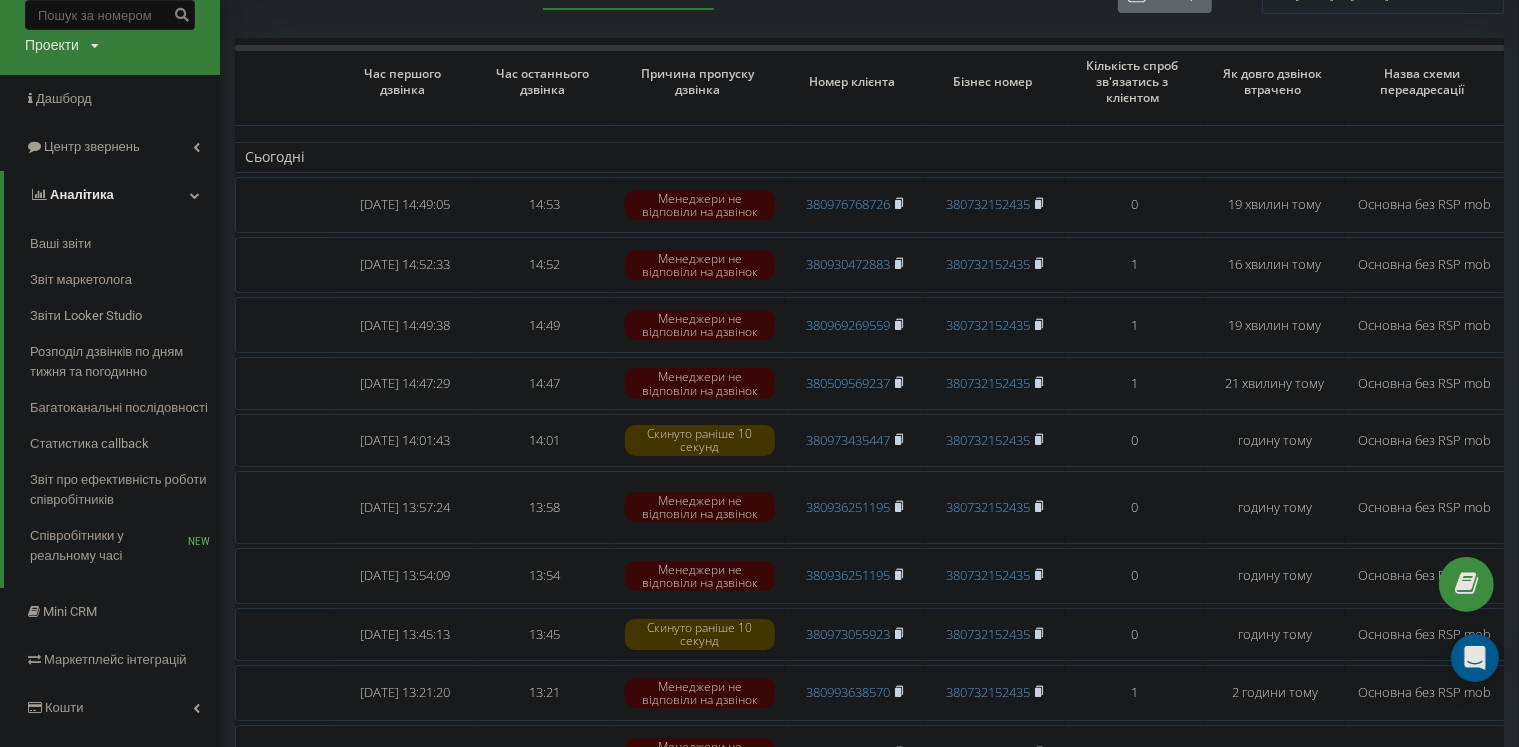 click on "Аналiтика" at bounding box center (82, 194) 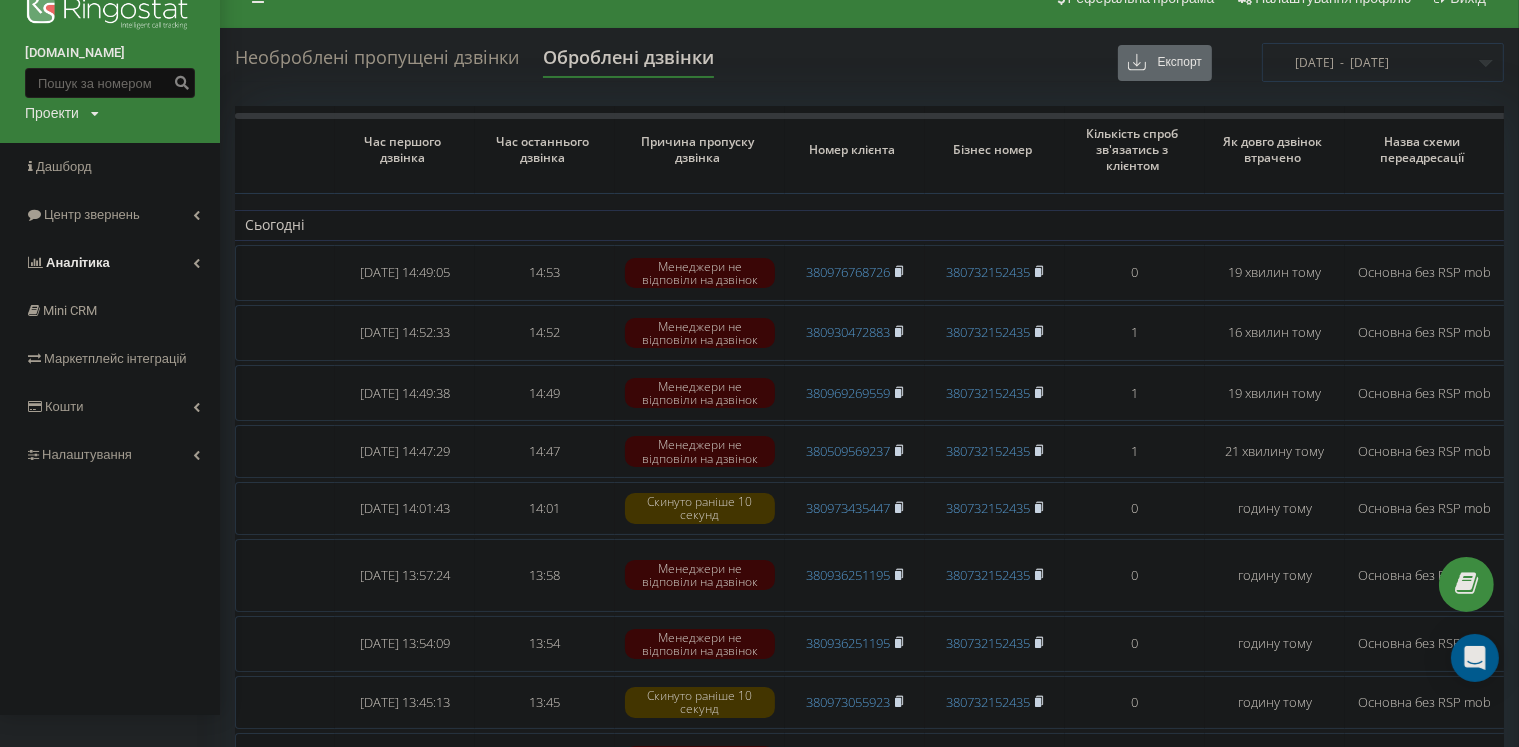 scroll, scrollTop: 0, scrollLeft: 0, axis: both 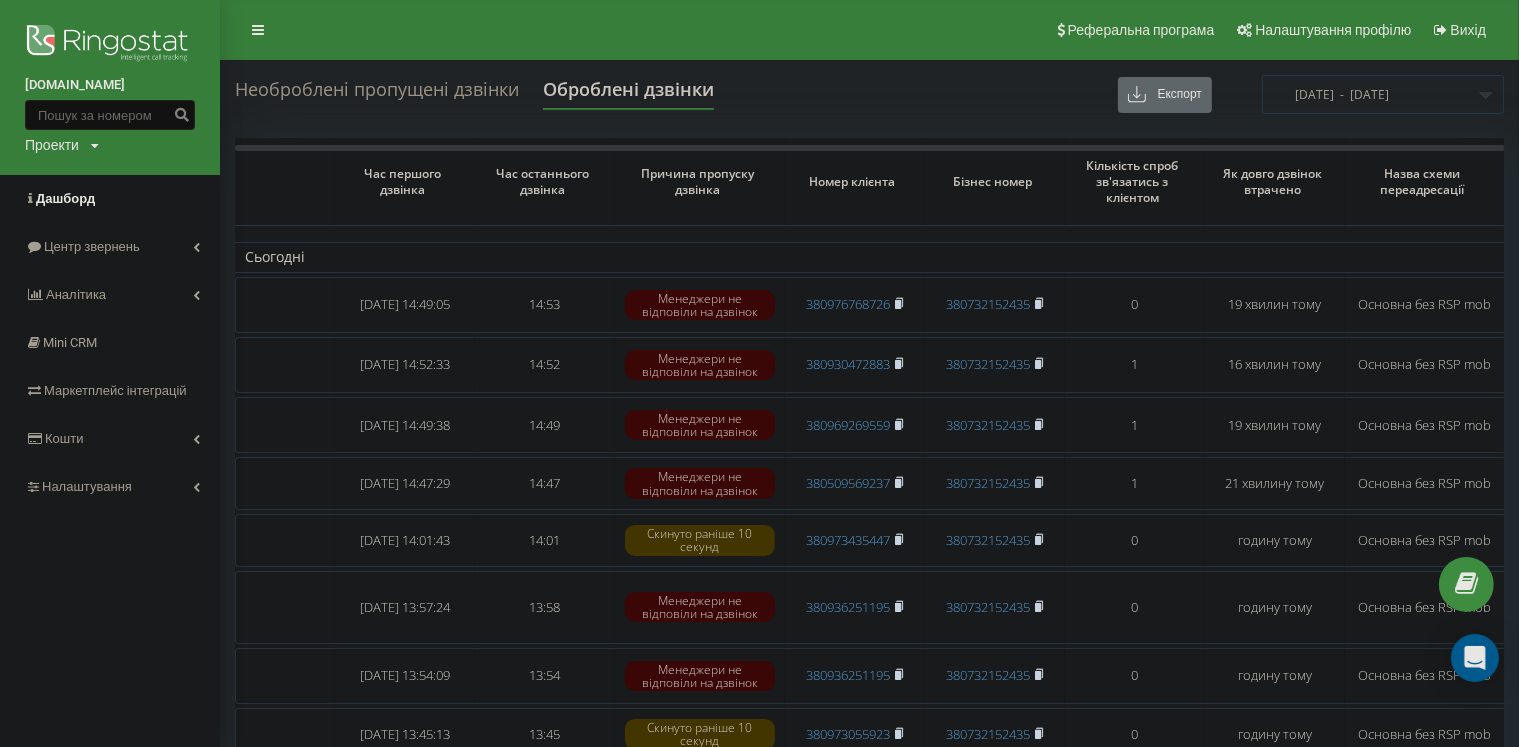 click on "Дашборд" at bounding box center [65, 198] 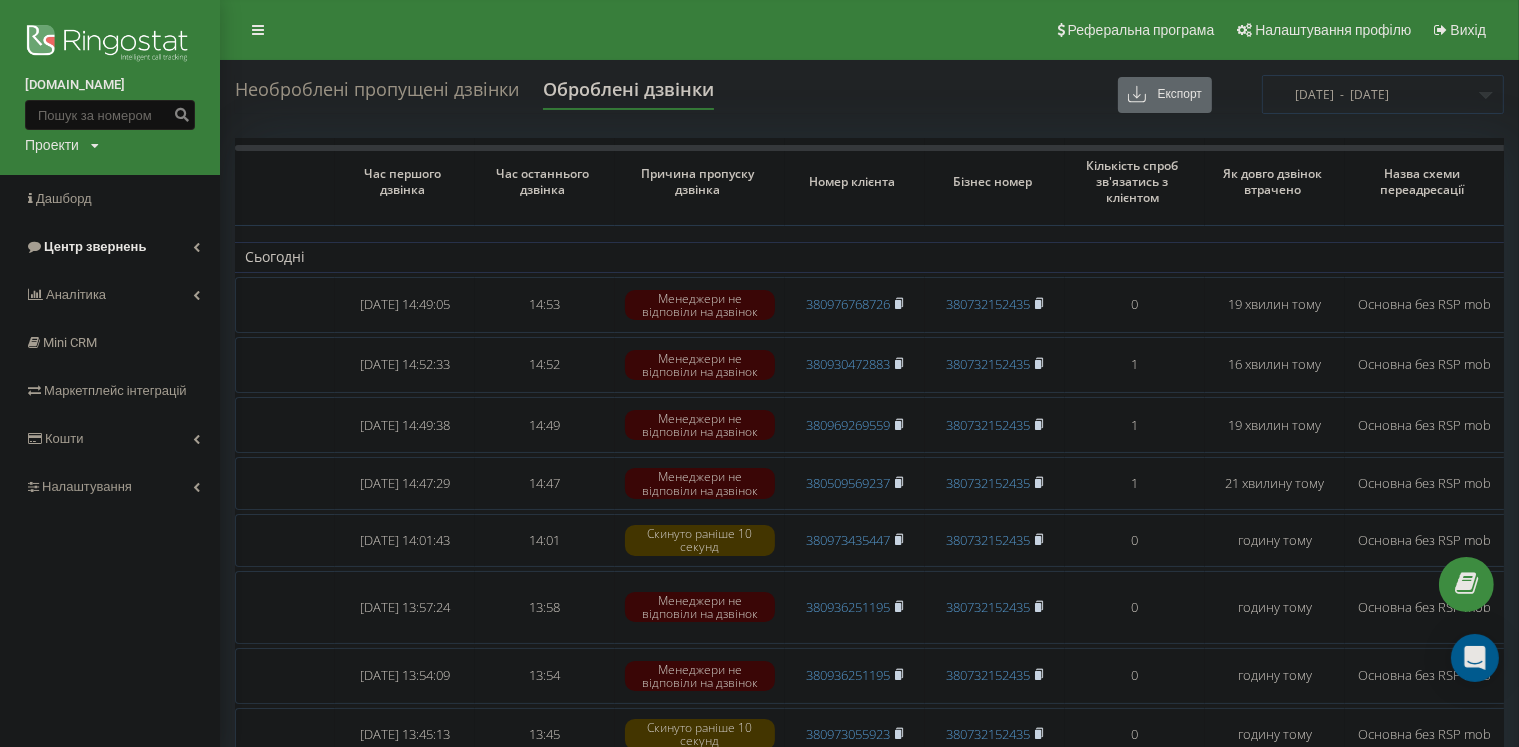 click on "Центр звернень" at bounding box center [95, 246] 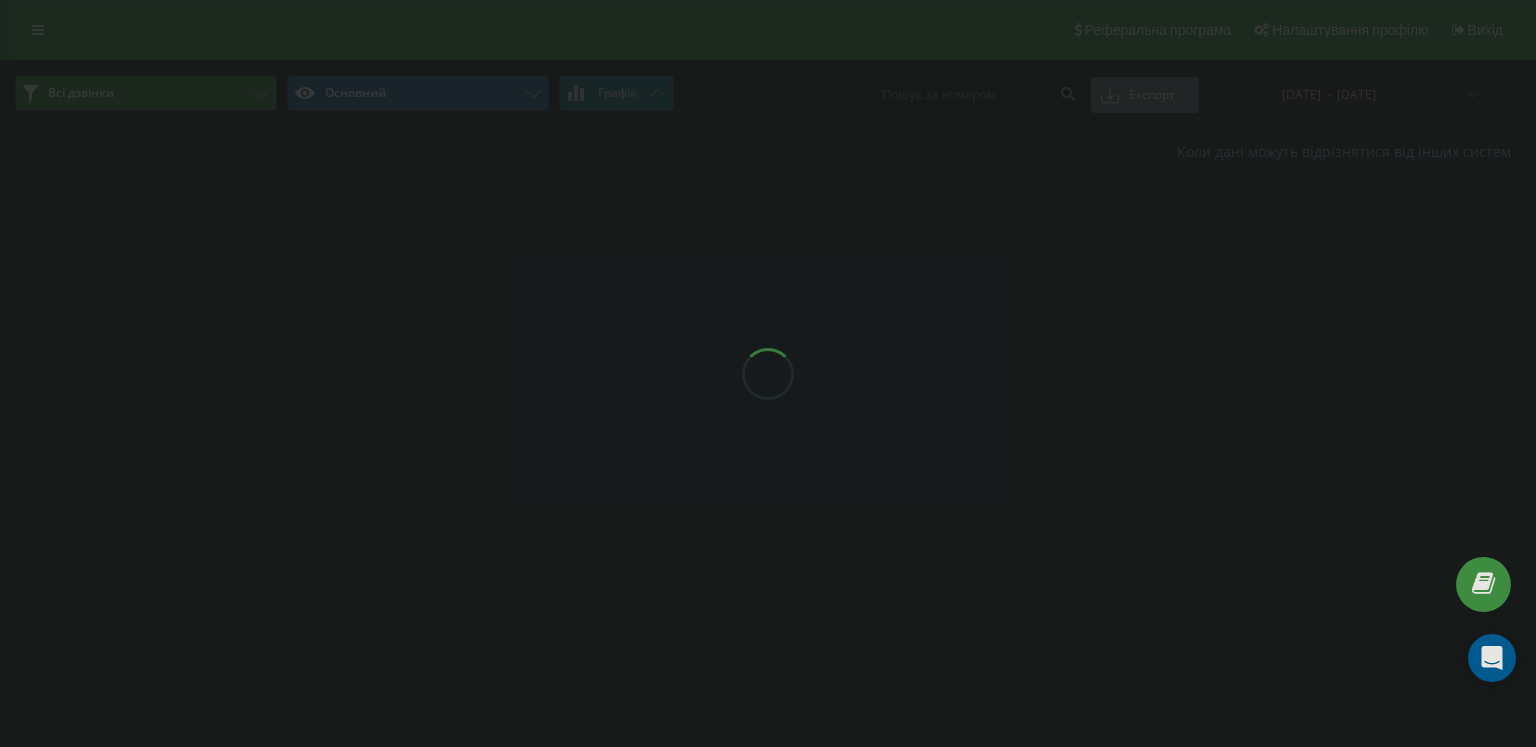 scroll, scrollTop: 0, scrollLeft: 0, axis: both 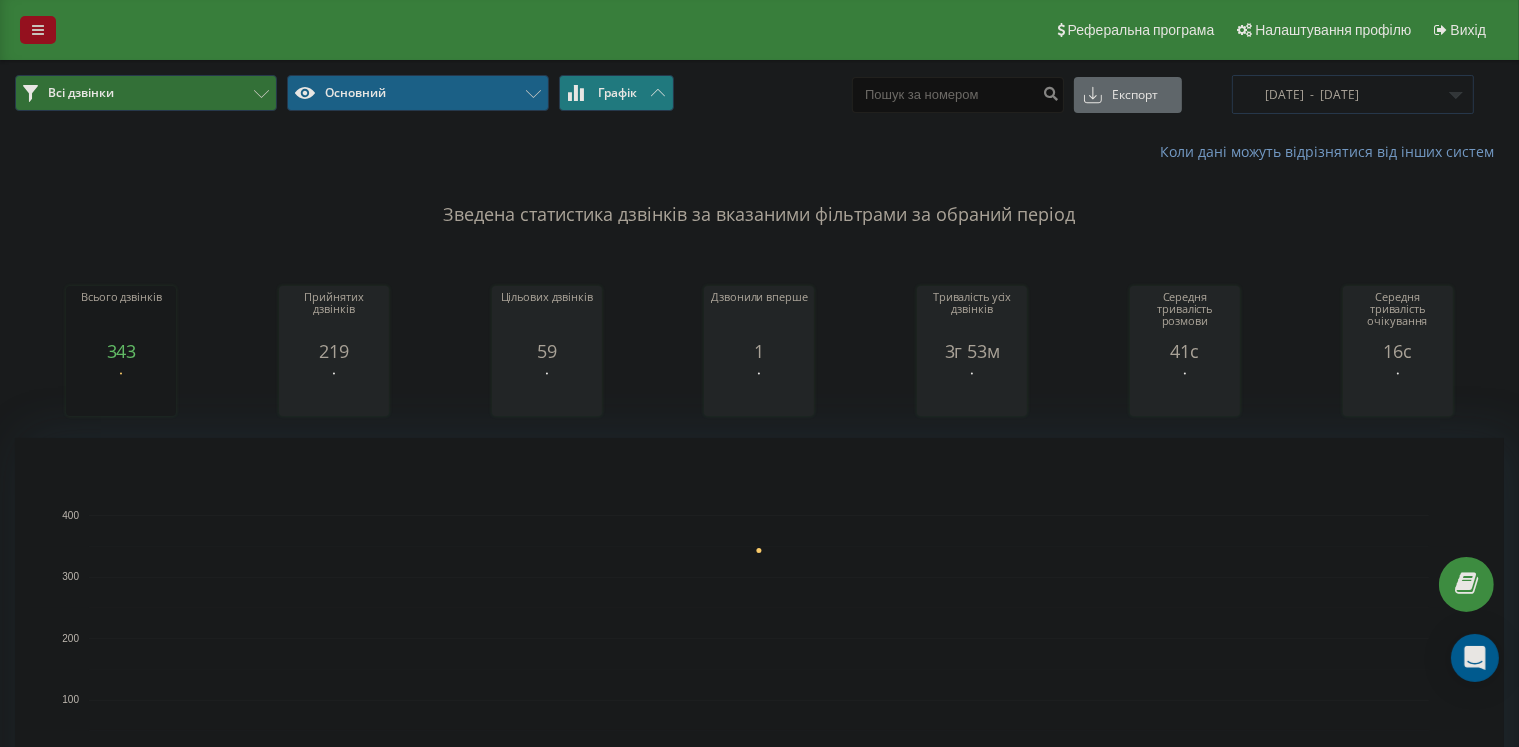 click at bounding box center [38, 30] 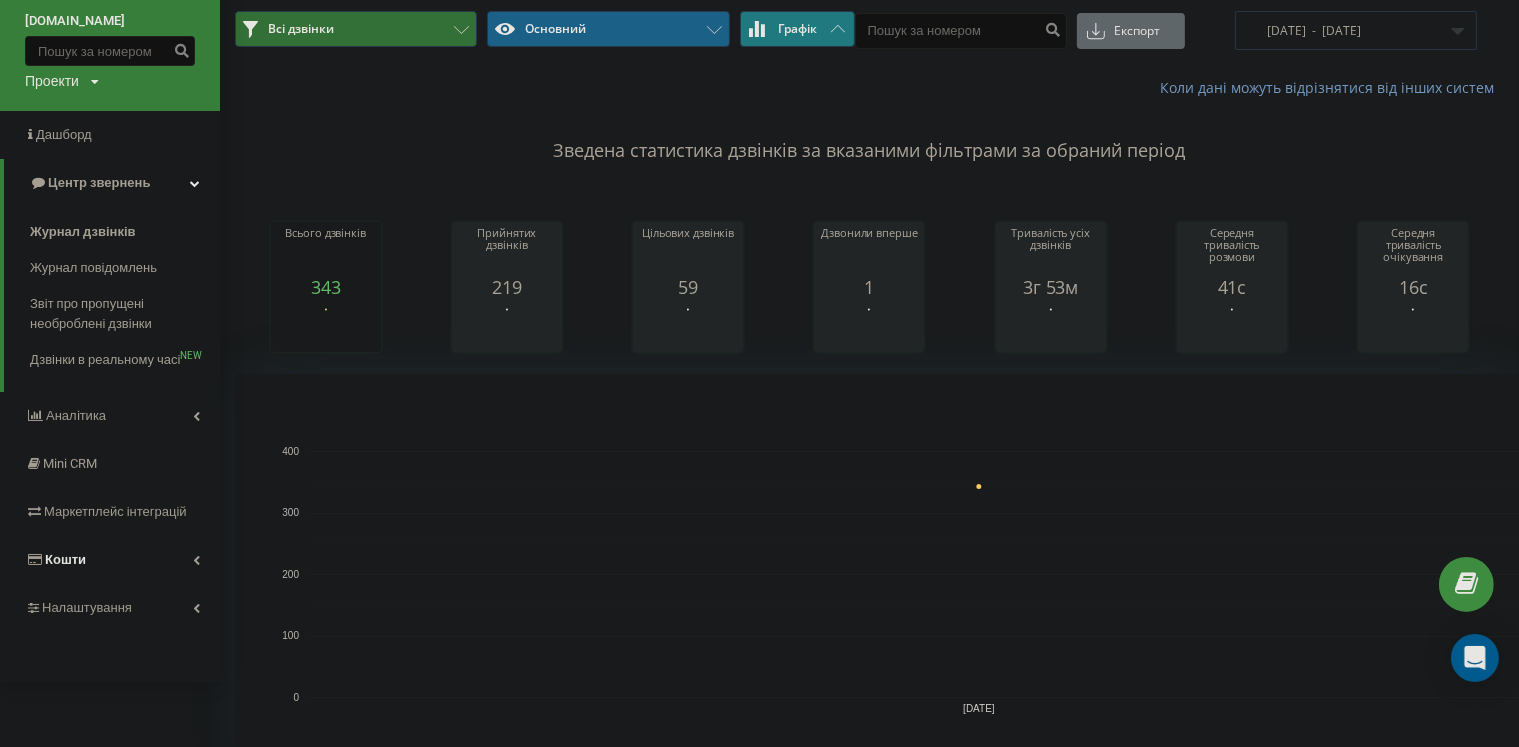 scroll, scrollTop: 100, scrollLeft: 0, axis: vertical 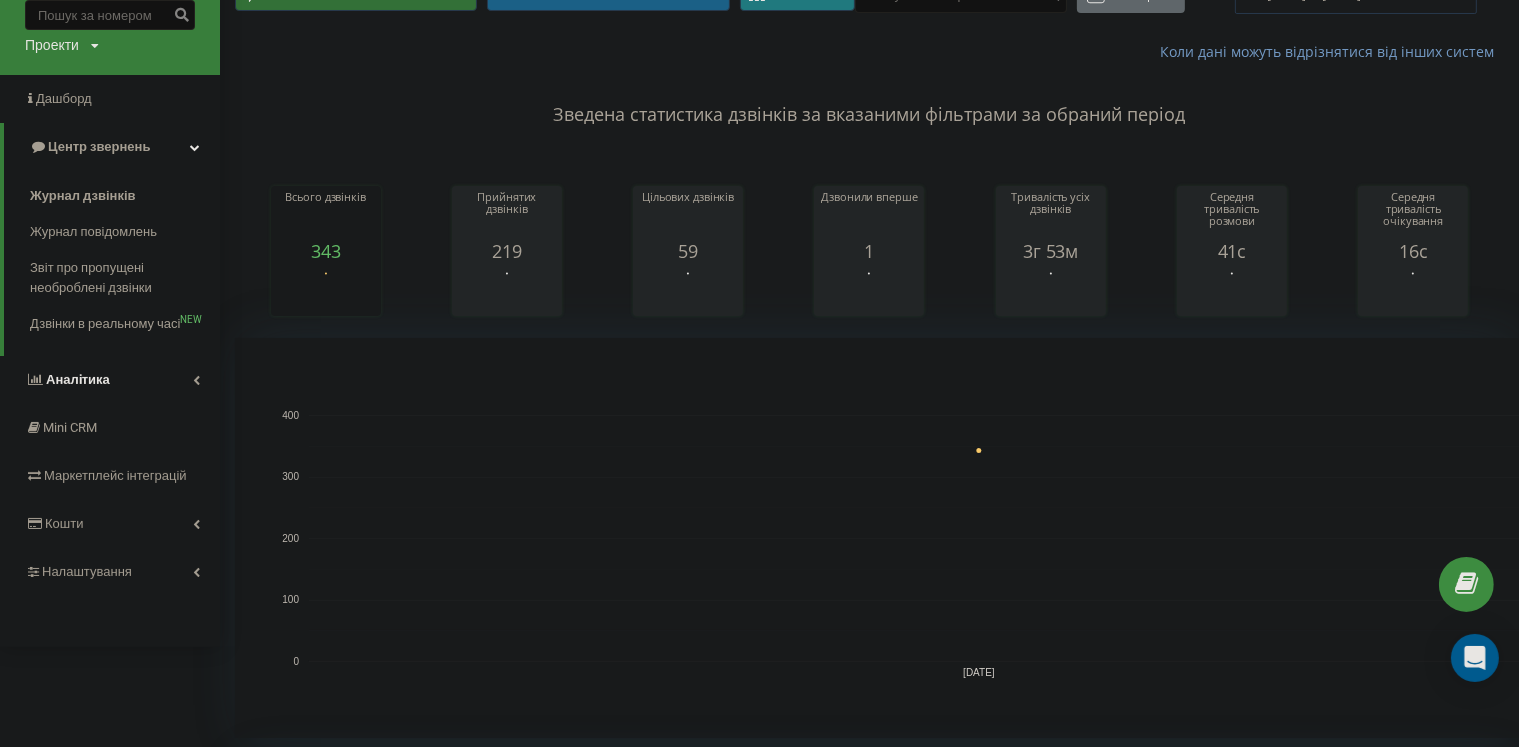 click on "Аналiтика" at bounding box center (78, 379) 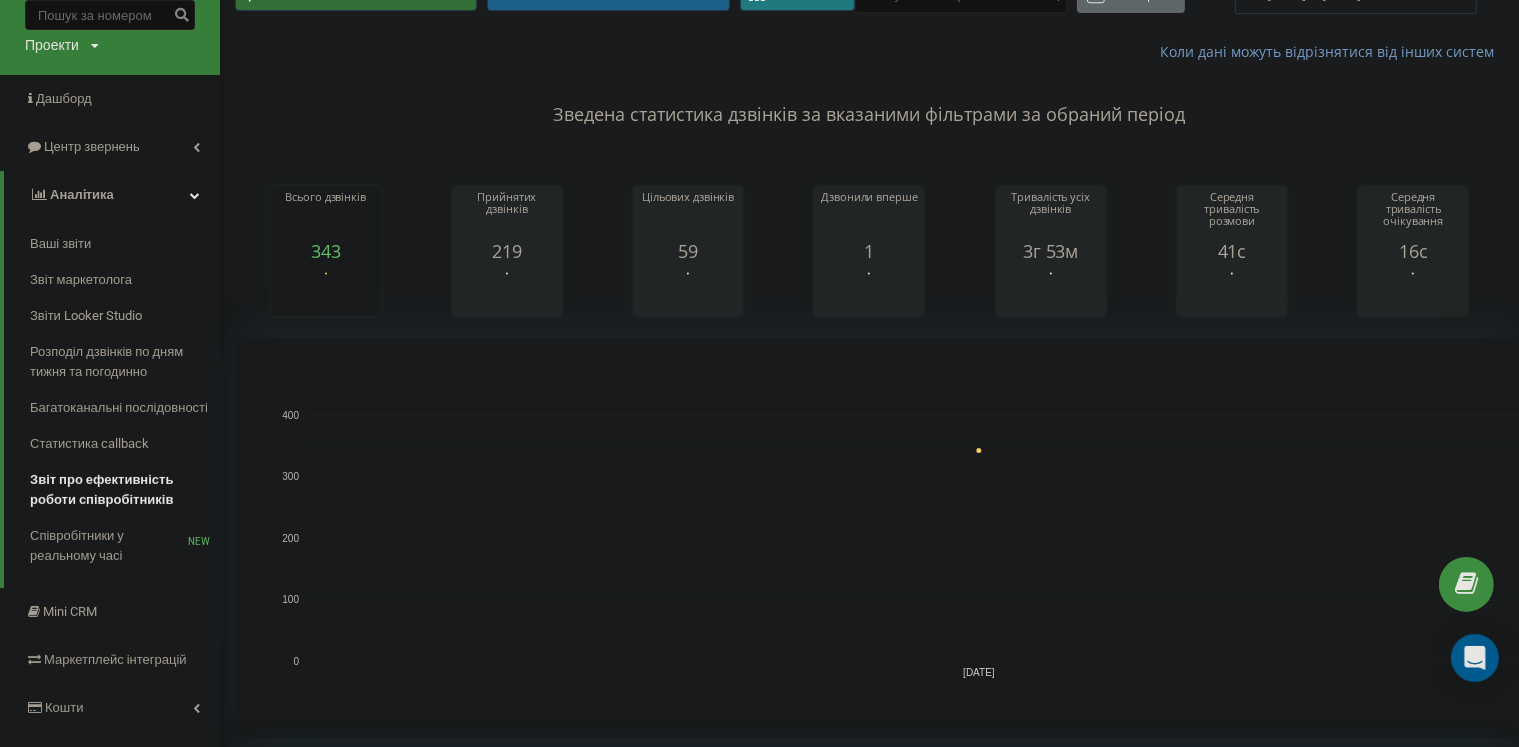 click on "Звіт про ефективність роботи співробітників" at bounding box center [120, 490] 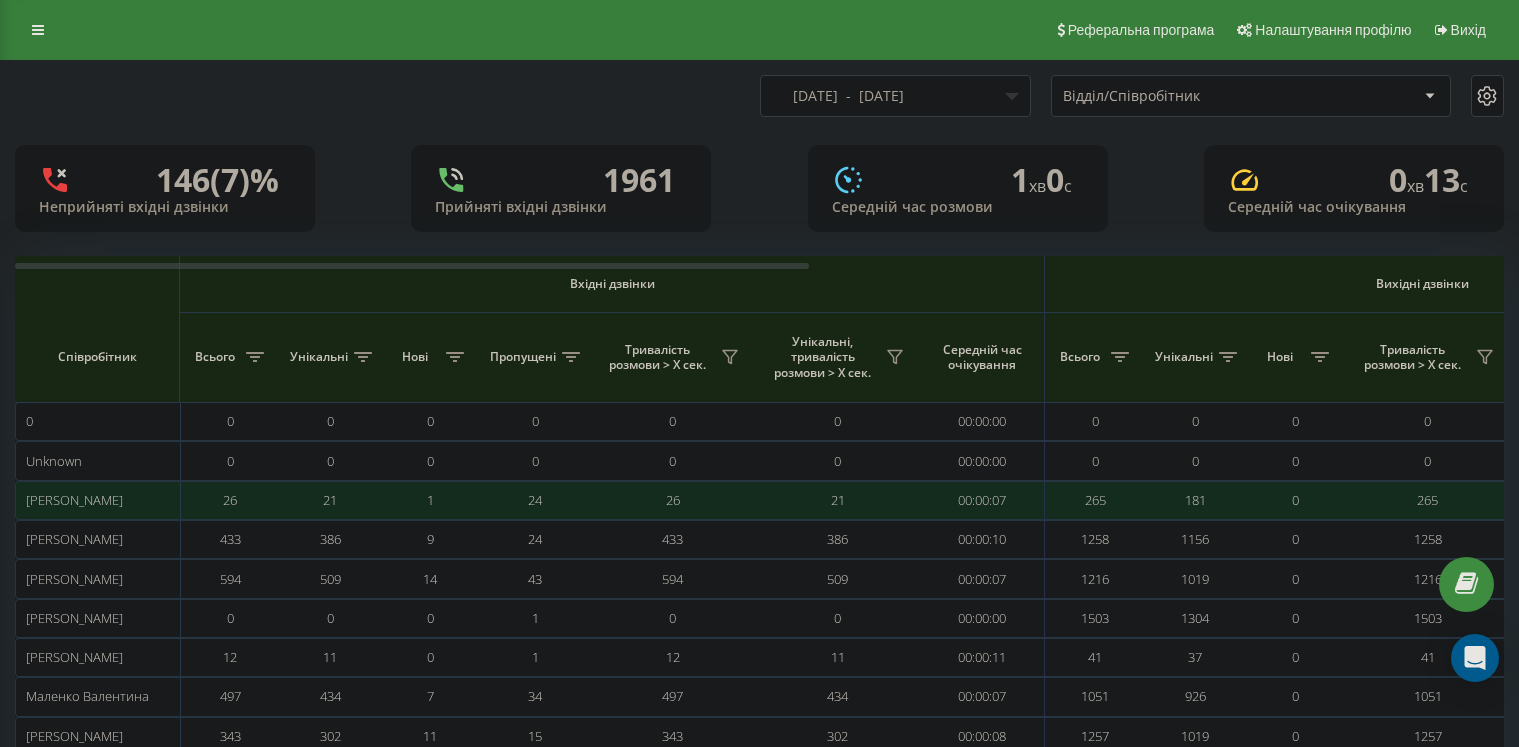 scroll, scrollTop: 0, scrollLeft: 0, axis: both 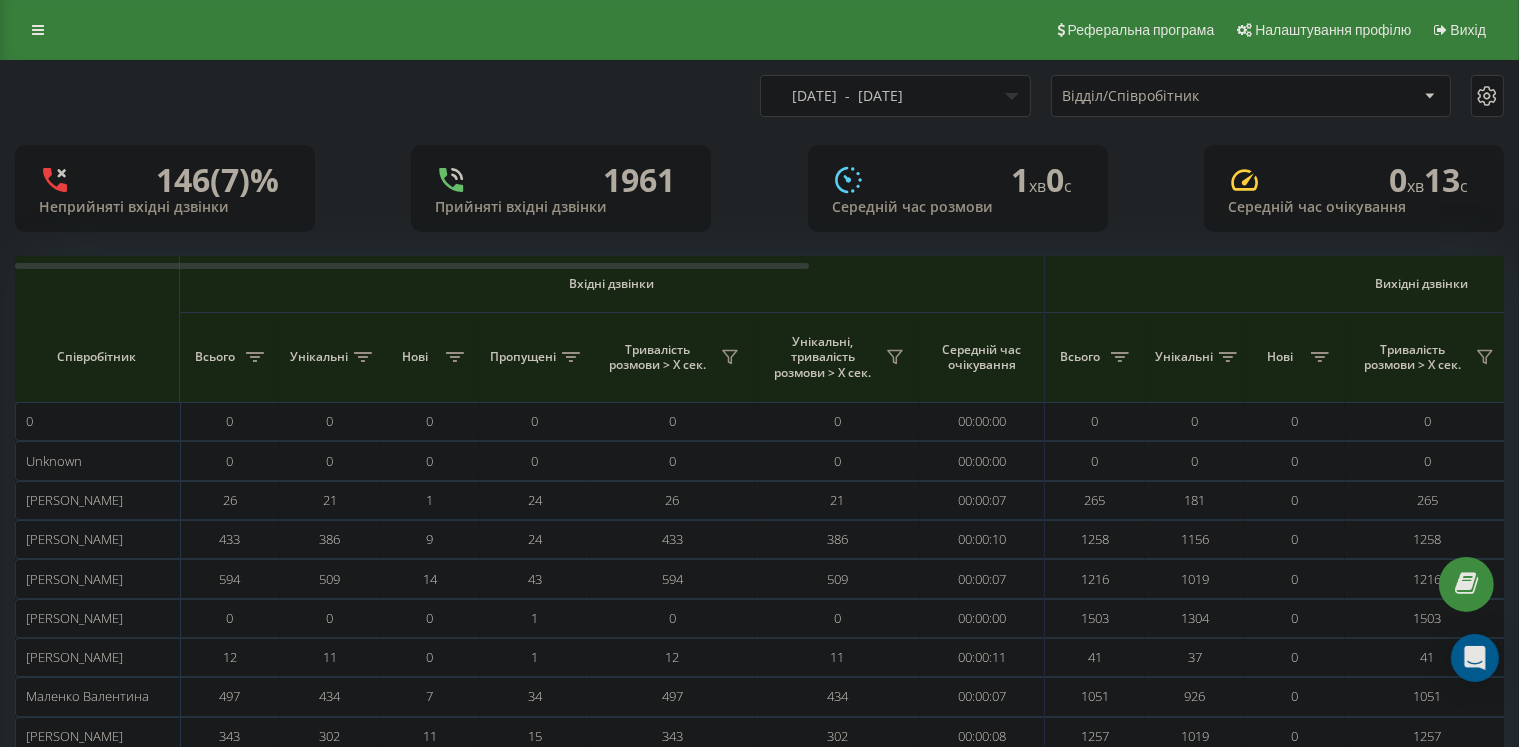 click on "[DATE]  -  [DATE]" at bounding box center [895, 96] 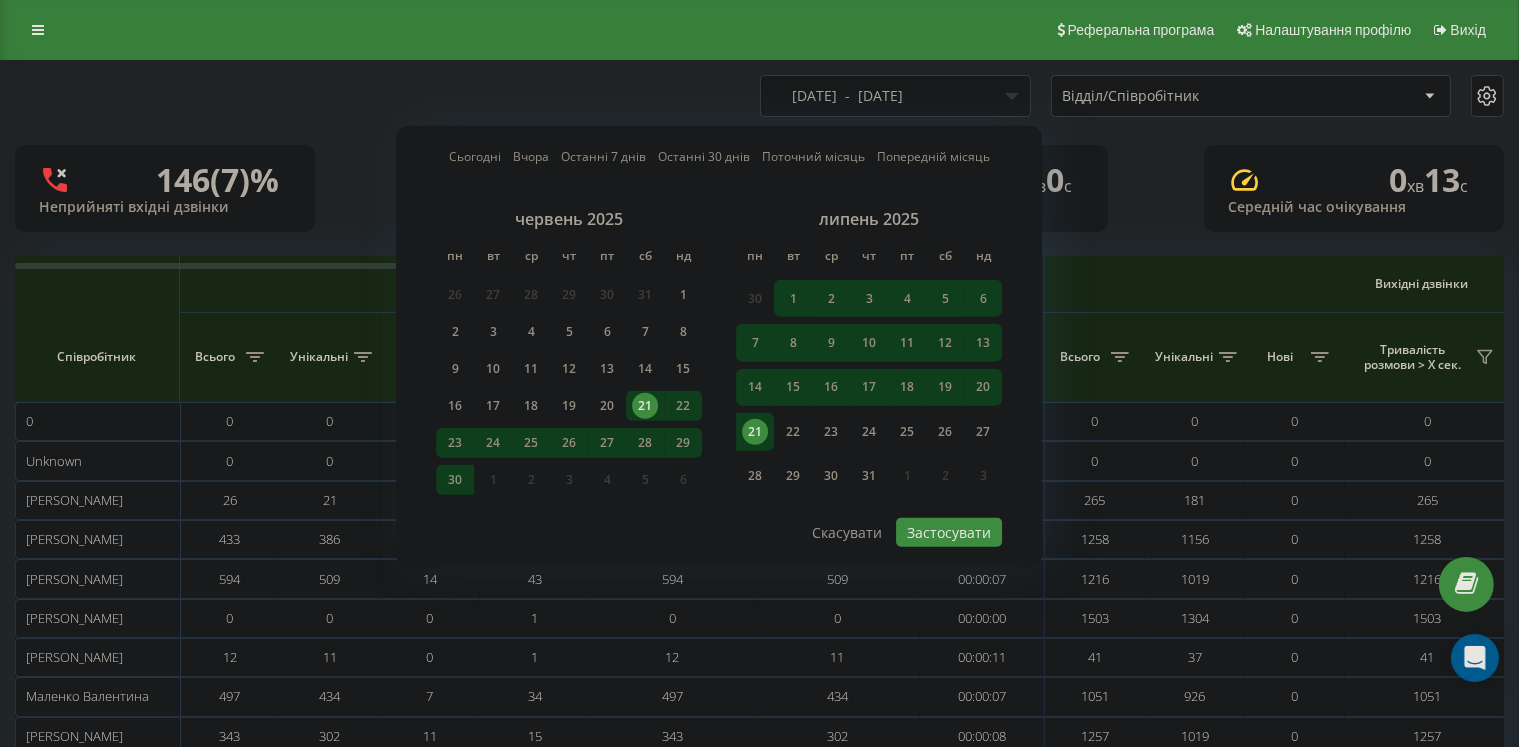 click on "21" at bounding box center (755, 432) 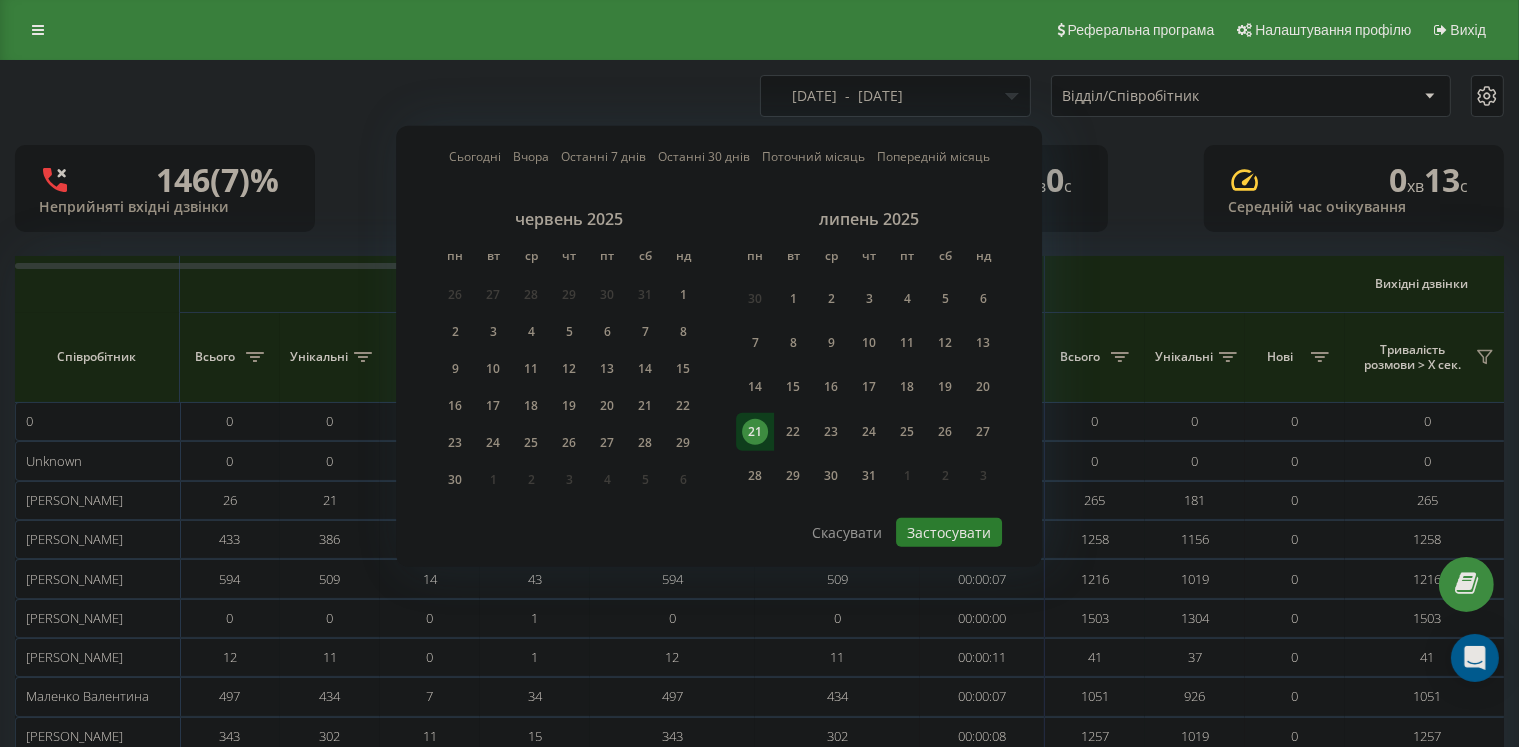 click on "Застосувати" at bounding box center [949, 532] 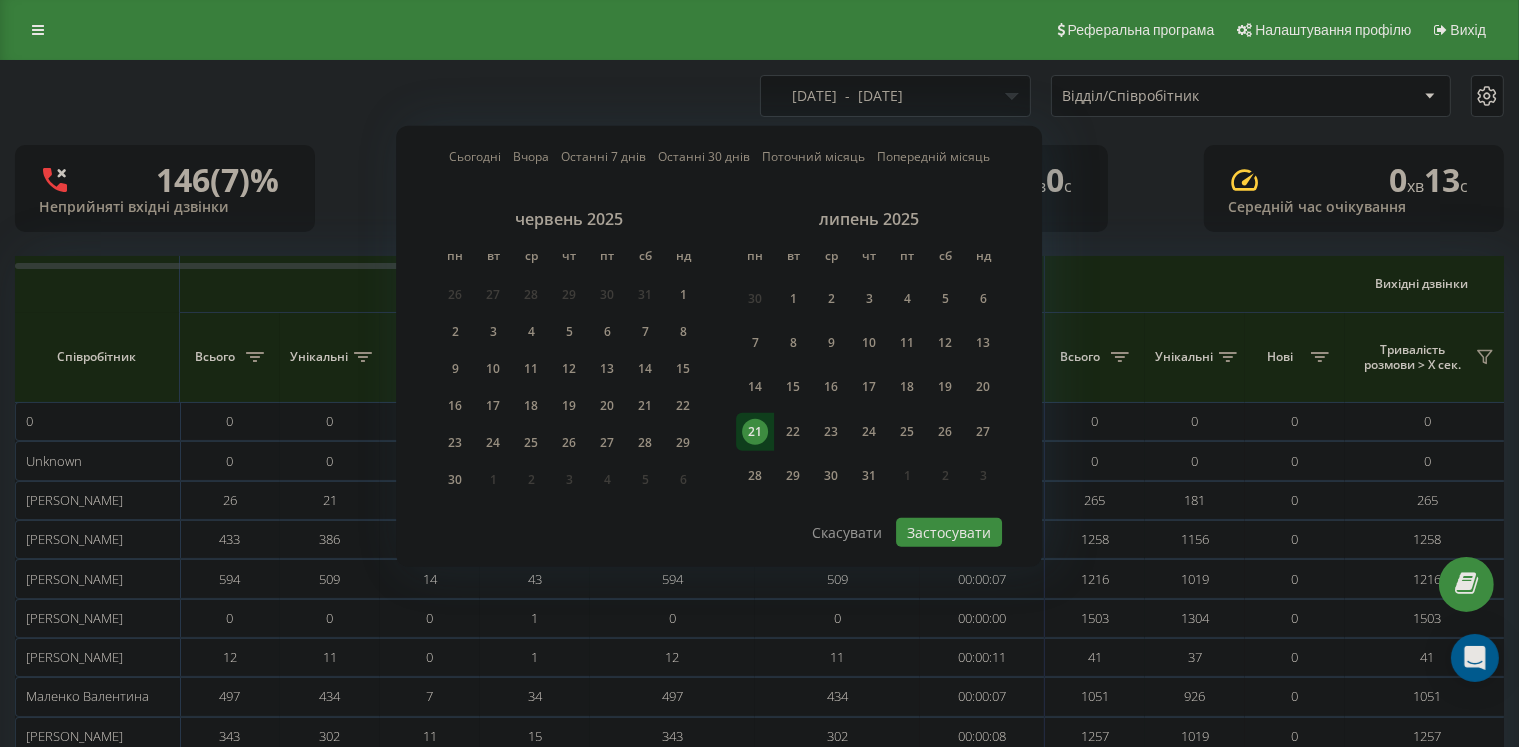 type on "[DATE]  -  [DATE]" 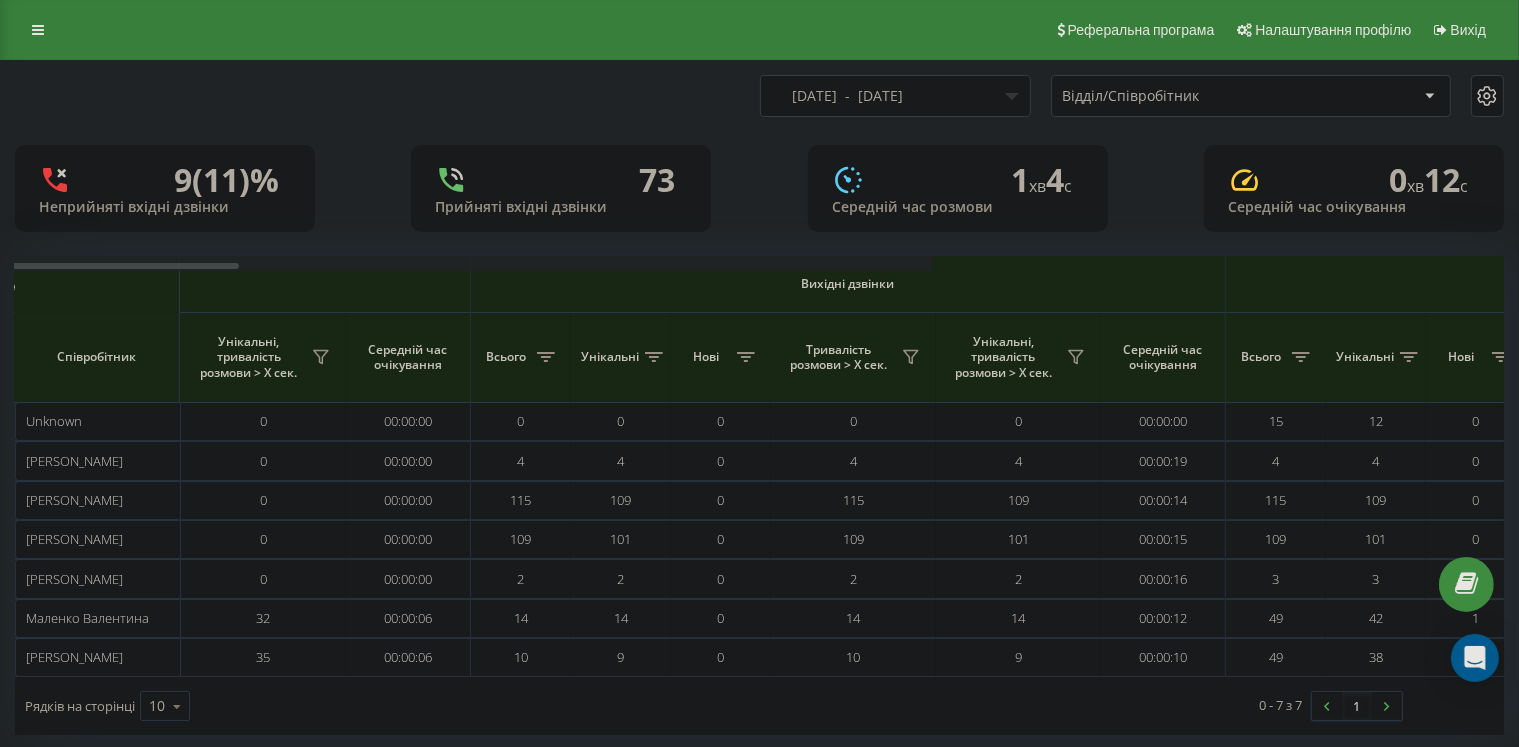 scroll, scrollTop: 0, scrollLeft: 879, axis: horizontal 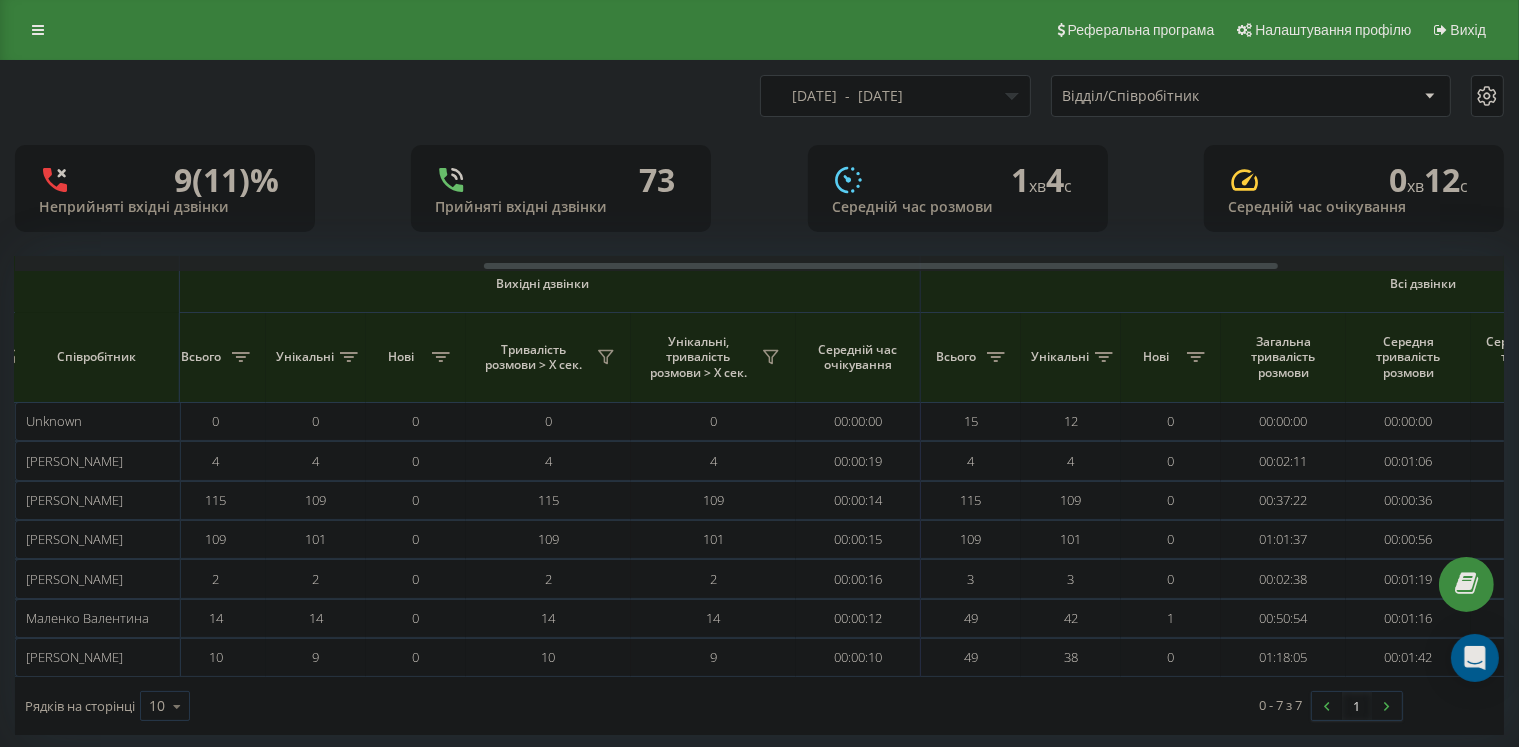 drag, startPoint x: 722, startPoint y: 267, endPoint x: 1192, endPoint y: 295, distance: 470.8333 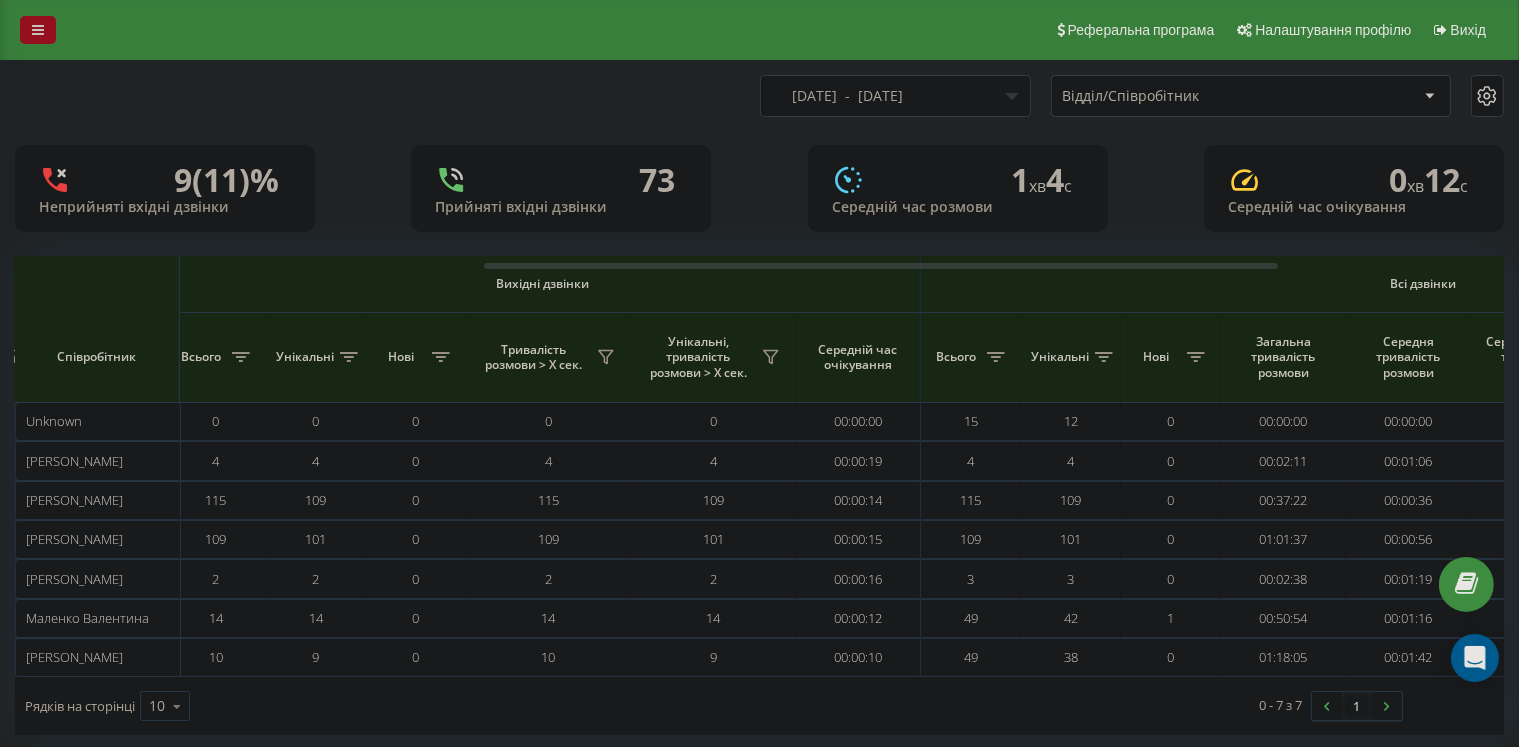 click at bounding box center (38, 30) 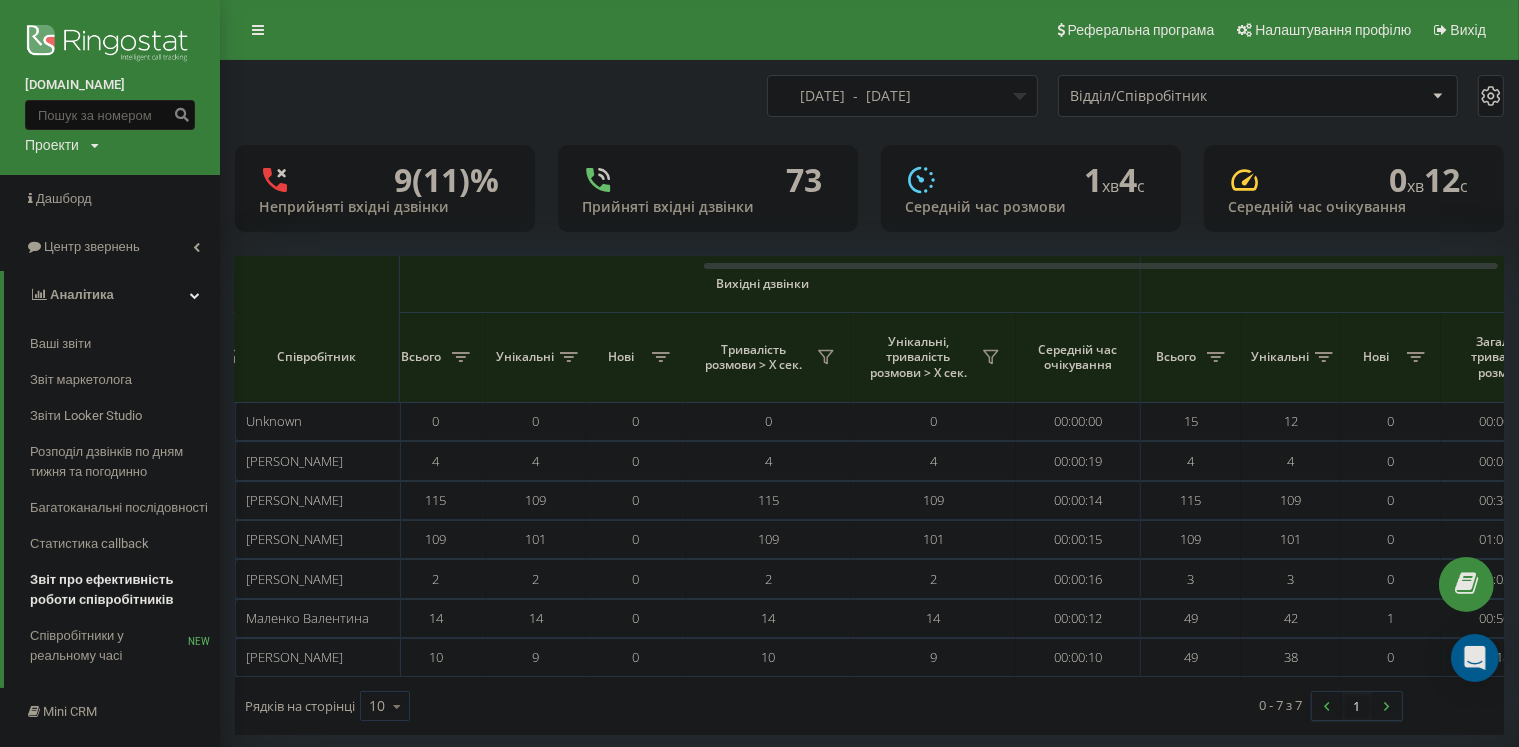 click on "Звіт про ефективність роботи співробітників" at bounding box center [120, 590] 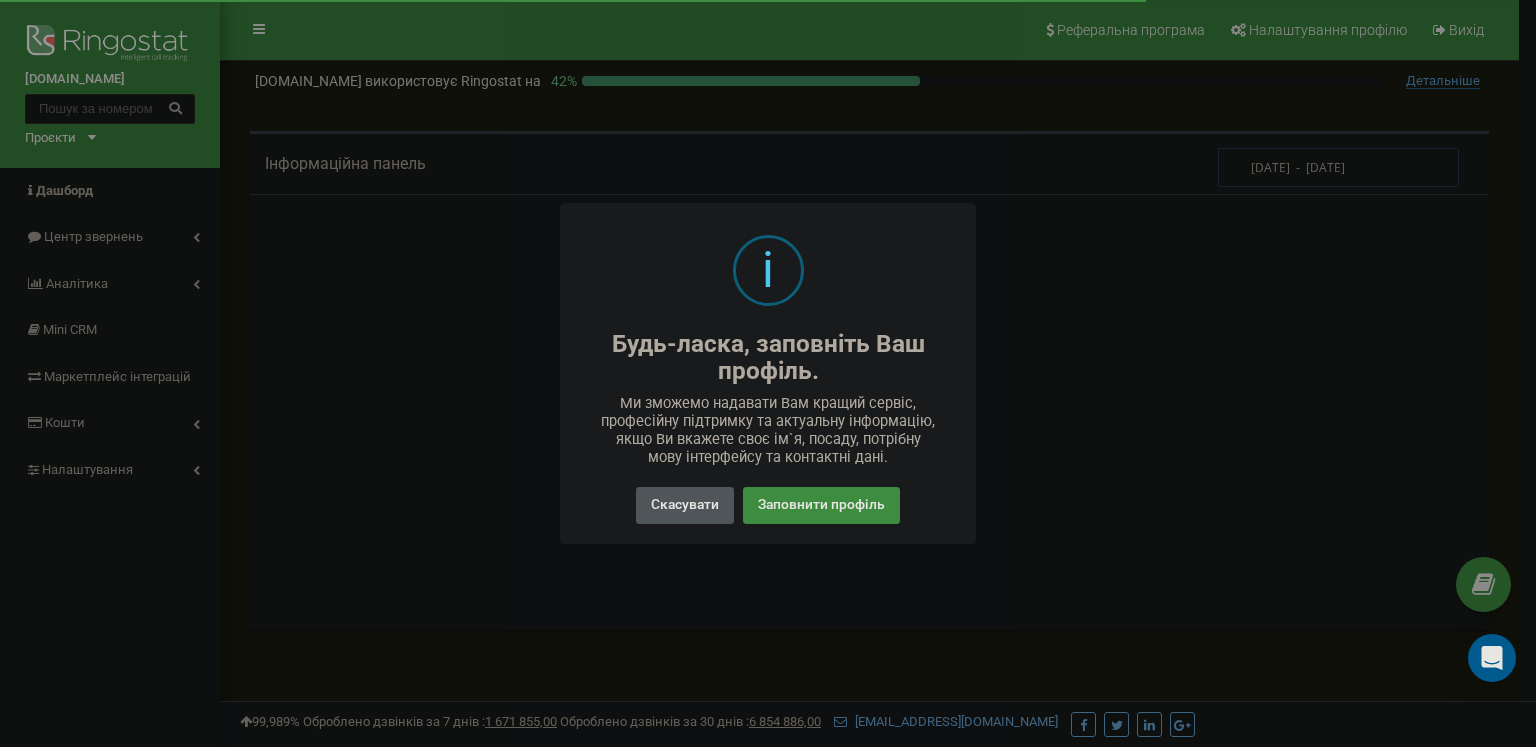 scroll, scrollTop: 0, scrollLeft: 0, axis: both 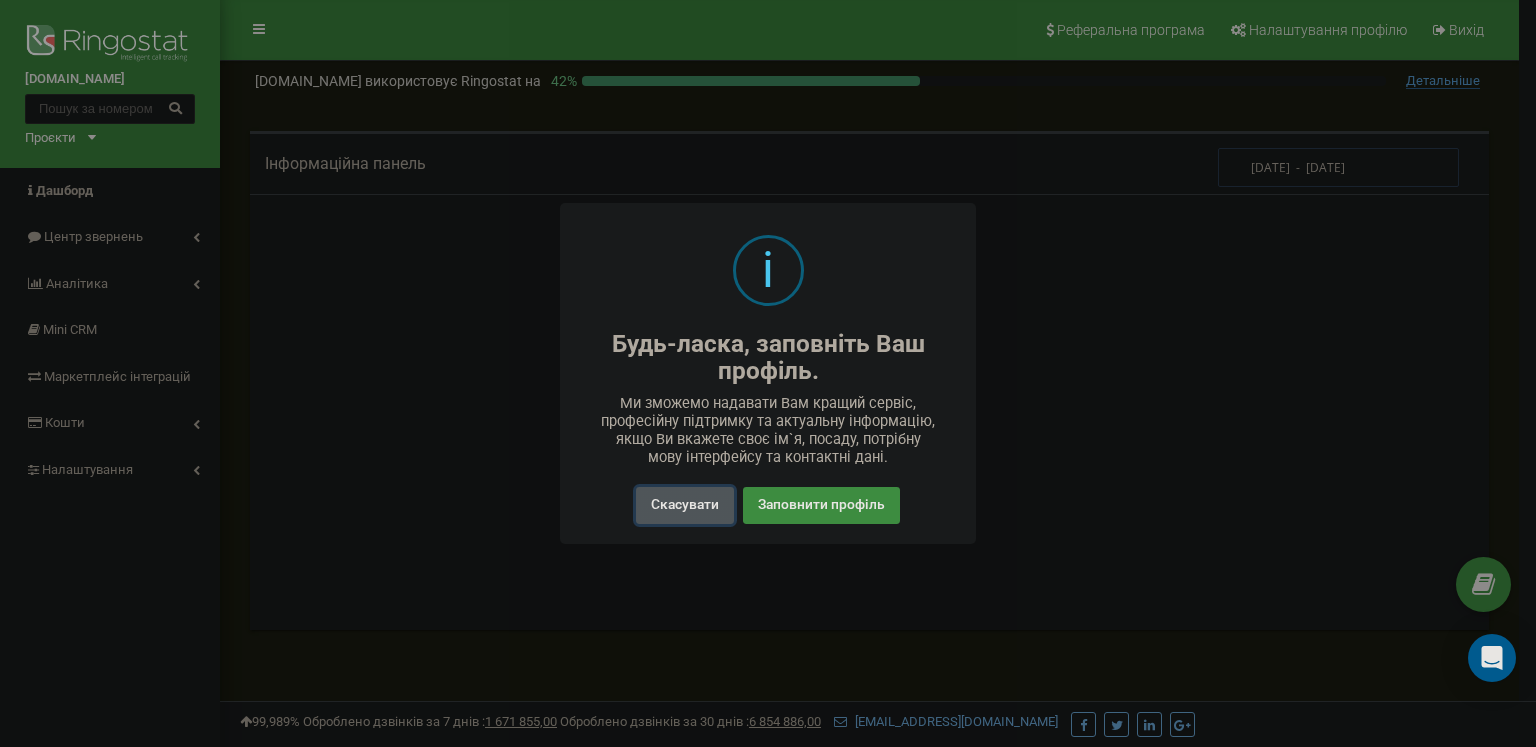 click on "Скасувати" at bounding box center [685, 505] 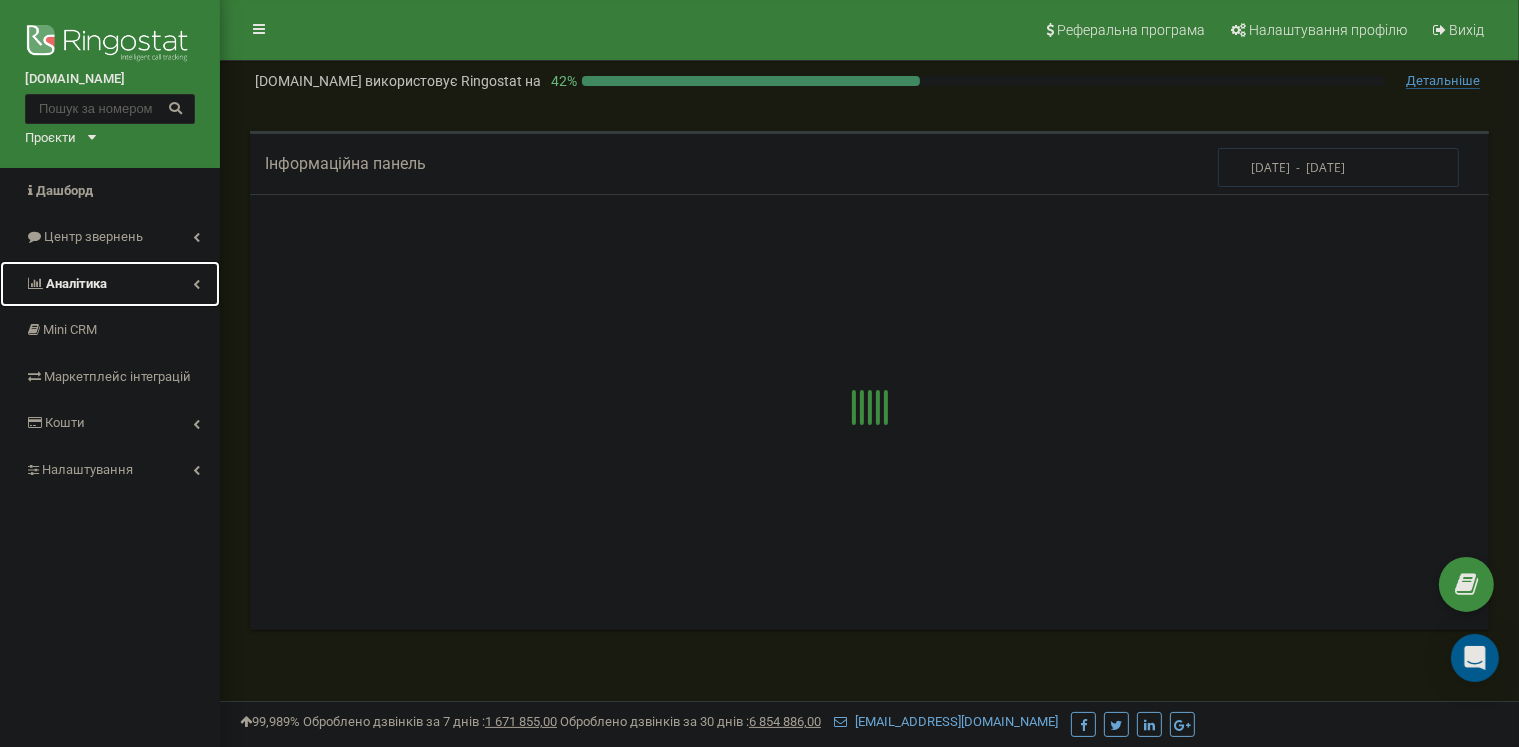 click on "Аналiтика" at bounding box center [76, 283] 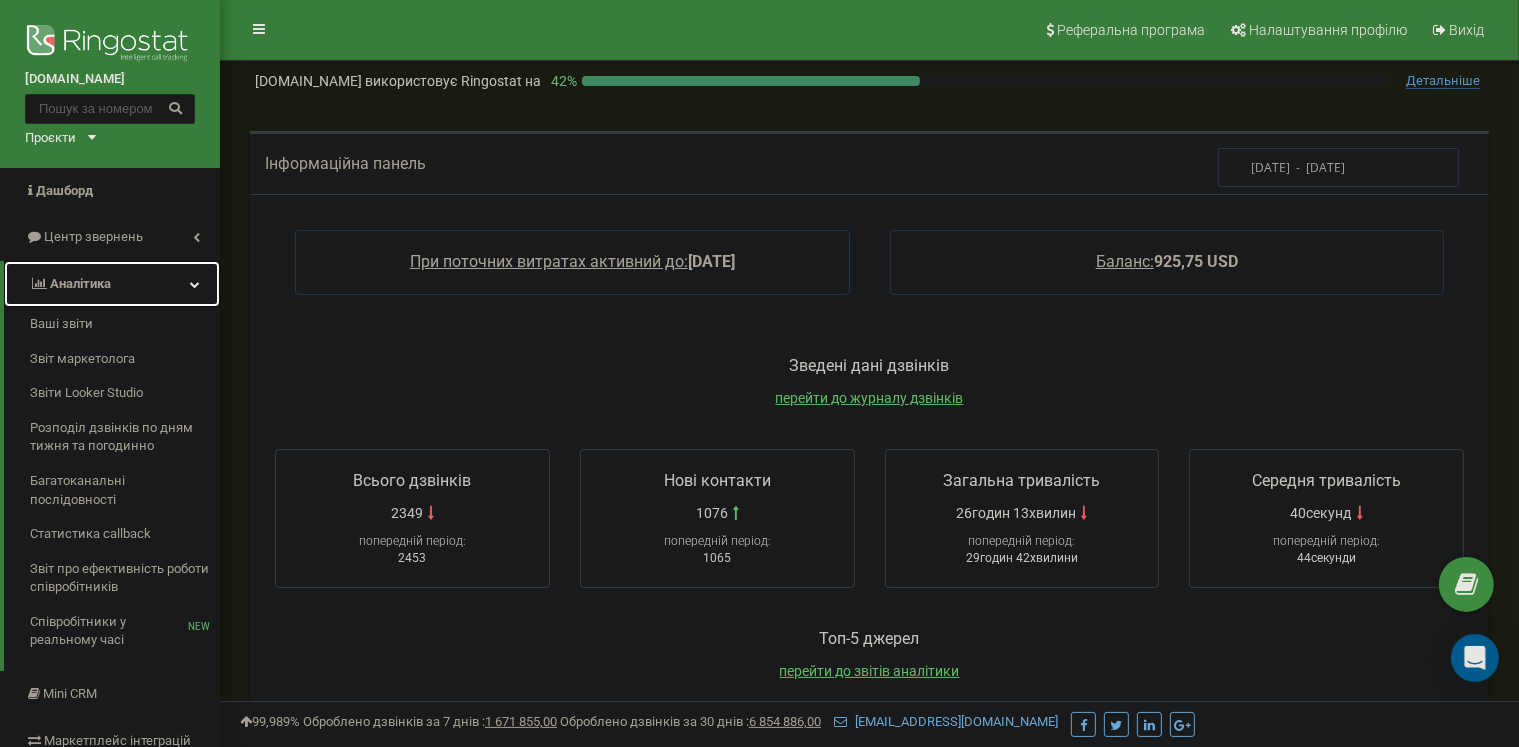 click on "Аналiтика" at bounding box center [112, 284] 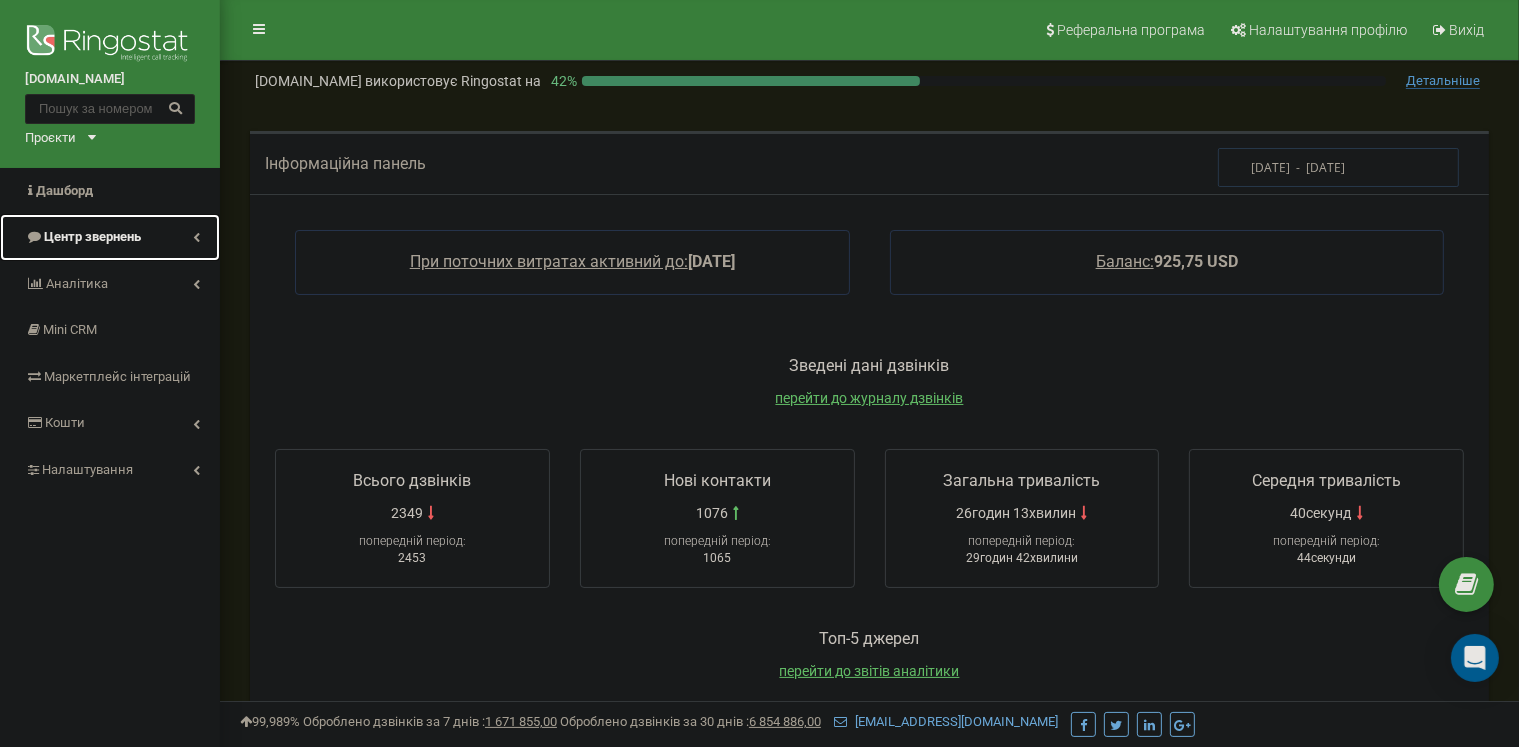 click on "Центр звернень" at bounding box center (110, 237) 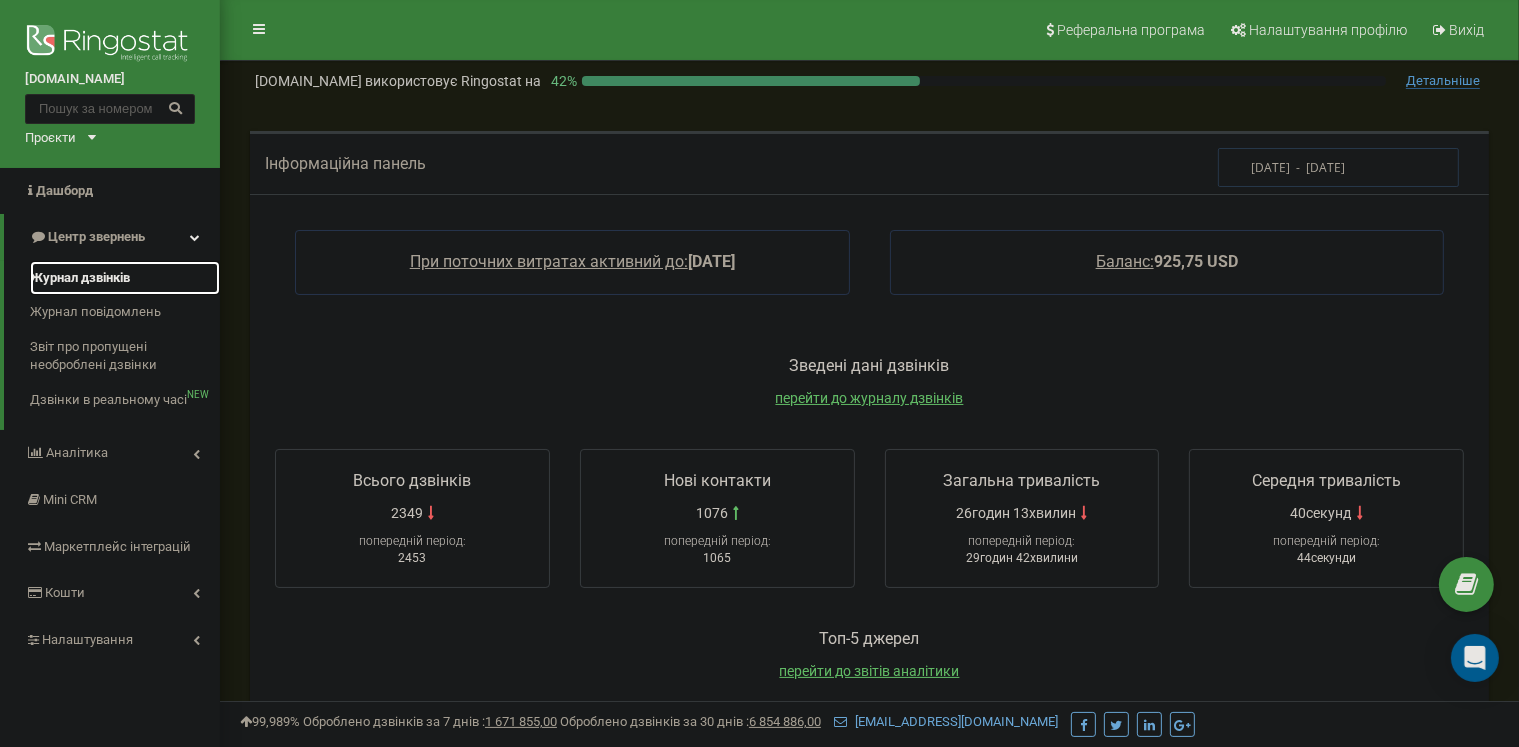 click on "Журнал дзвінків" at bounding box center [80, 278] 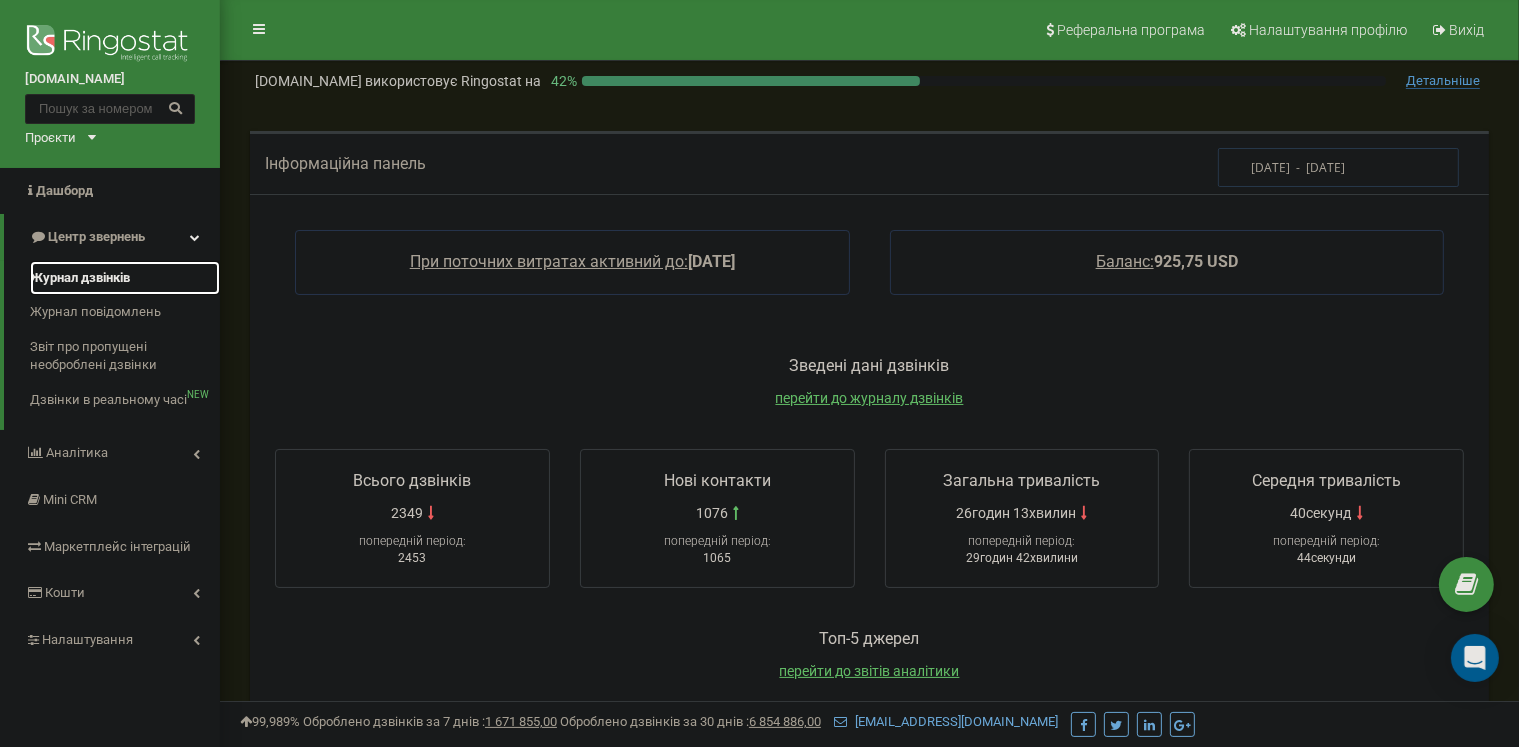 click on "Журнал дзвінків" at bounding box center [80, 278] 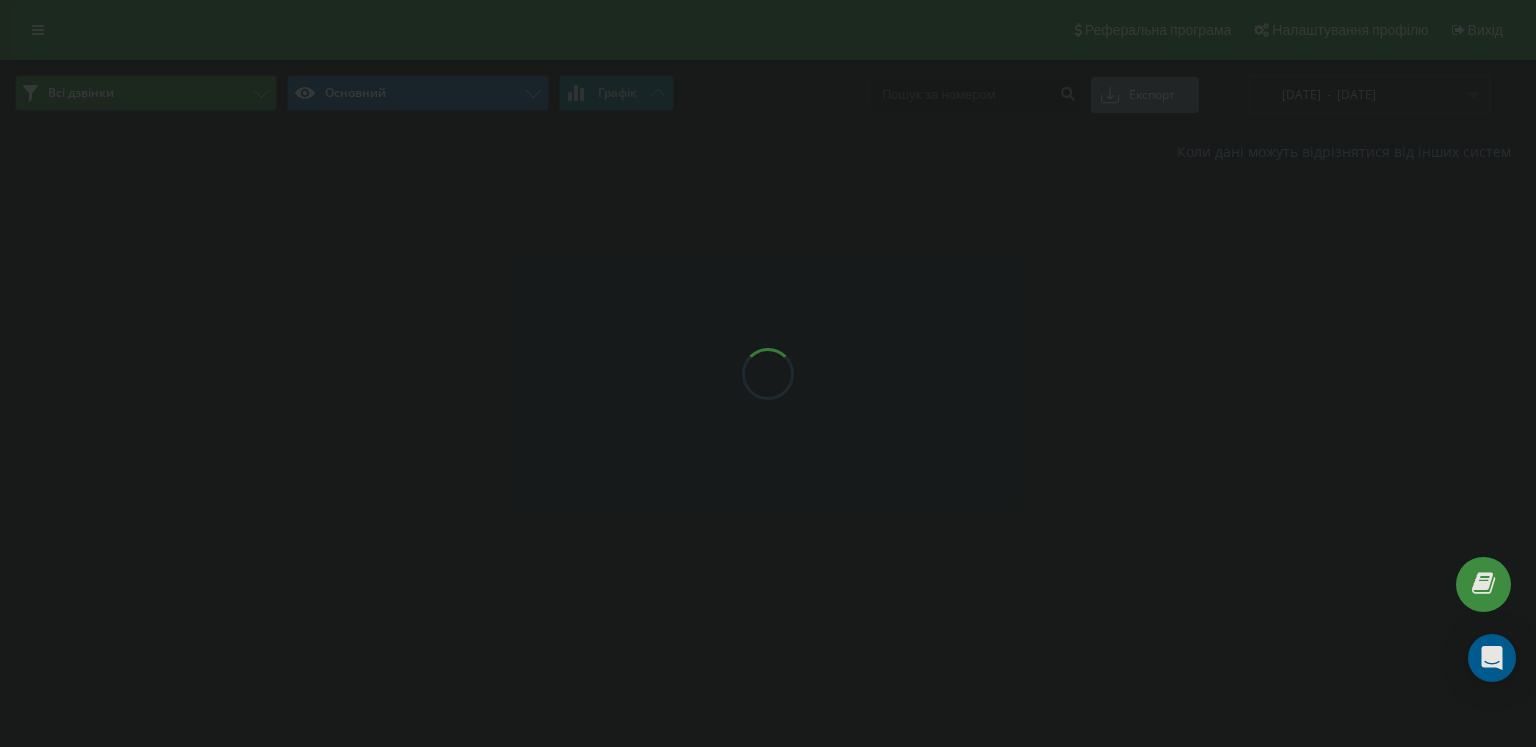 scroll, scrollTop: 0, scrollLeft: 0, axis: both 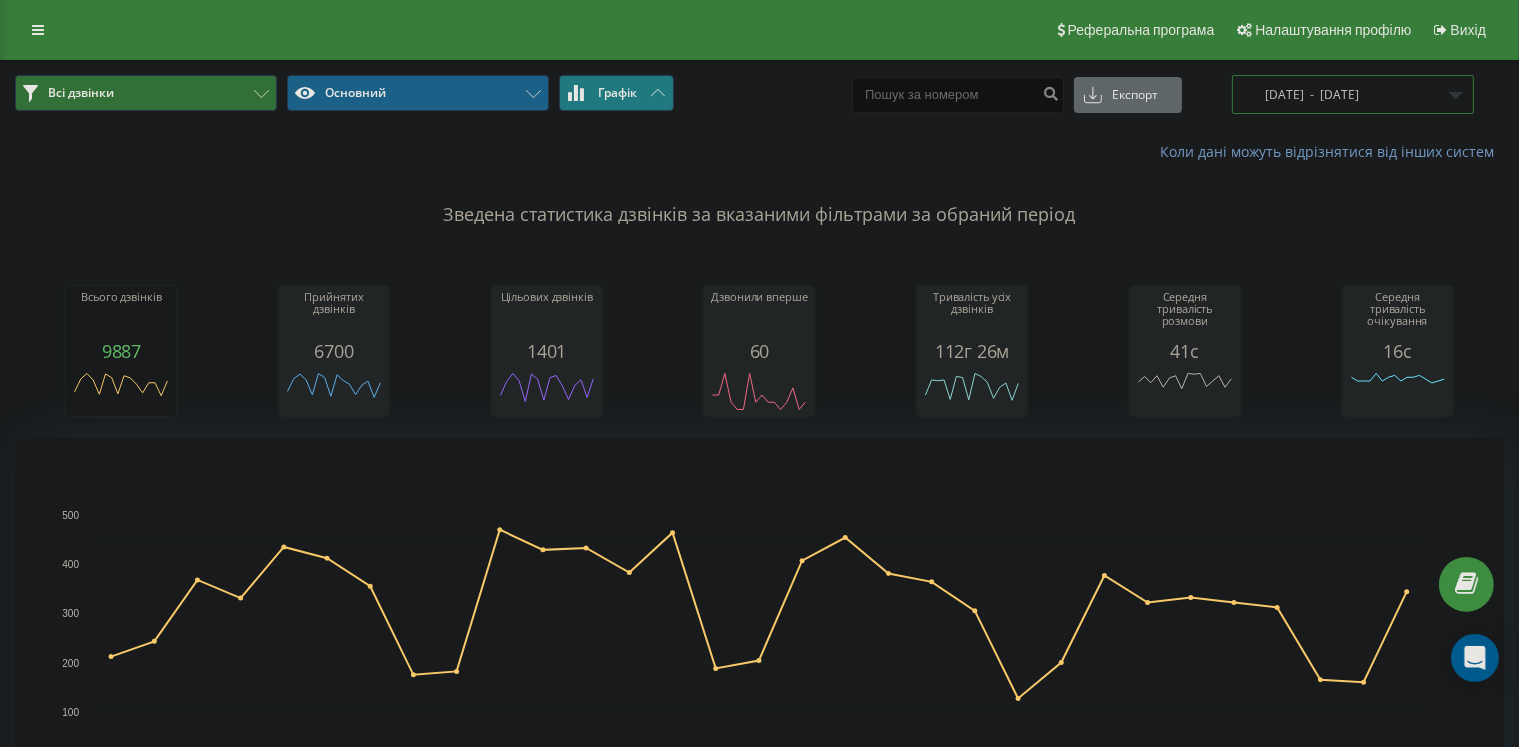 click on "[DATE]  -  [DATE]" at bounding box center (1353, 94) 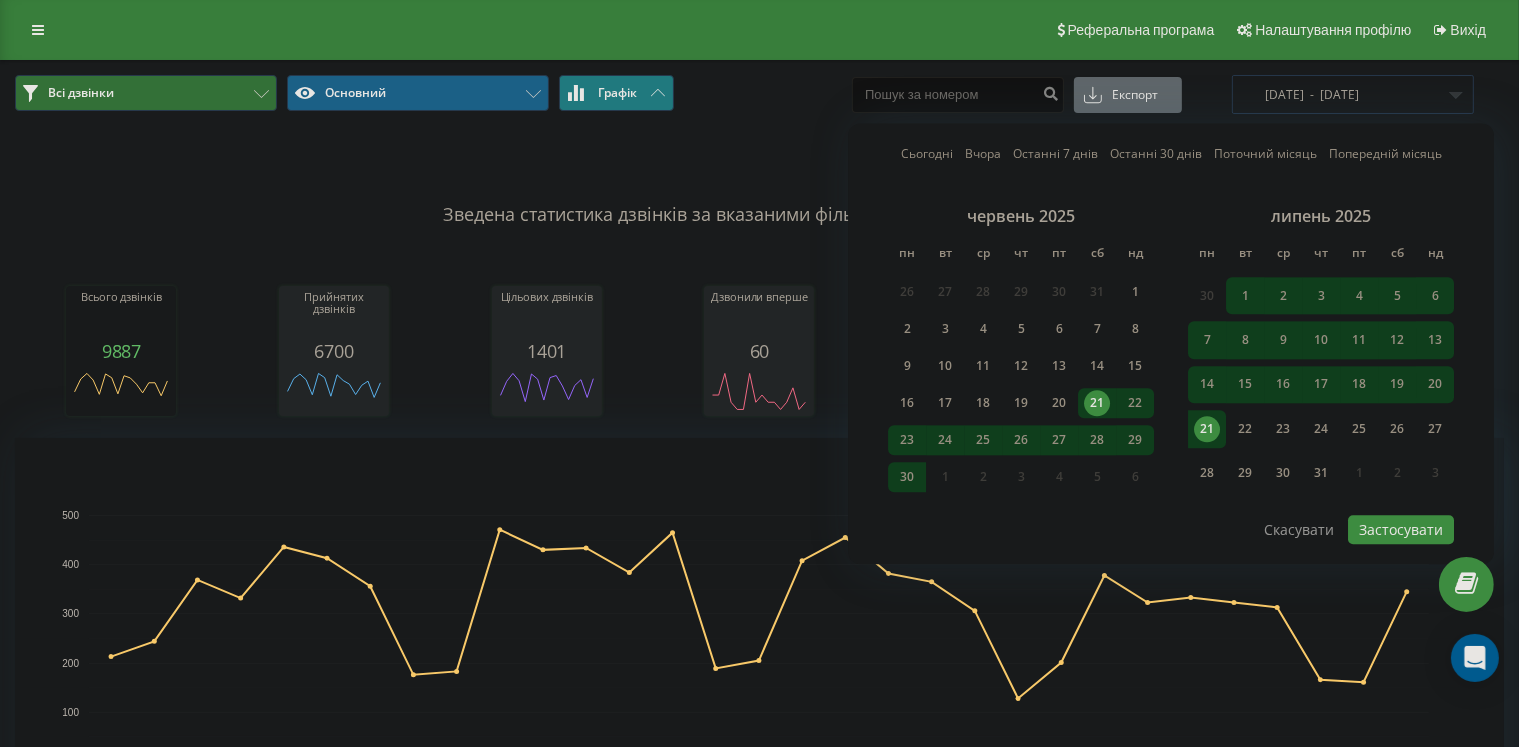click on "21" at bounding box center (1207, 429) 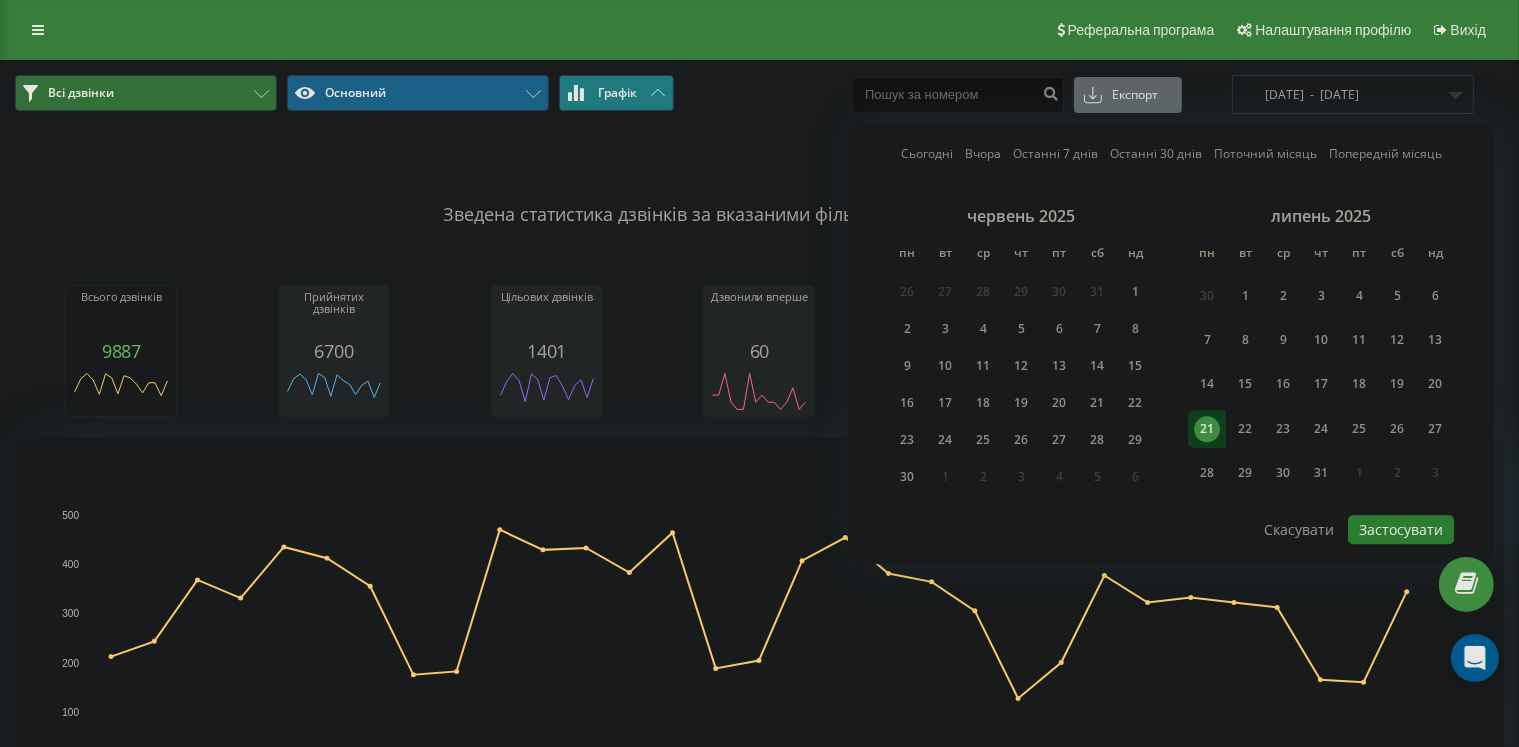 click on "Застосувати" at bounding box center (1401, 529) 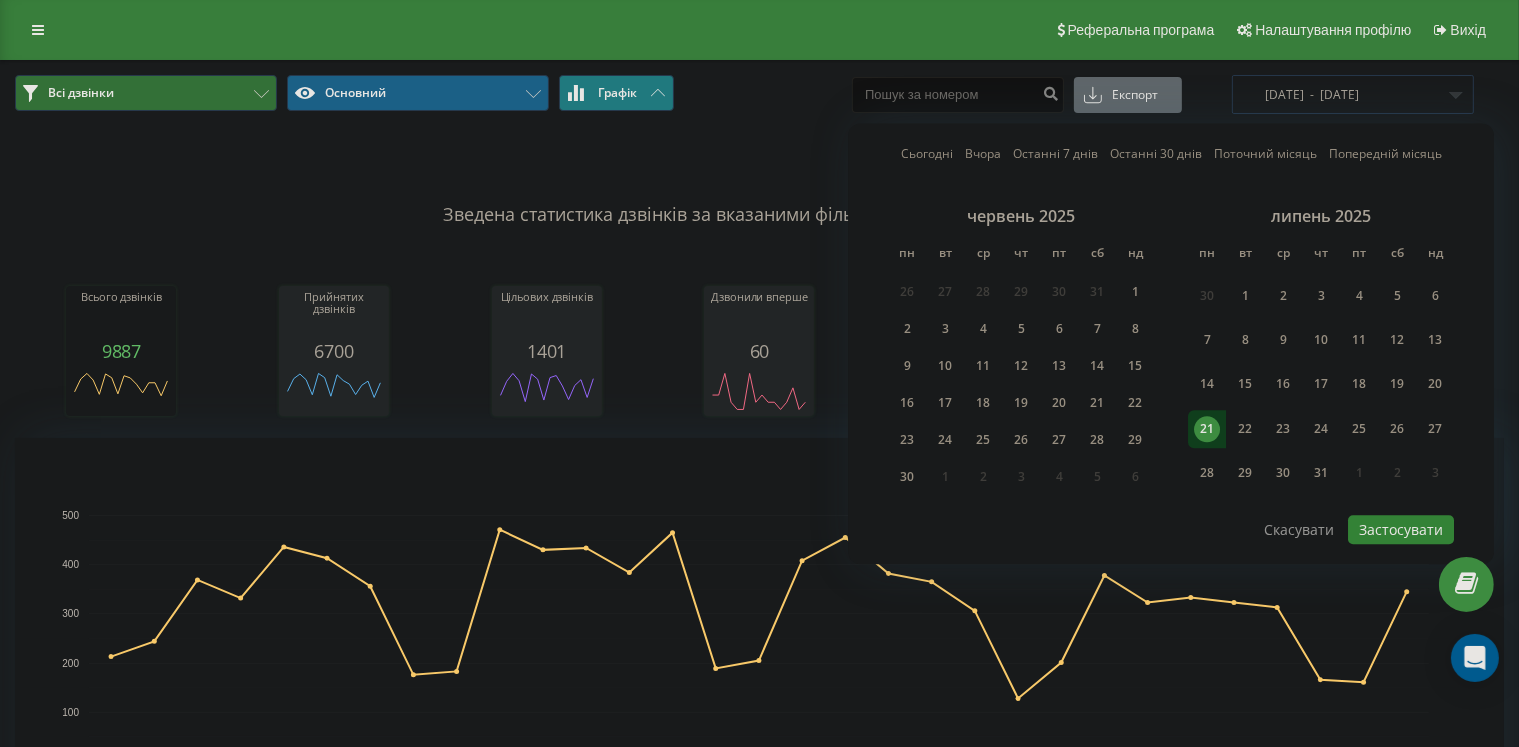 type on "21.07.2025  -  21.07.2025" 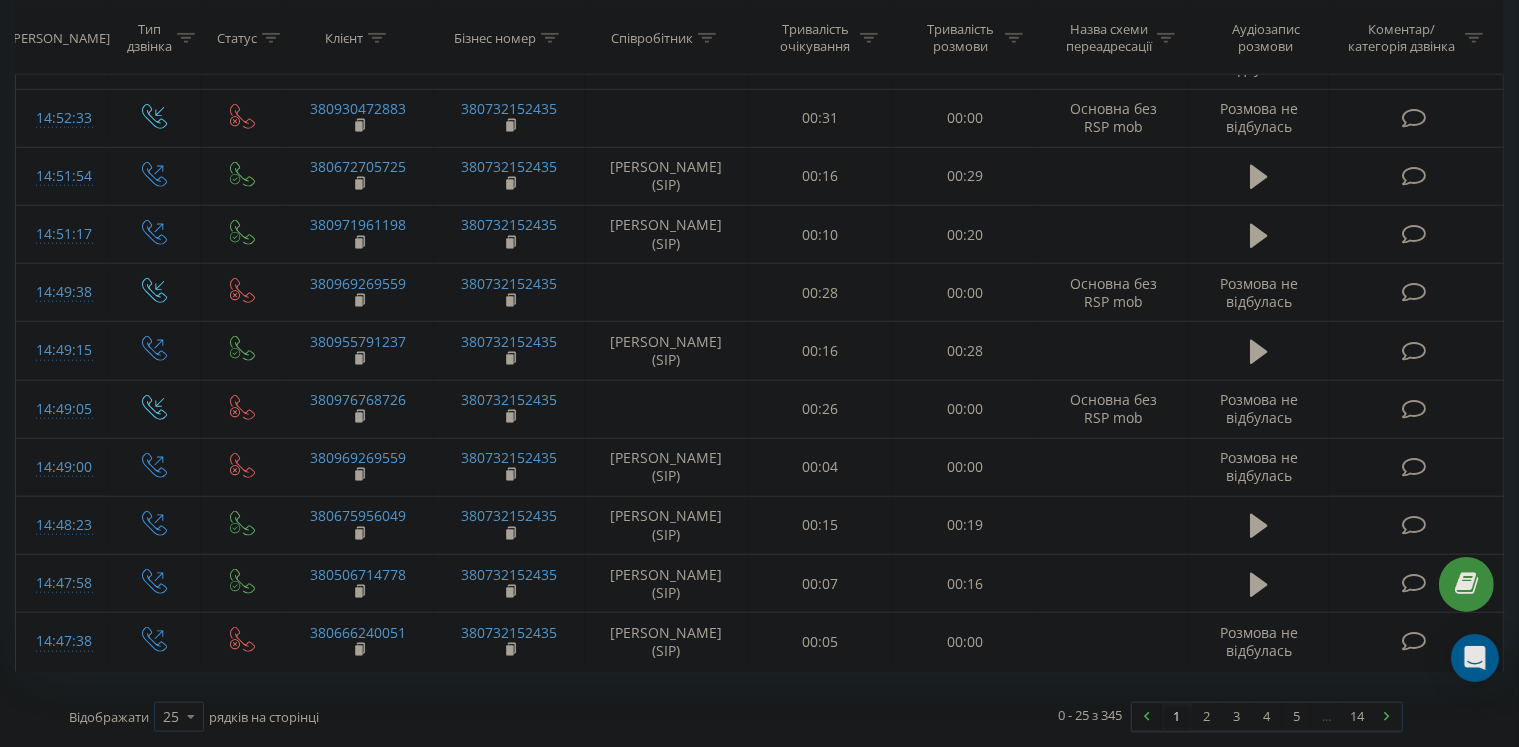 scroll, scrollTop: 1824, scrollLeft: 0, axis: vertical 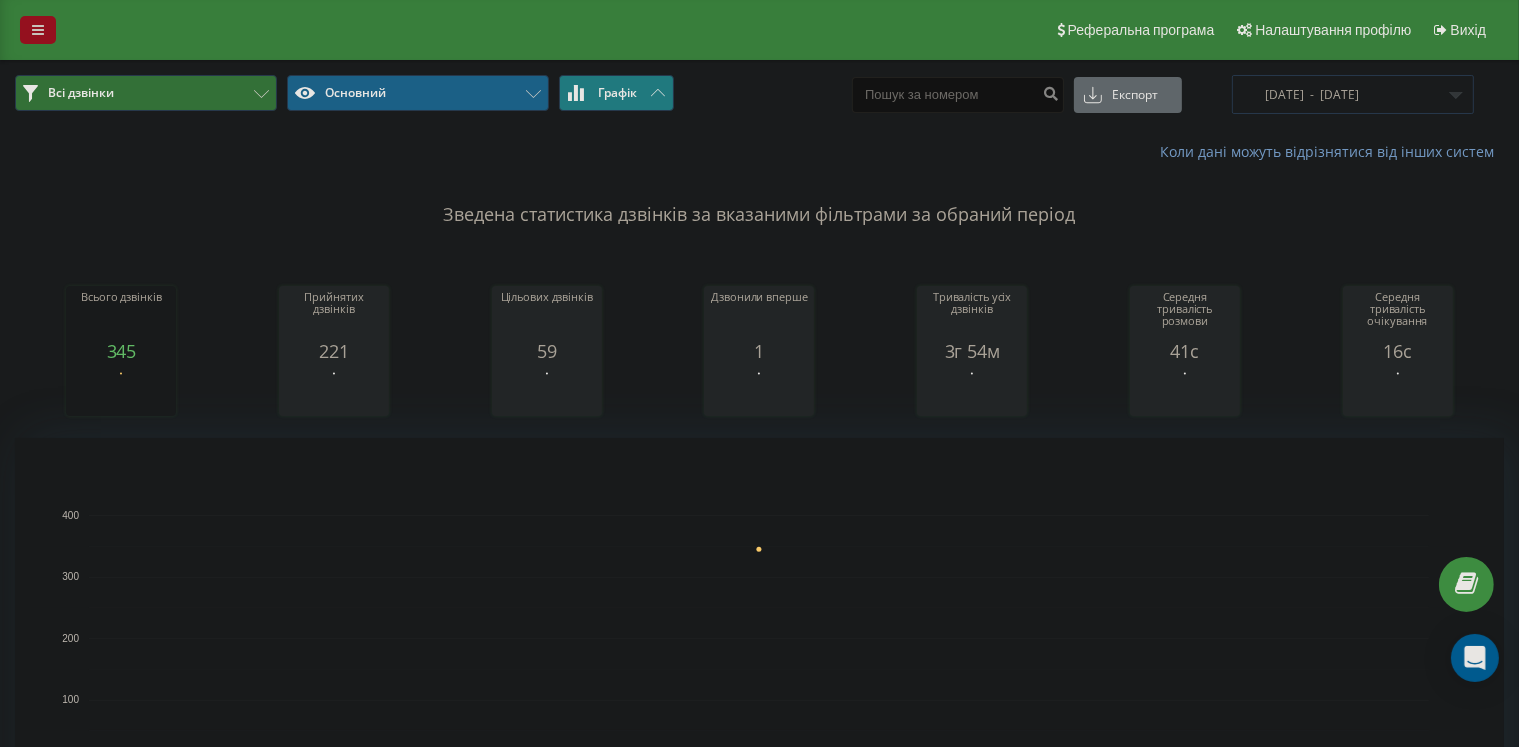 click at bounding box center [38, 30] 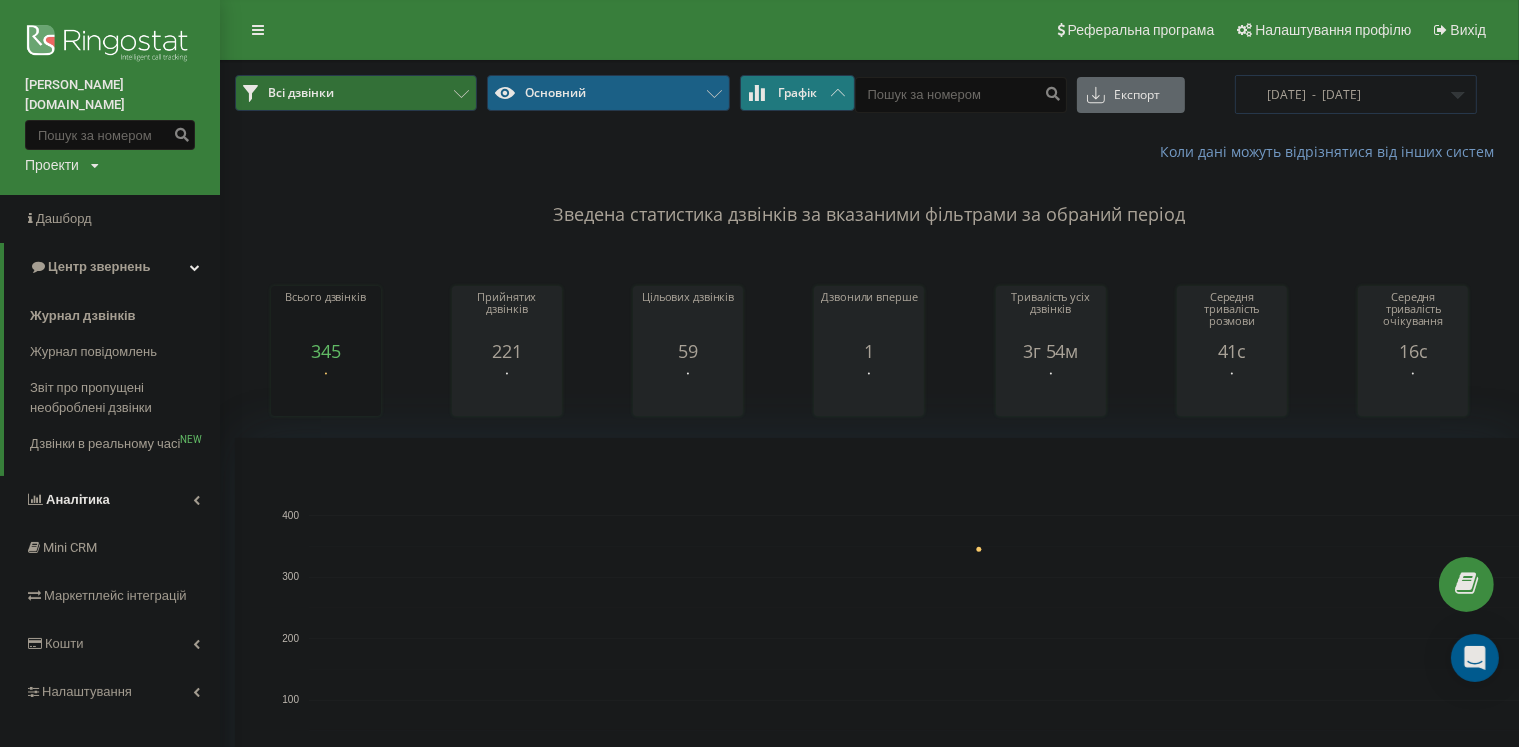 click on "Аналiтика" at bounding box center [78, 499] 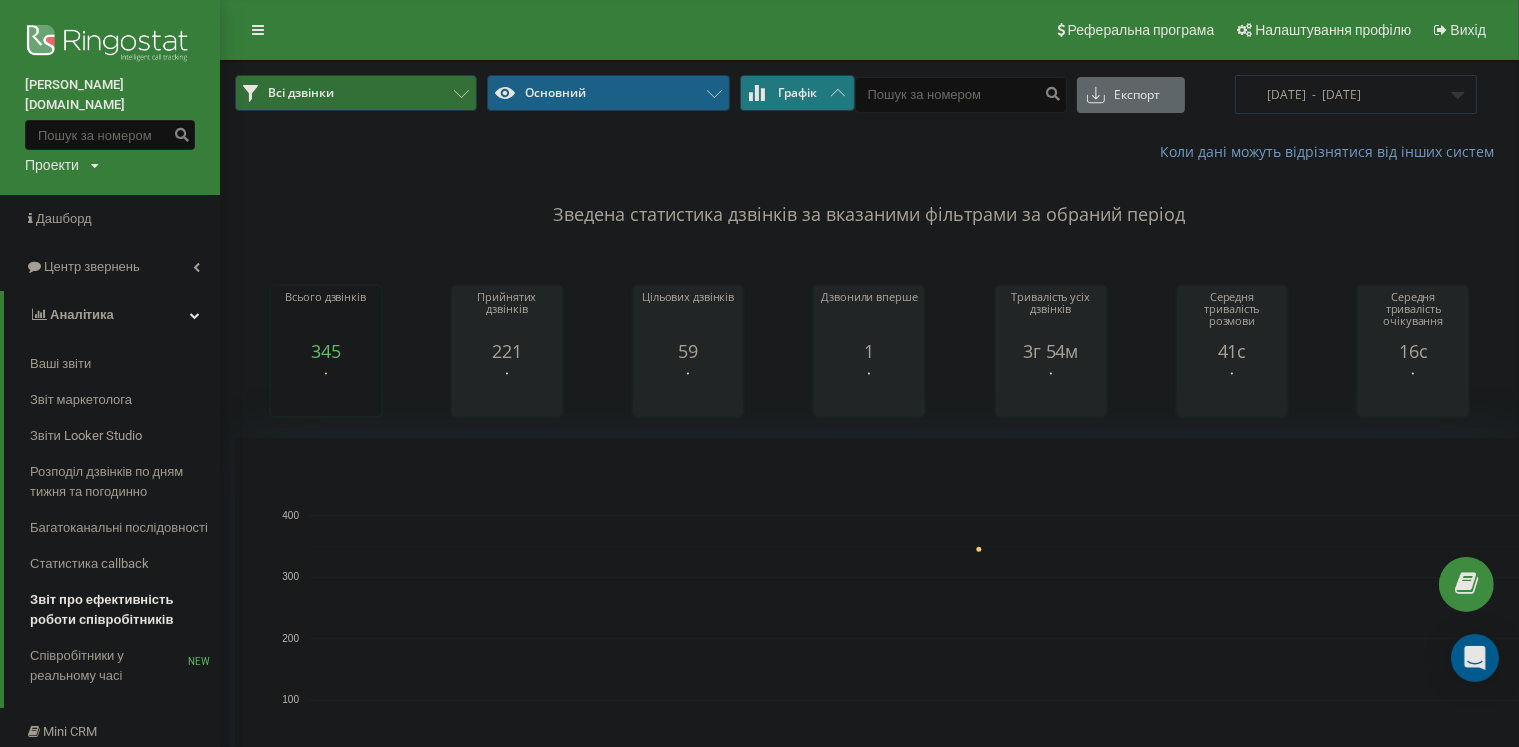 click on "Звіт про ефективність роботи співробітників" at bounding box center [120, 610] 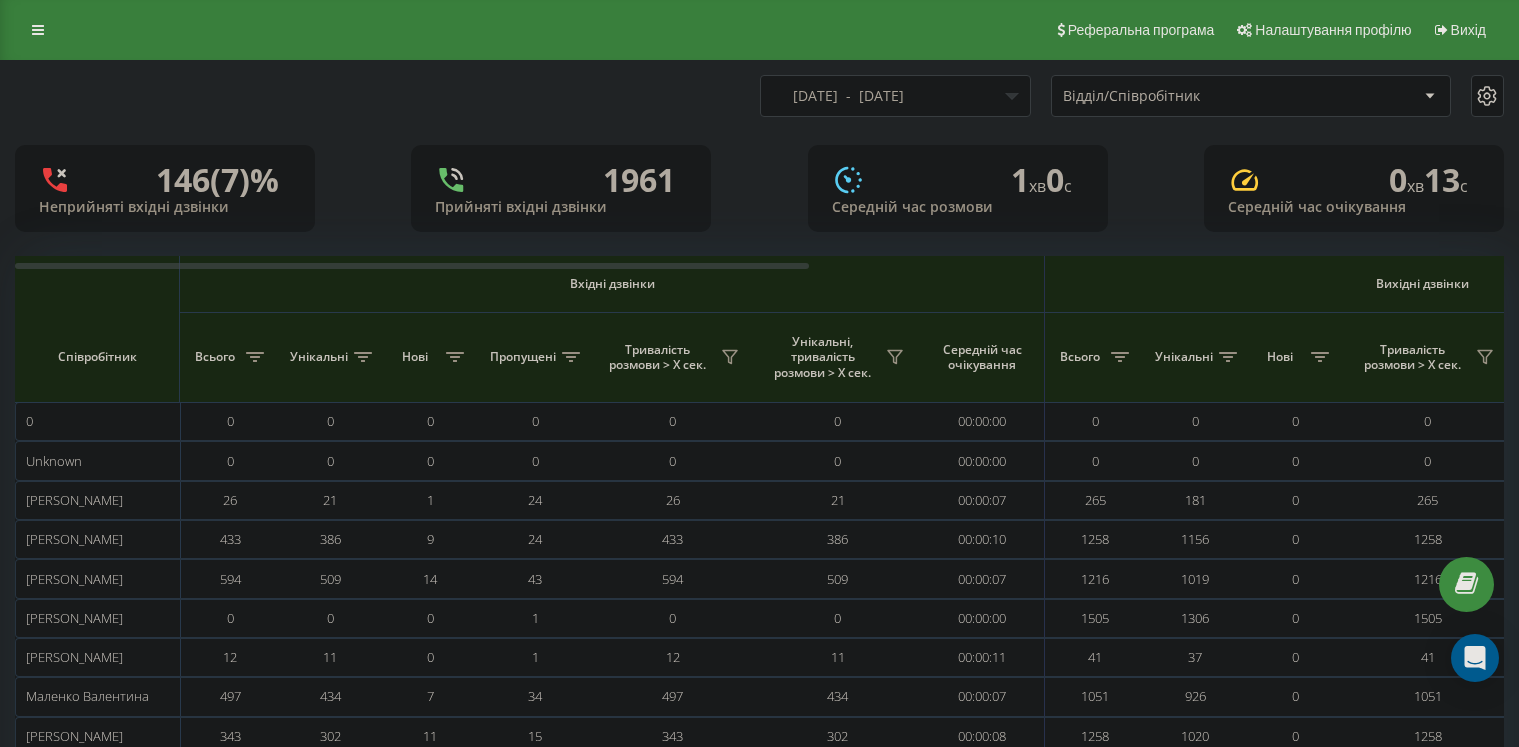 scroll, scrollTop: 0, scrollLeft: 0, axis: both 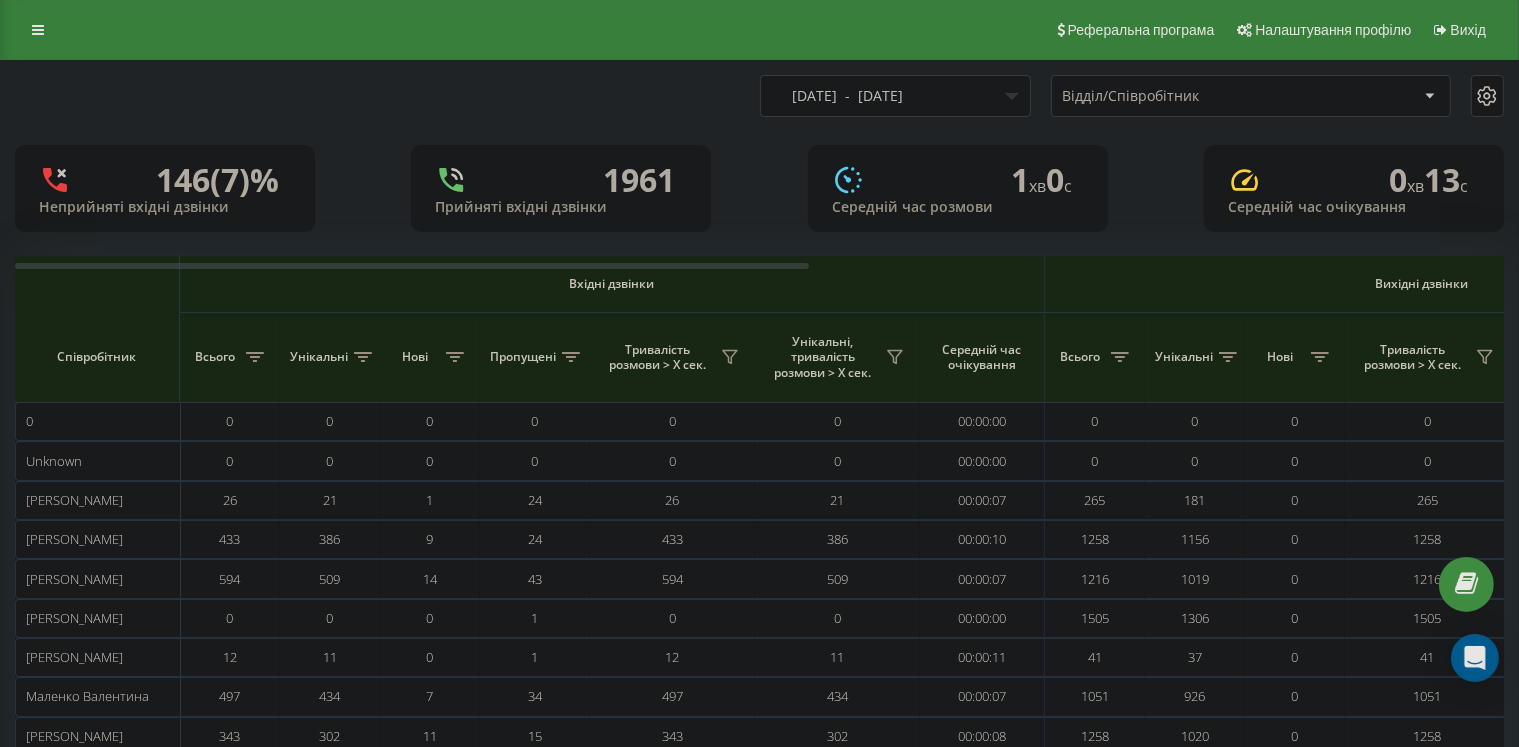 click on "[DATE]  -  [DATE]" at bounding box center [895, 96] 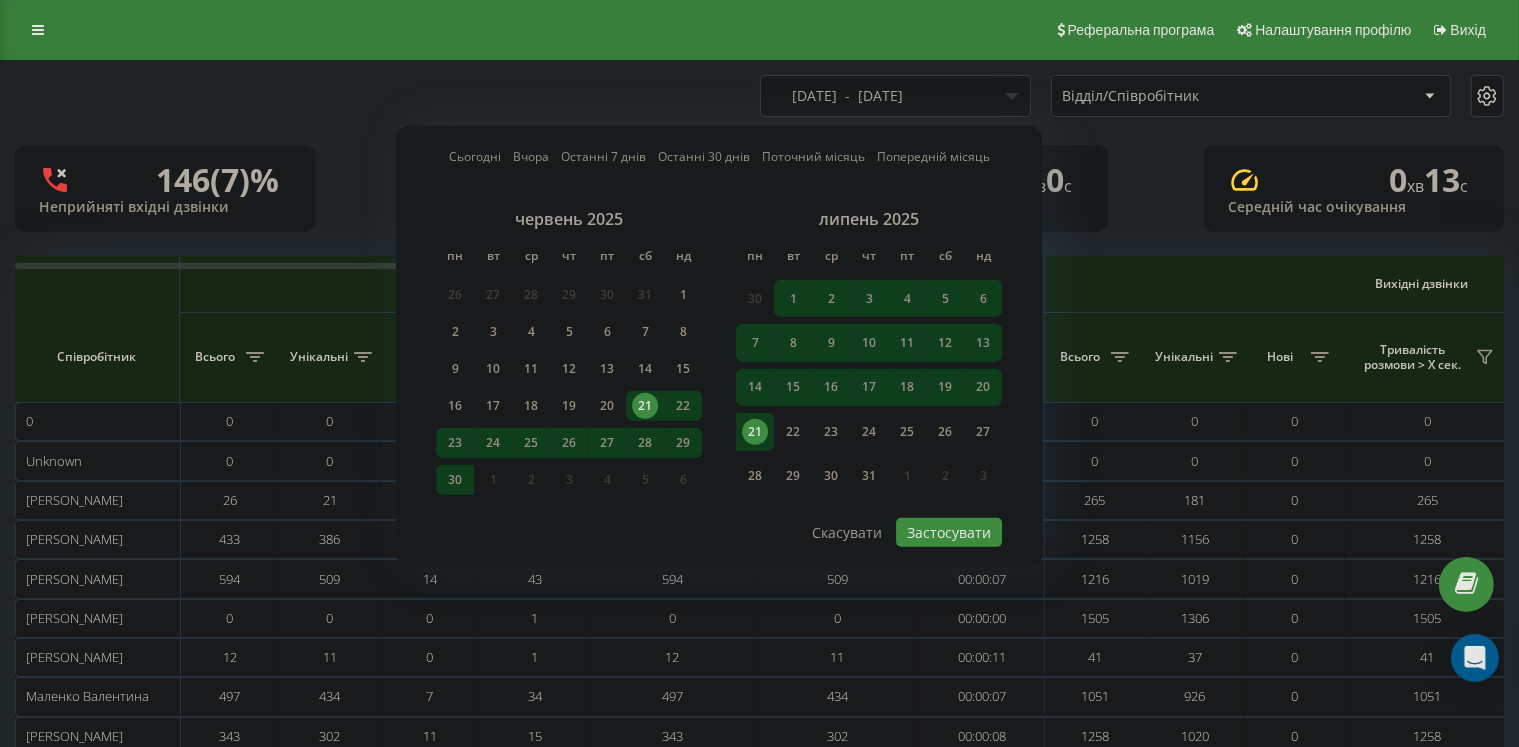 click on "21" at bounding box center (755, 432) 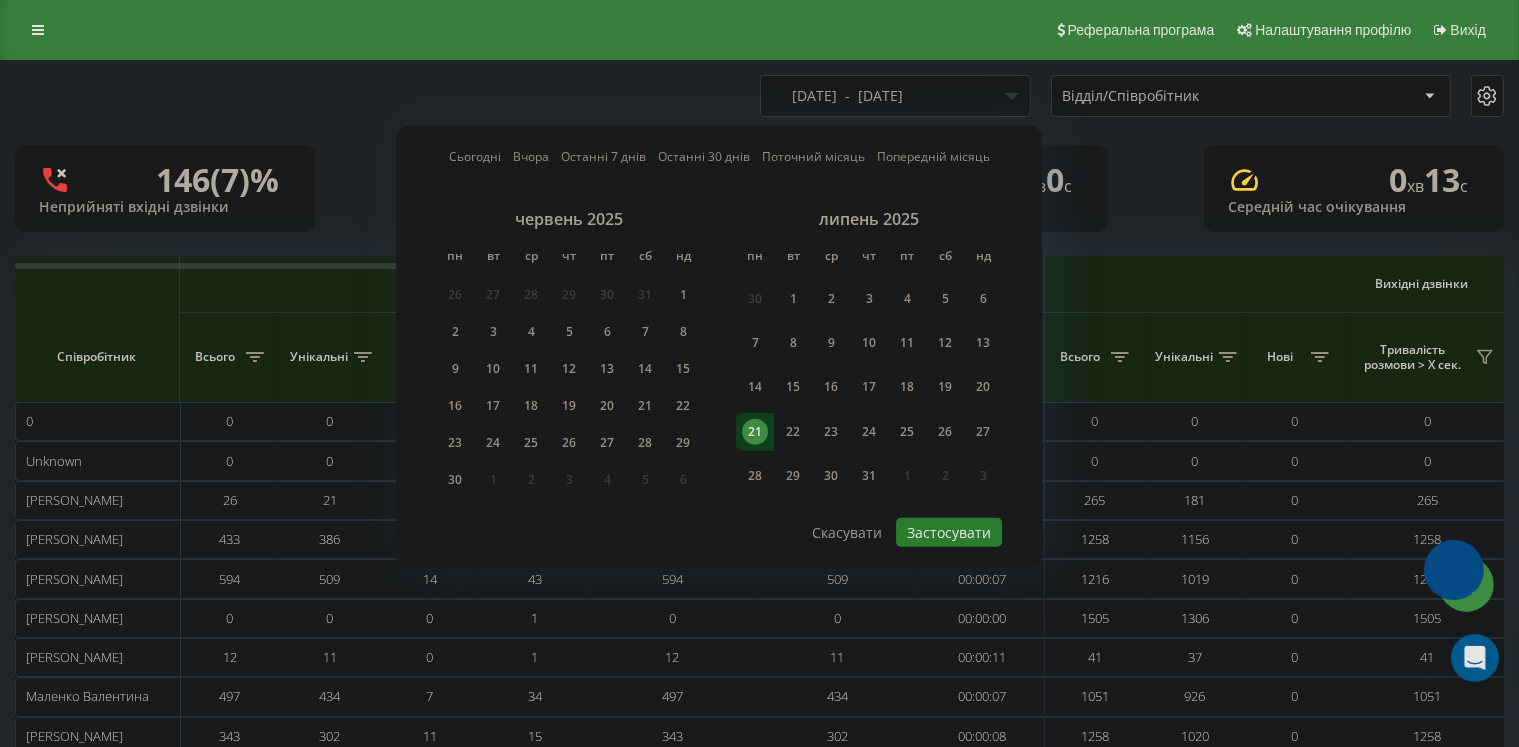 click on "Застосувати" at bounding box center [949, 532] 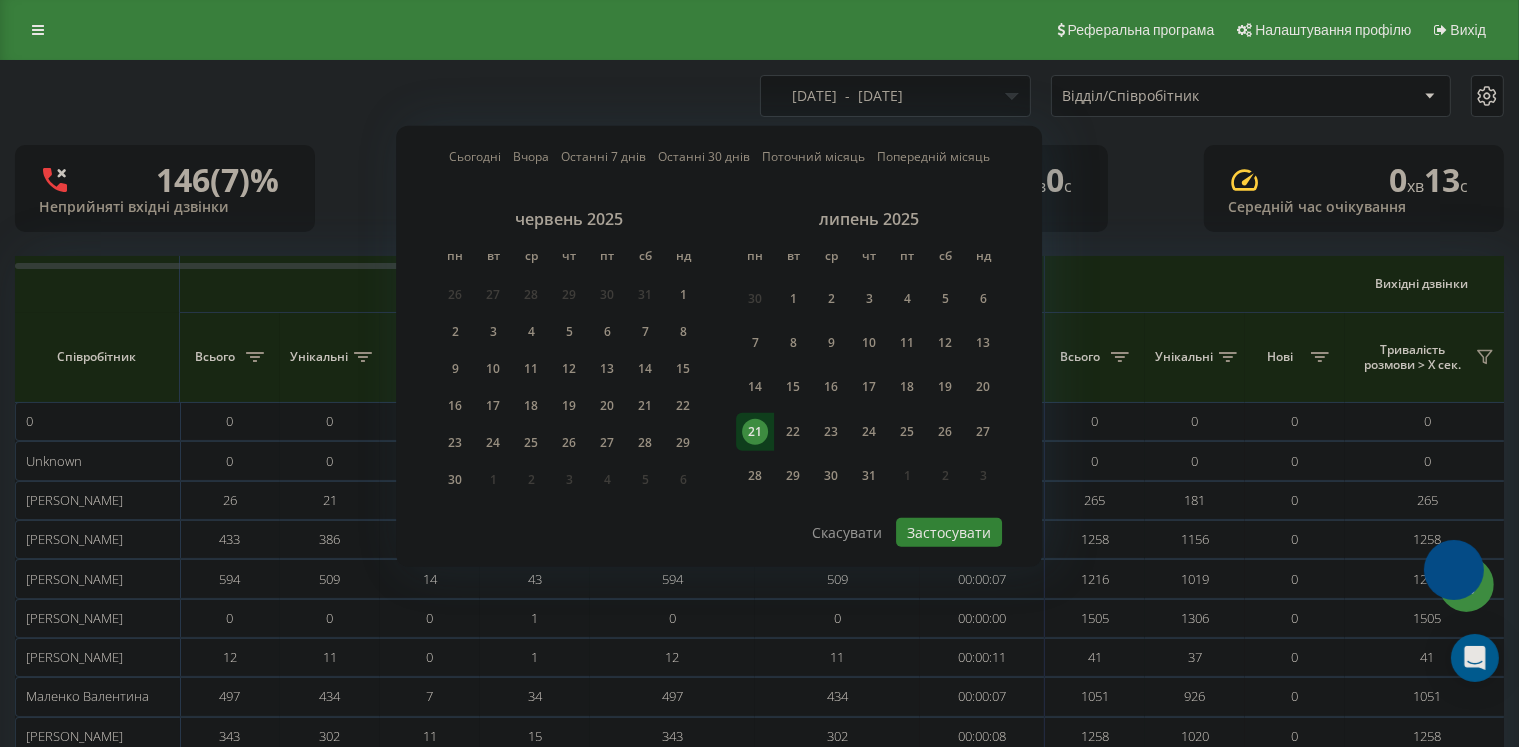 type on "21.07.2025  -  21.07.2025" 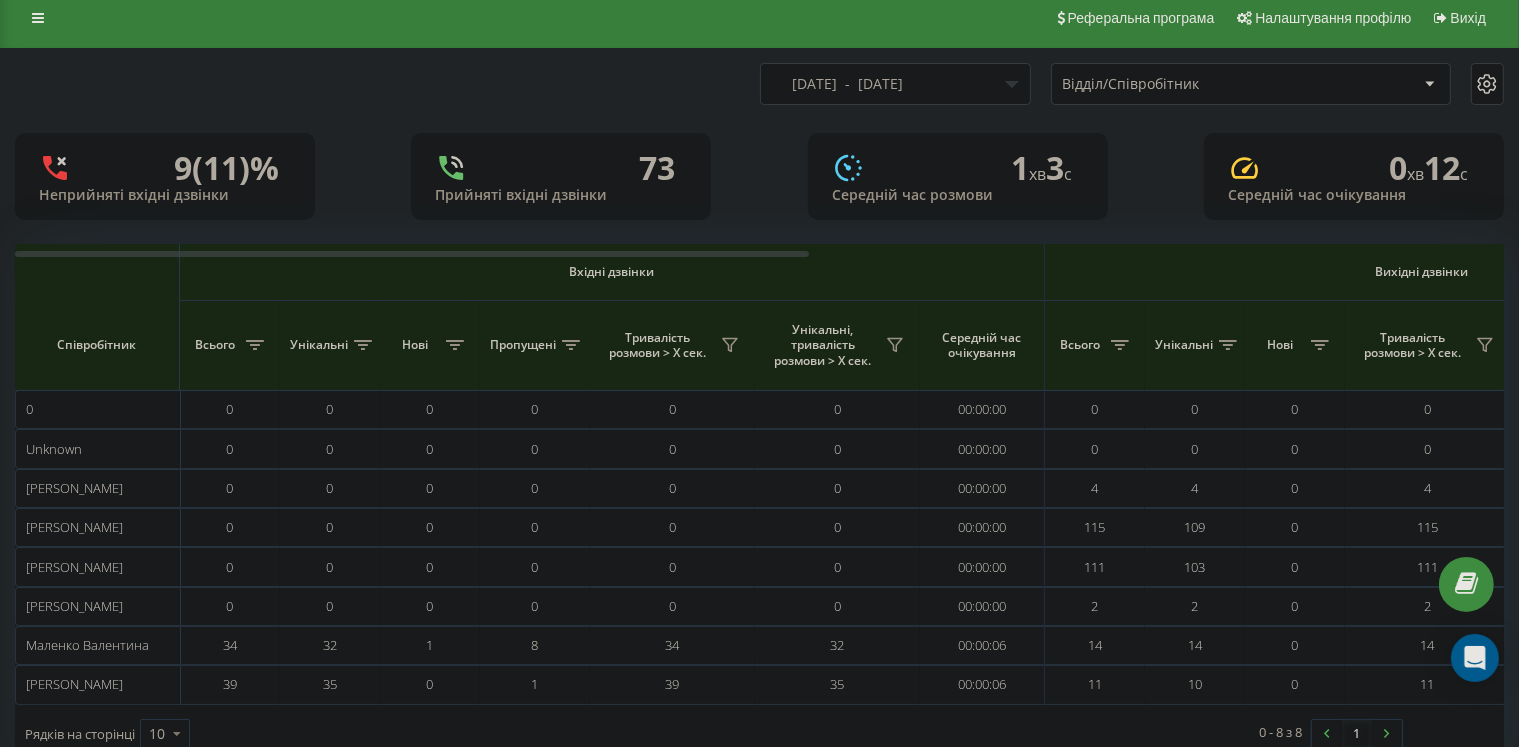 scroll, scrollTop: 0, scrollLeft: 0, axis: both 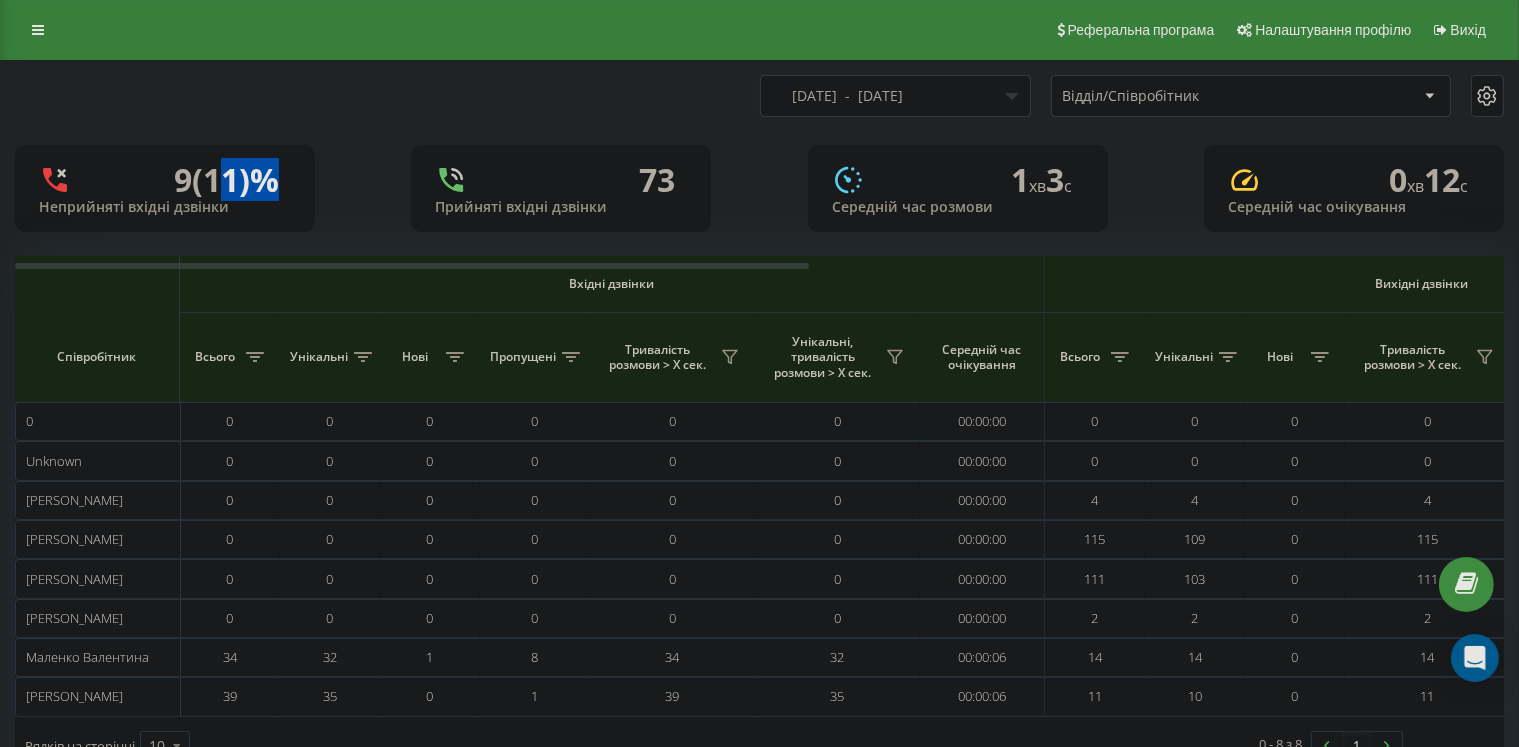 drag, startPoint x: 204, startPoint y: 176, endPoint x: 256, endPoint y: 185, distance: 52.773098 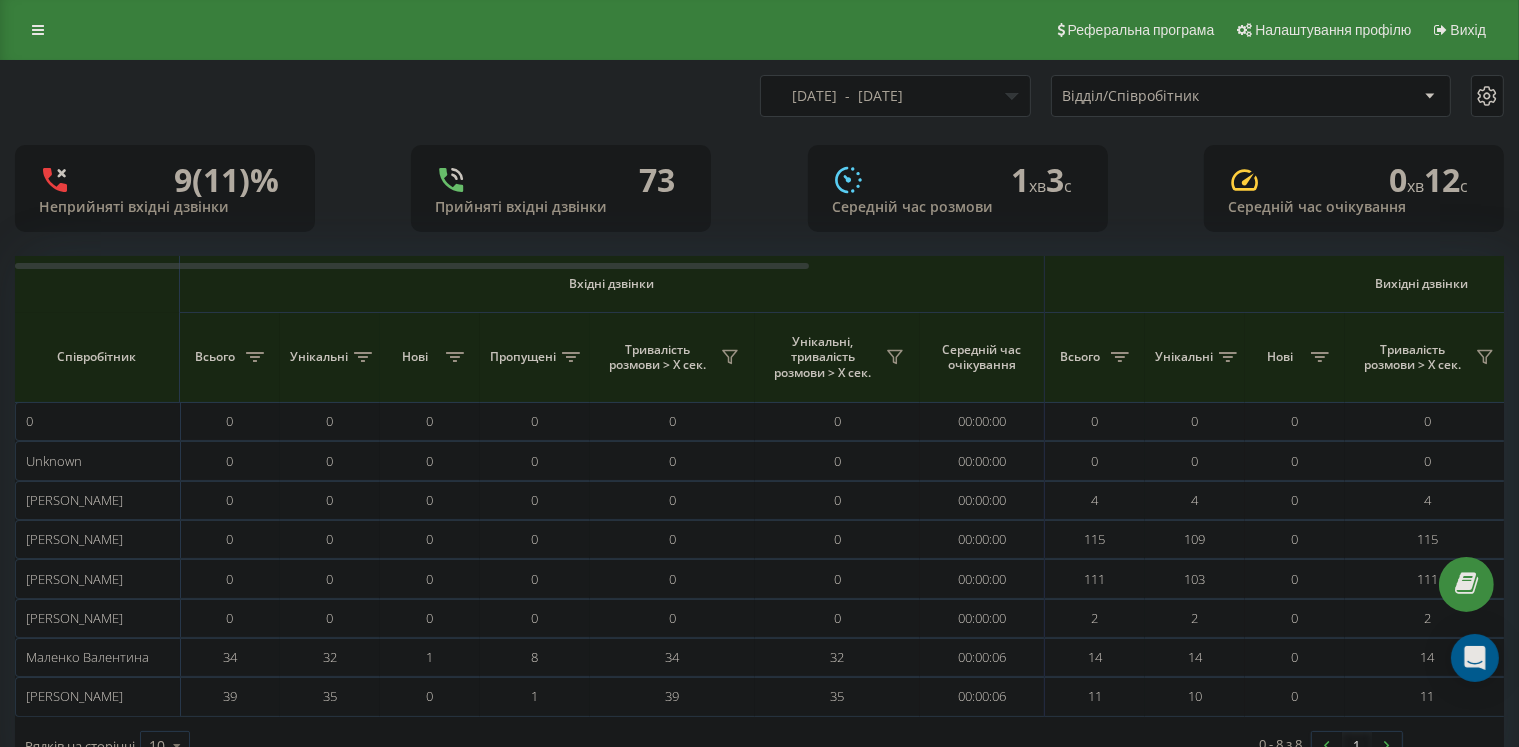 click on "Неприйняті вхідні дзвінки" at bounding box center (165, 207) 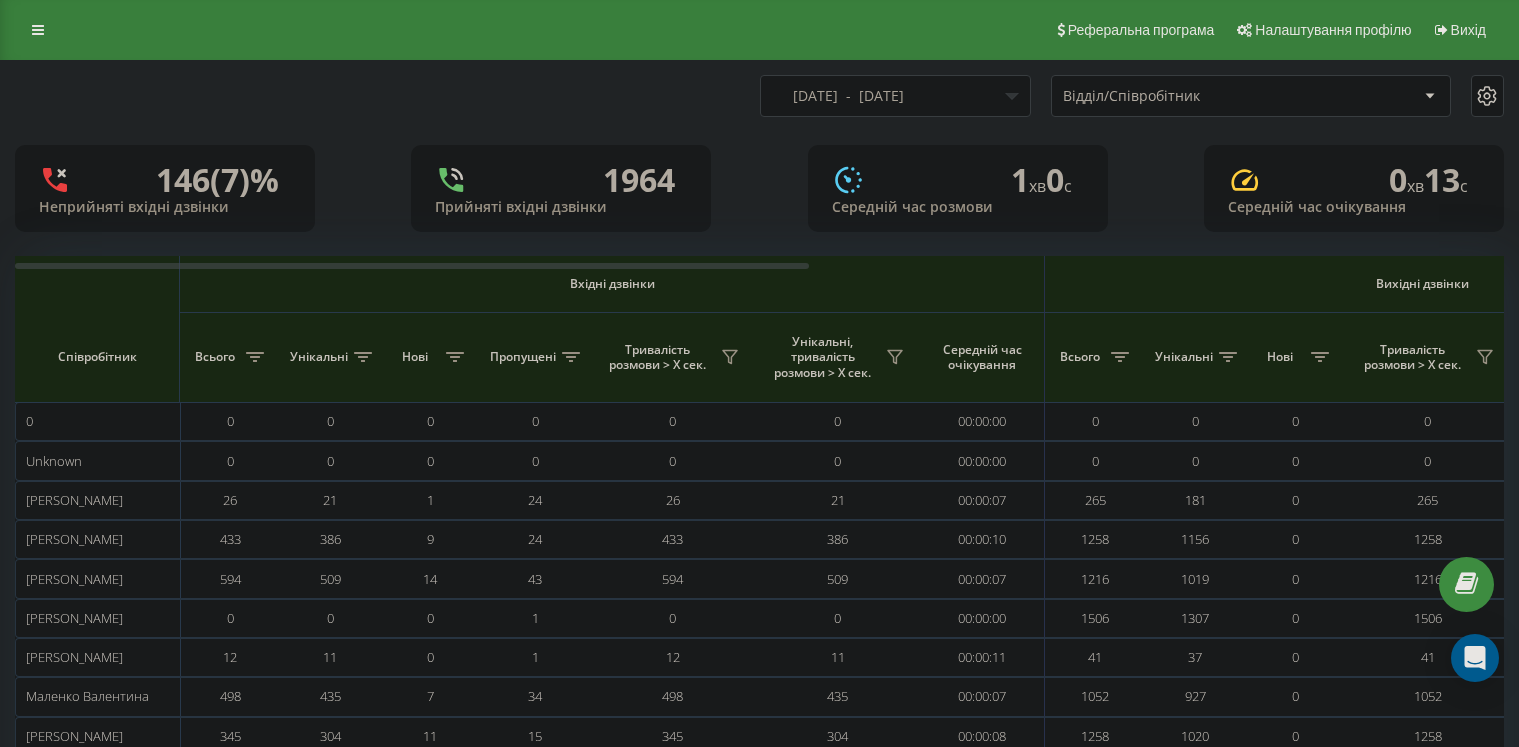 scroll, scrollTop: 0, scrollLeft: 0, axis: both 